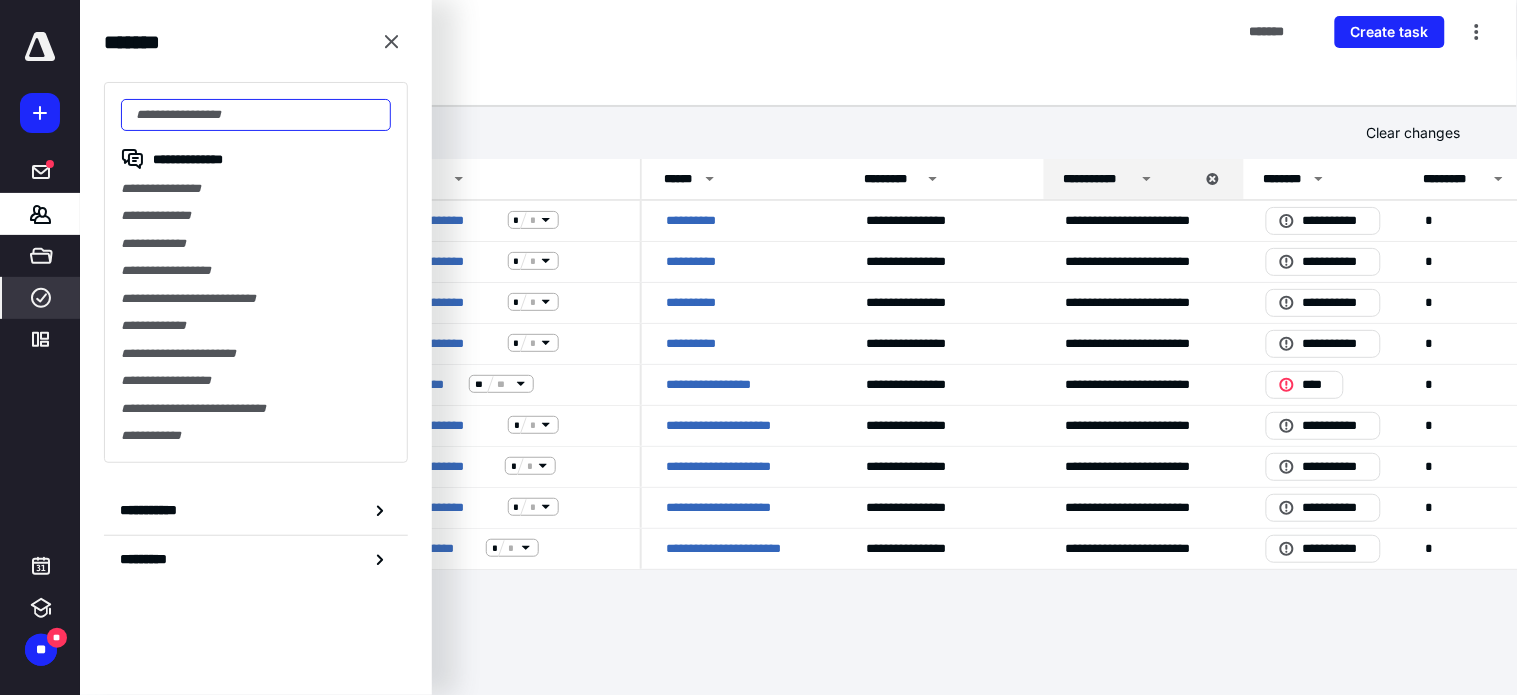 scroll, scrollTop: 0, scrollLeft: 0, axis: both 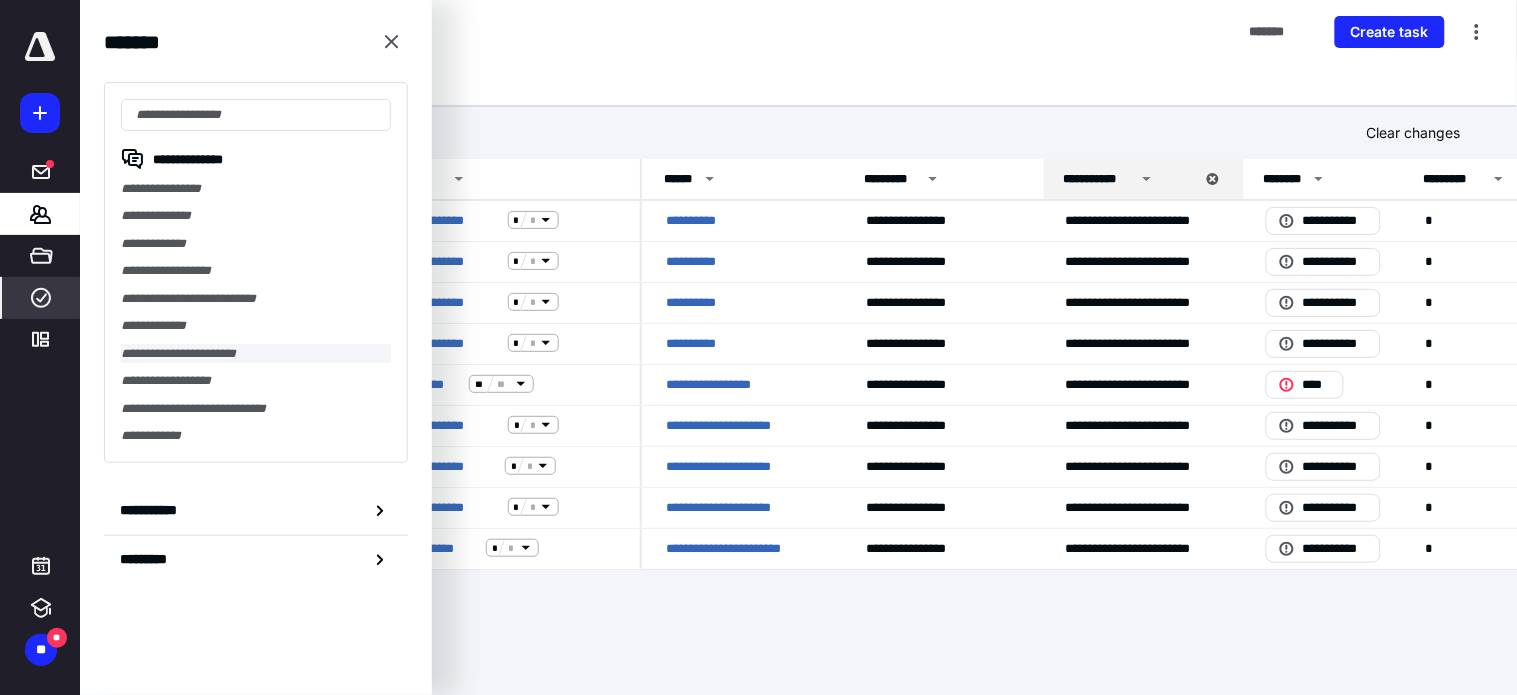 click on "**********" at bounding box center (256, 353) 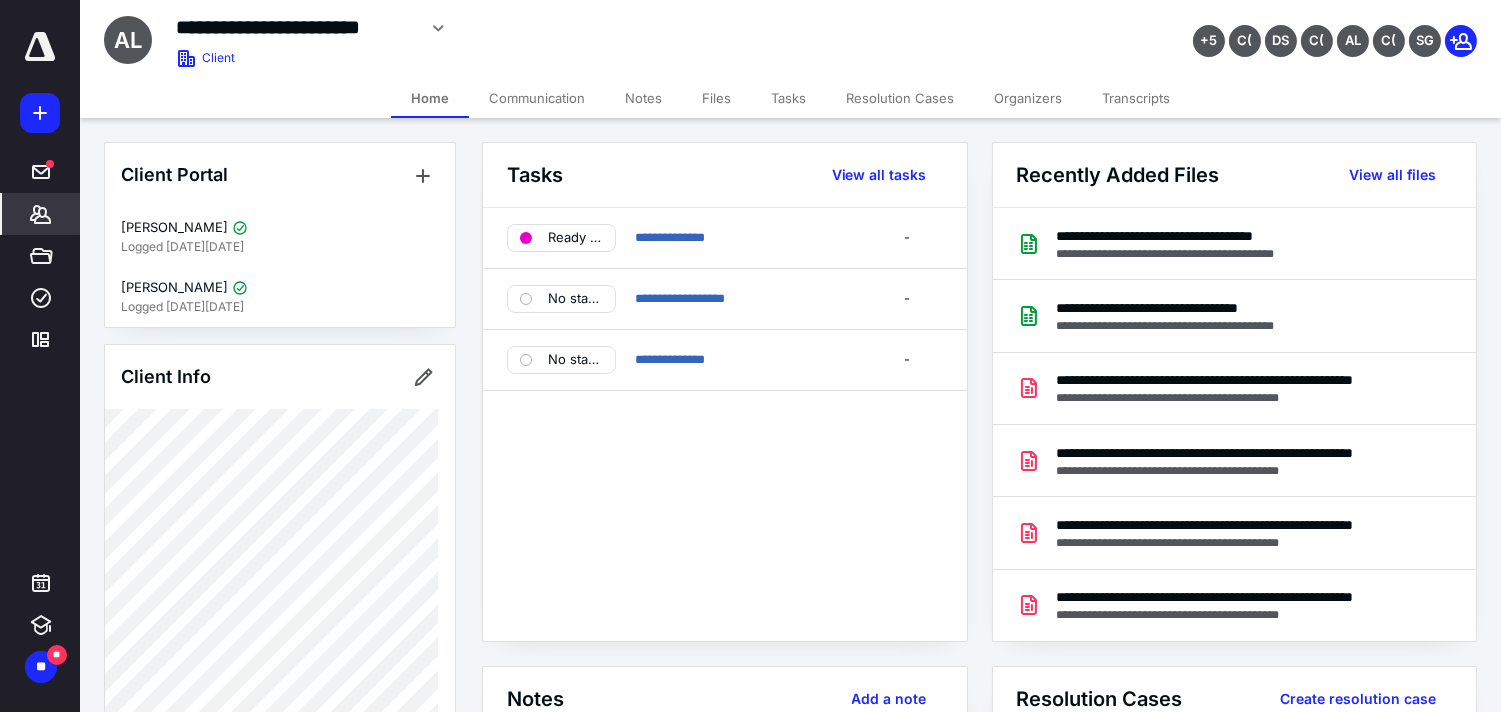 click on "Files" at bounding box center (716, 98) 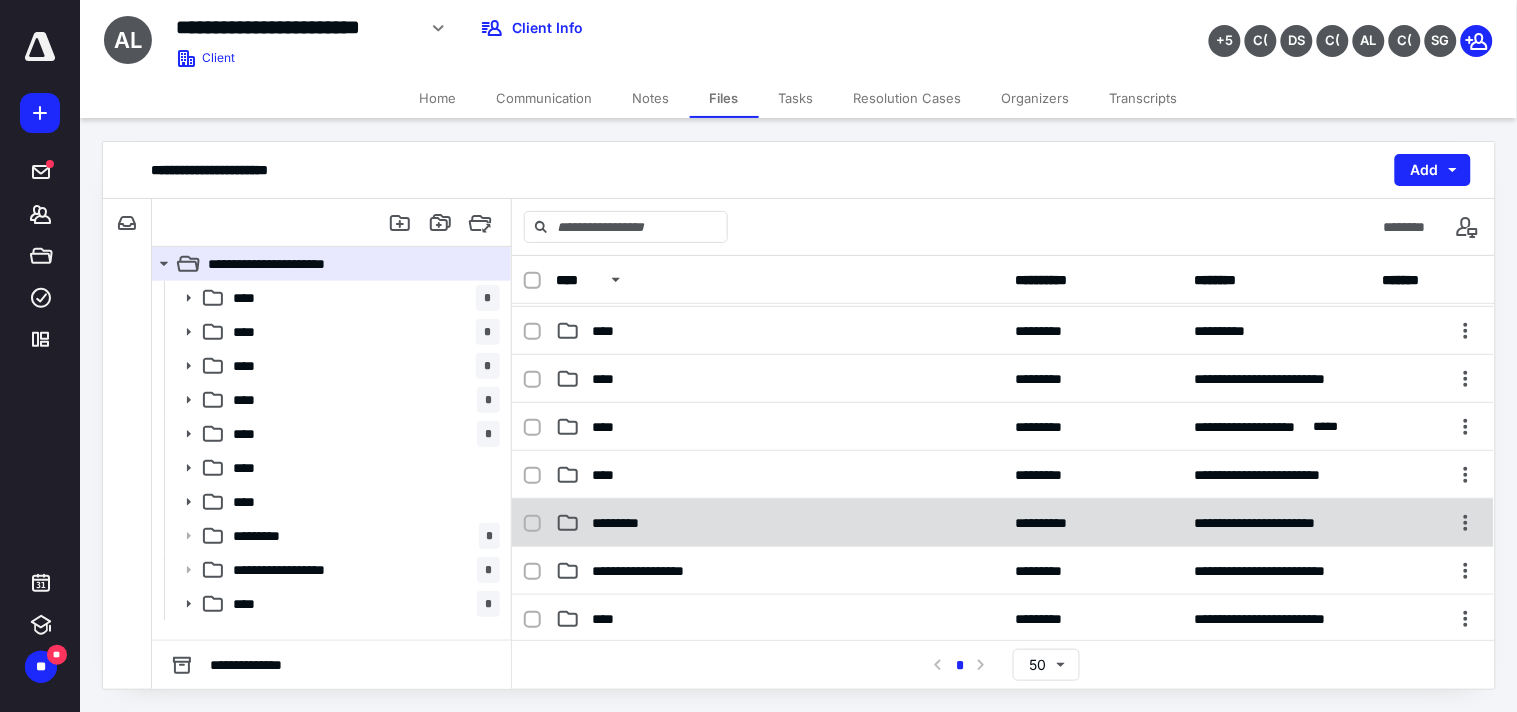 scroll, scrollTop: 222, scrollLeft: 0, axis: vertical 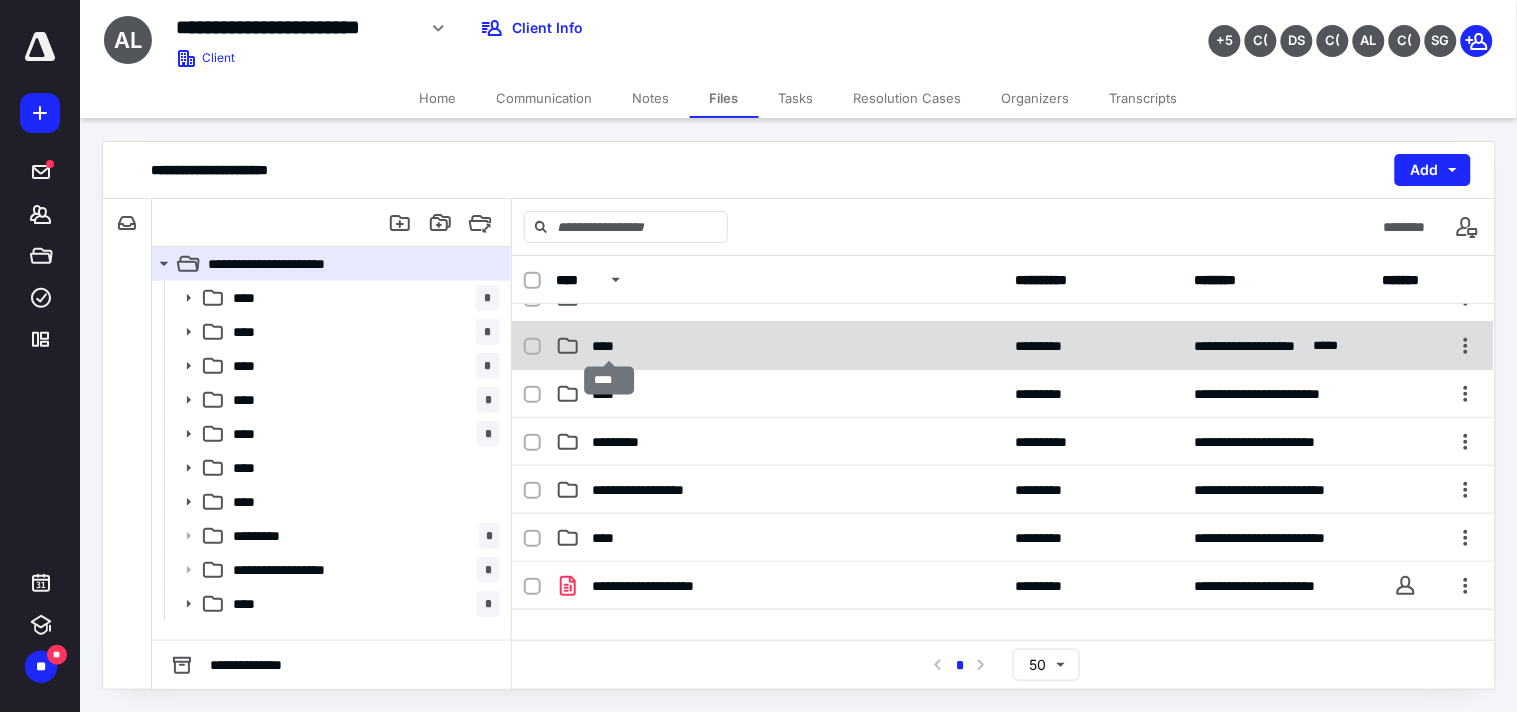 click on "****" at bounding box center (609, 346) 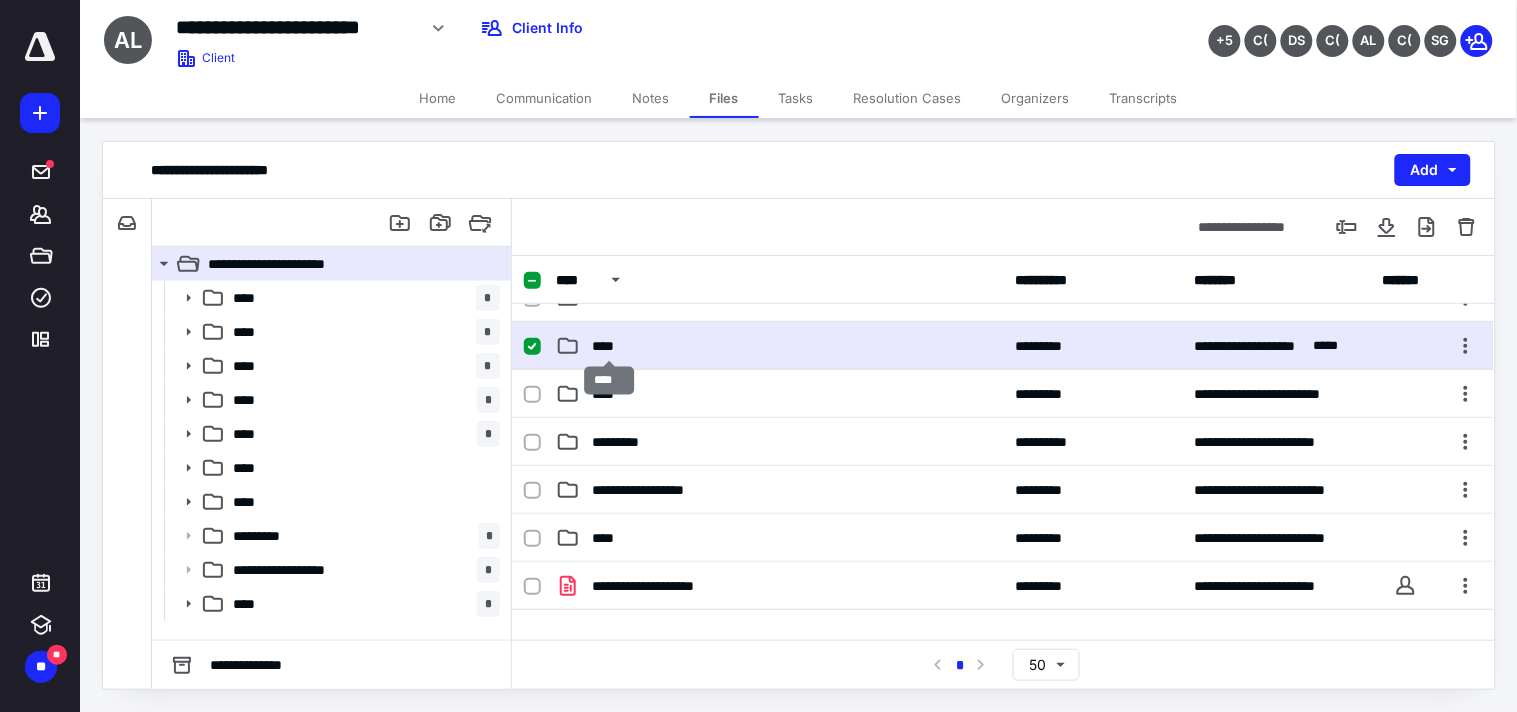 click on "****" at bounding box center (609, 381) 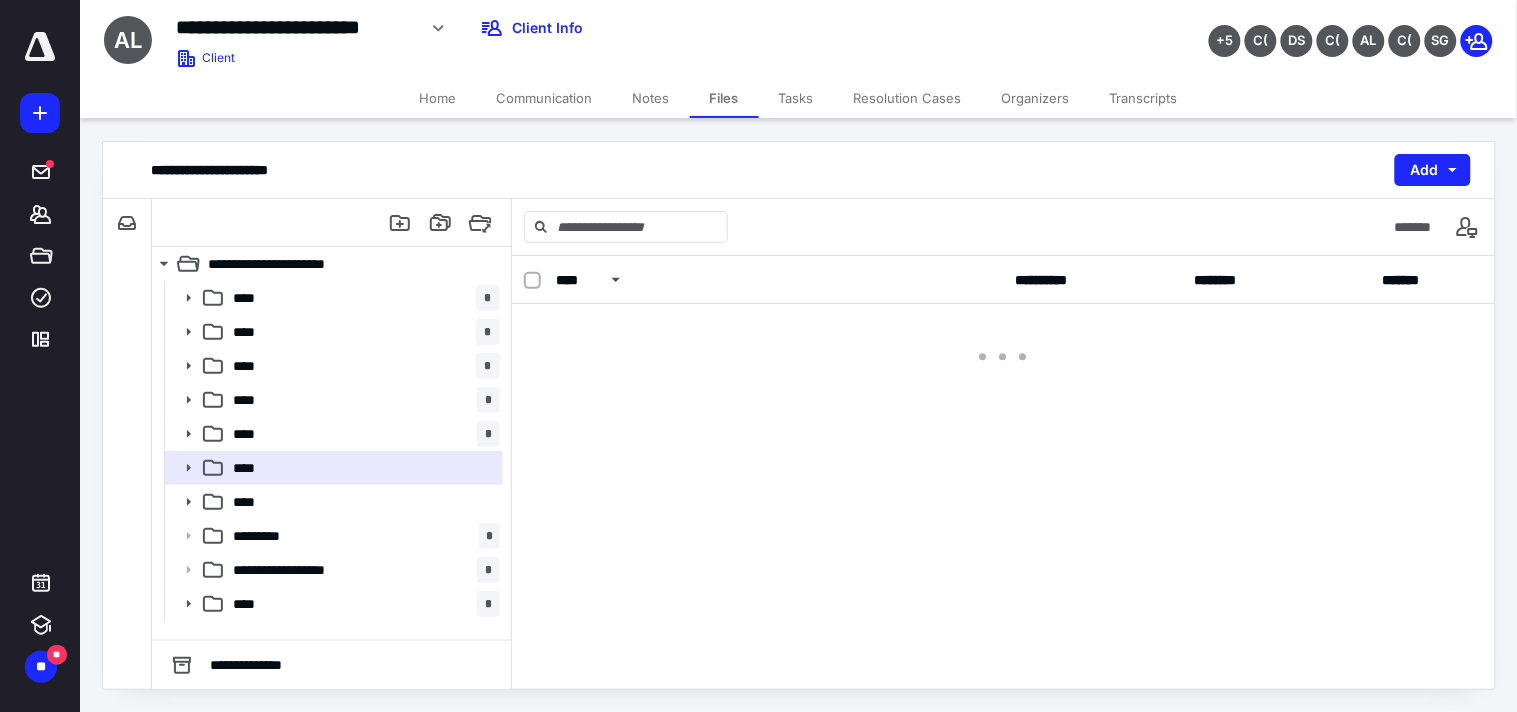 scroll, scrollTop: 0, scrollLeft: 0, axis: both 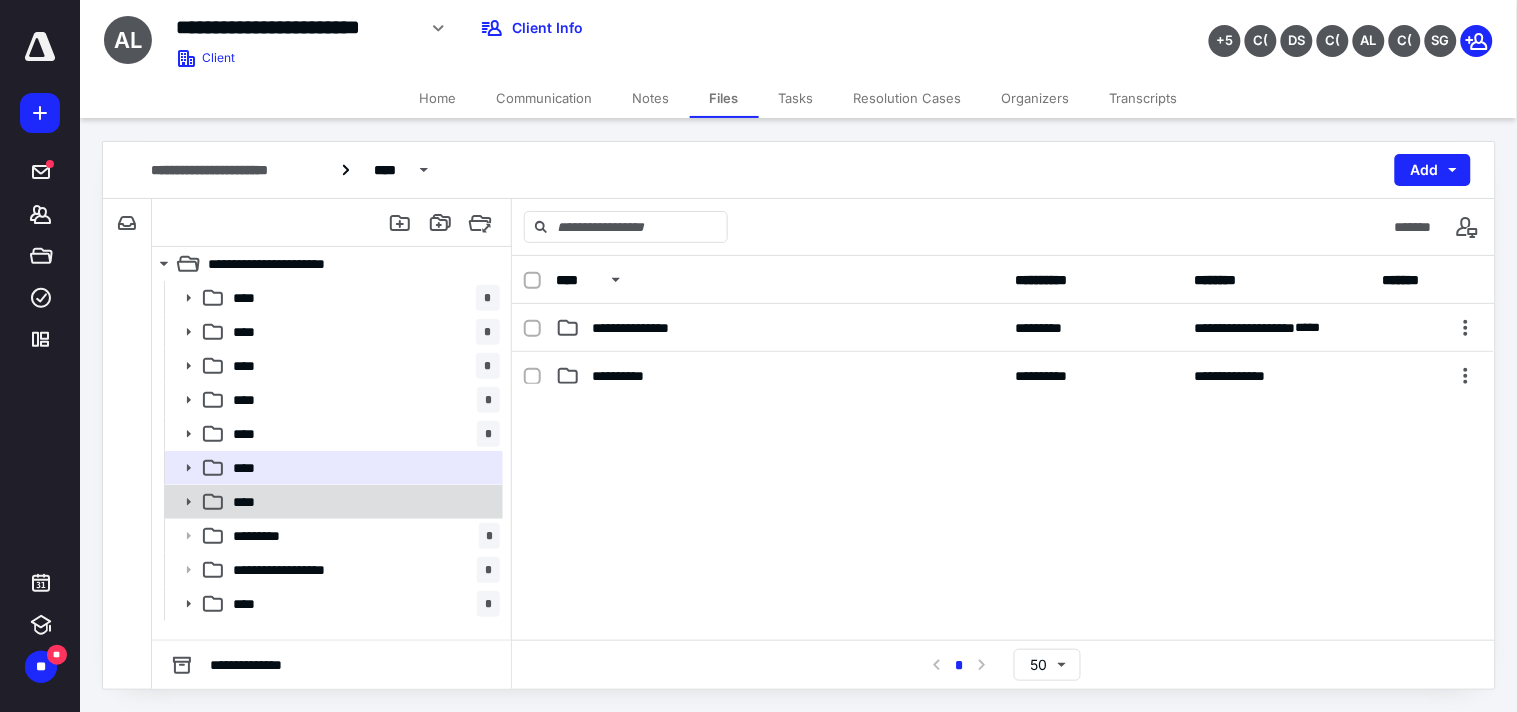 click on "****" at bounding box center [362, 502] 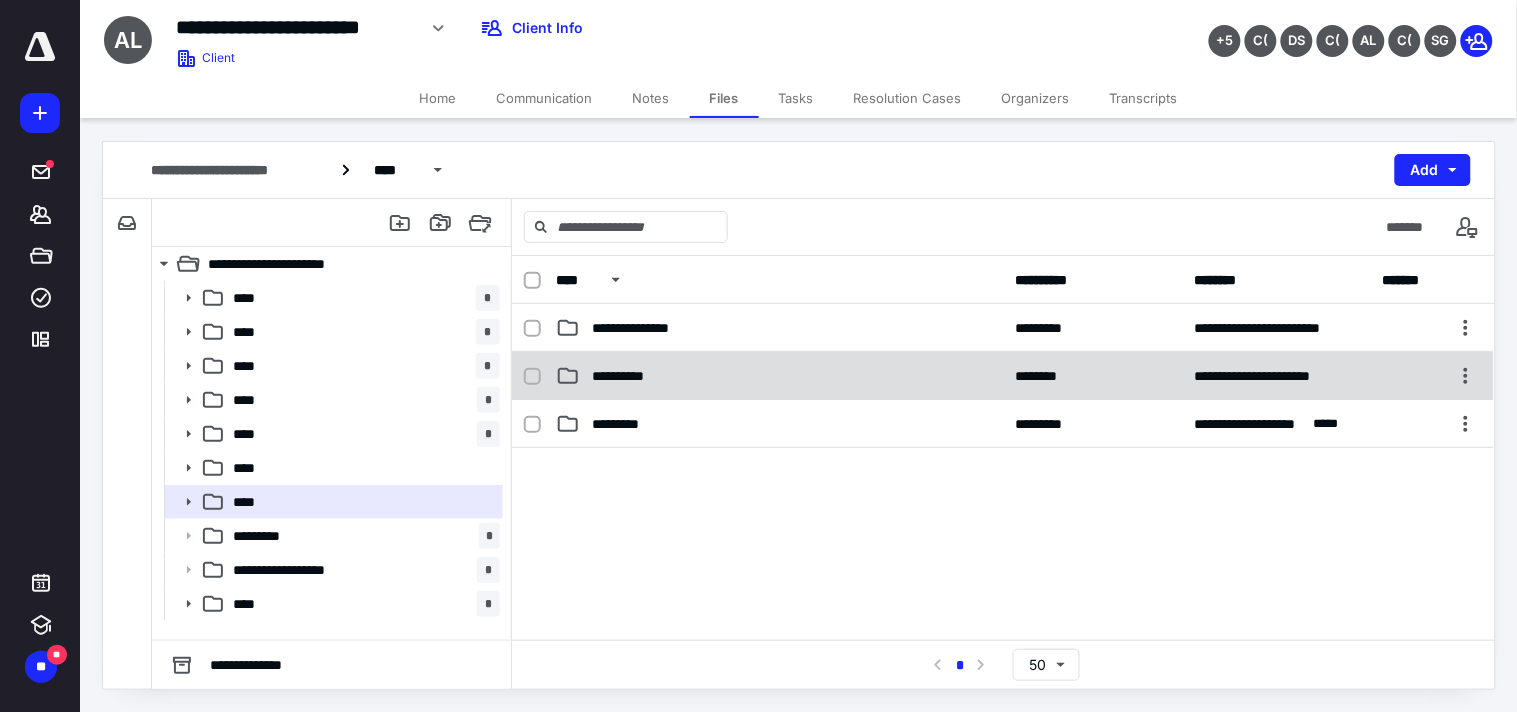click on "**********" at bounding box center (1003, 376) 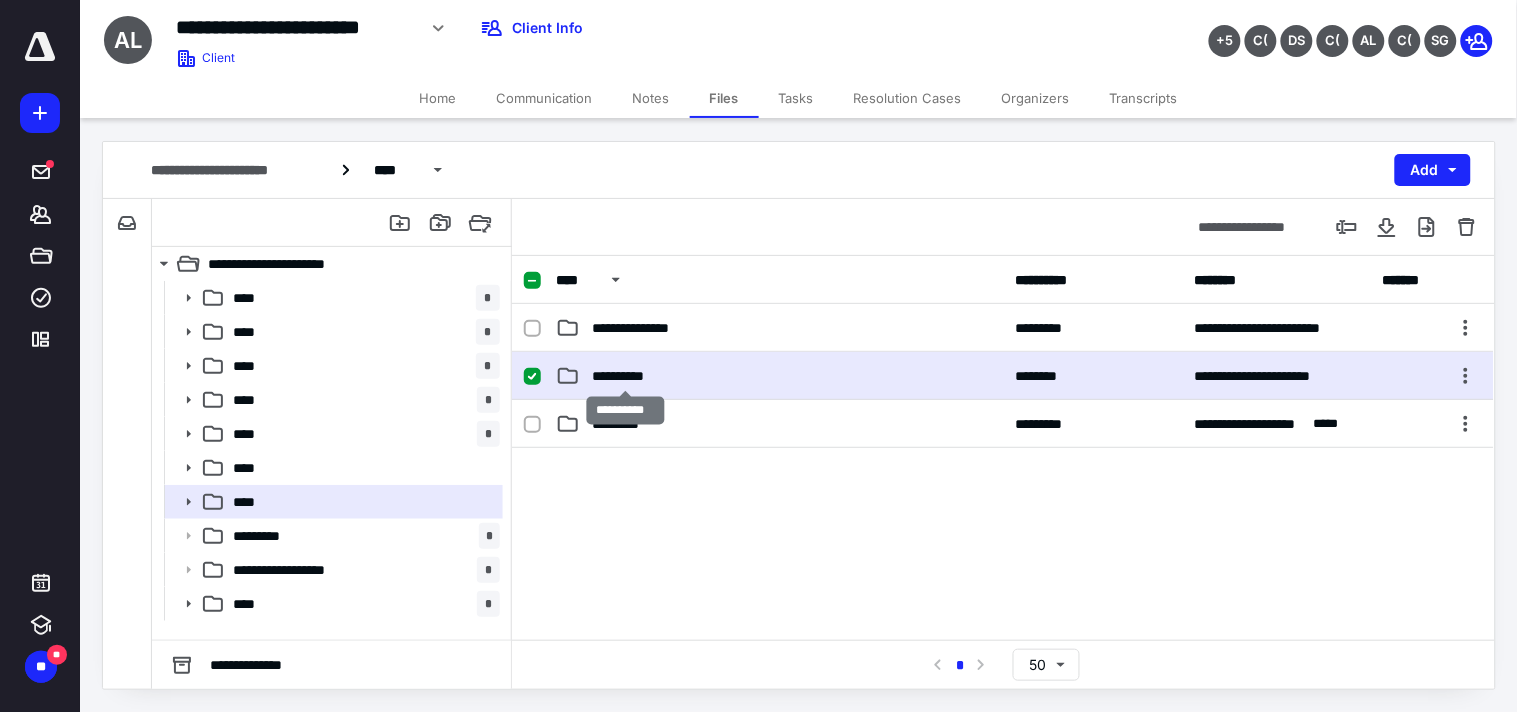 click on "**********" at bounding box center [625, 376] 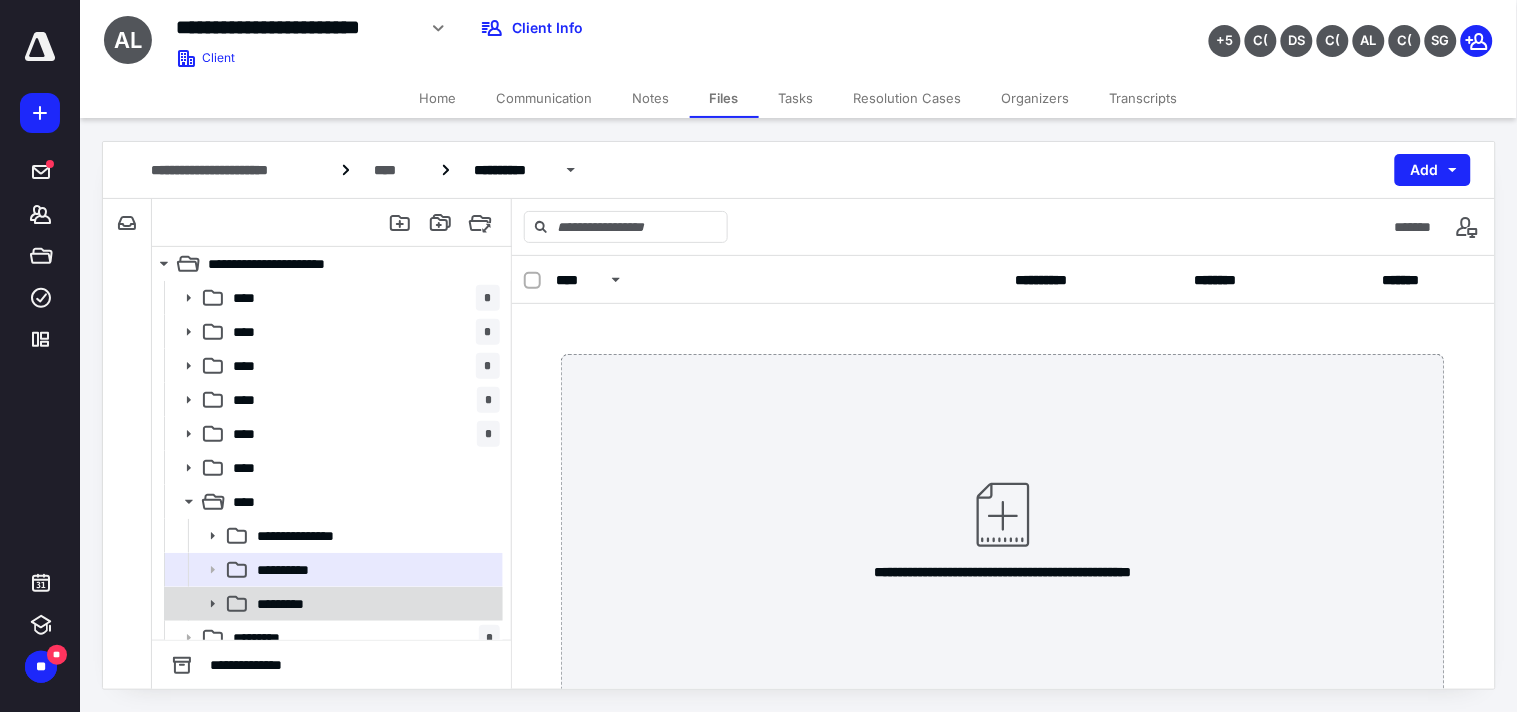 click on "*********" at bounding box center (287, 604) 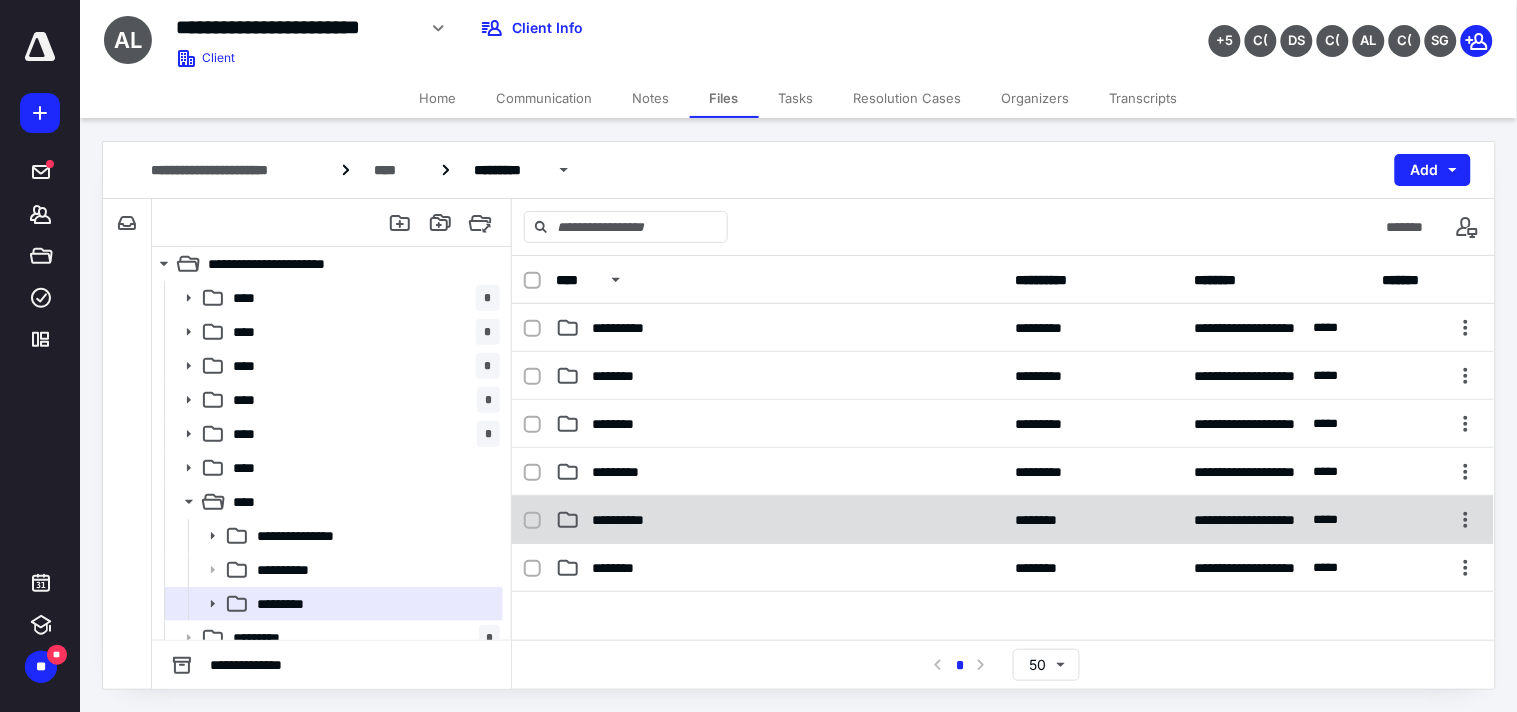 click on "**********" at bounding box center [632, 520] 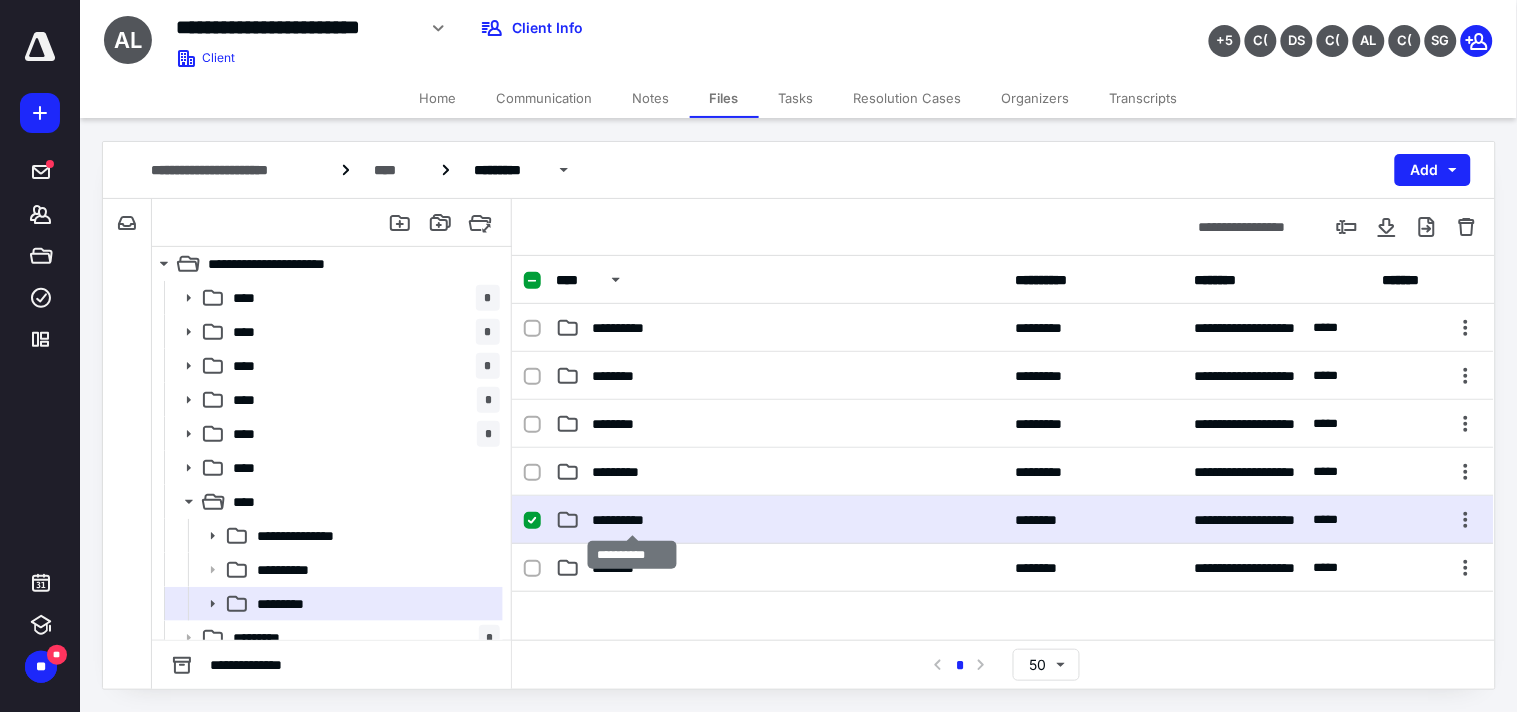 click on "**********" at bounding box center [632, 520] 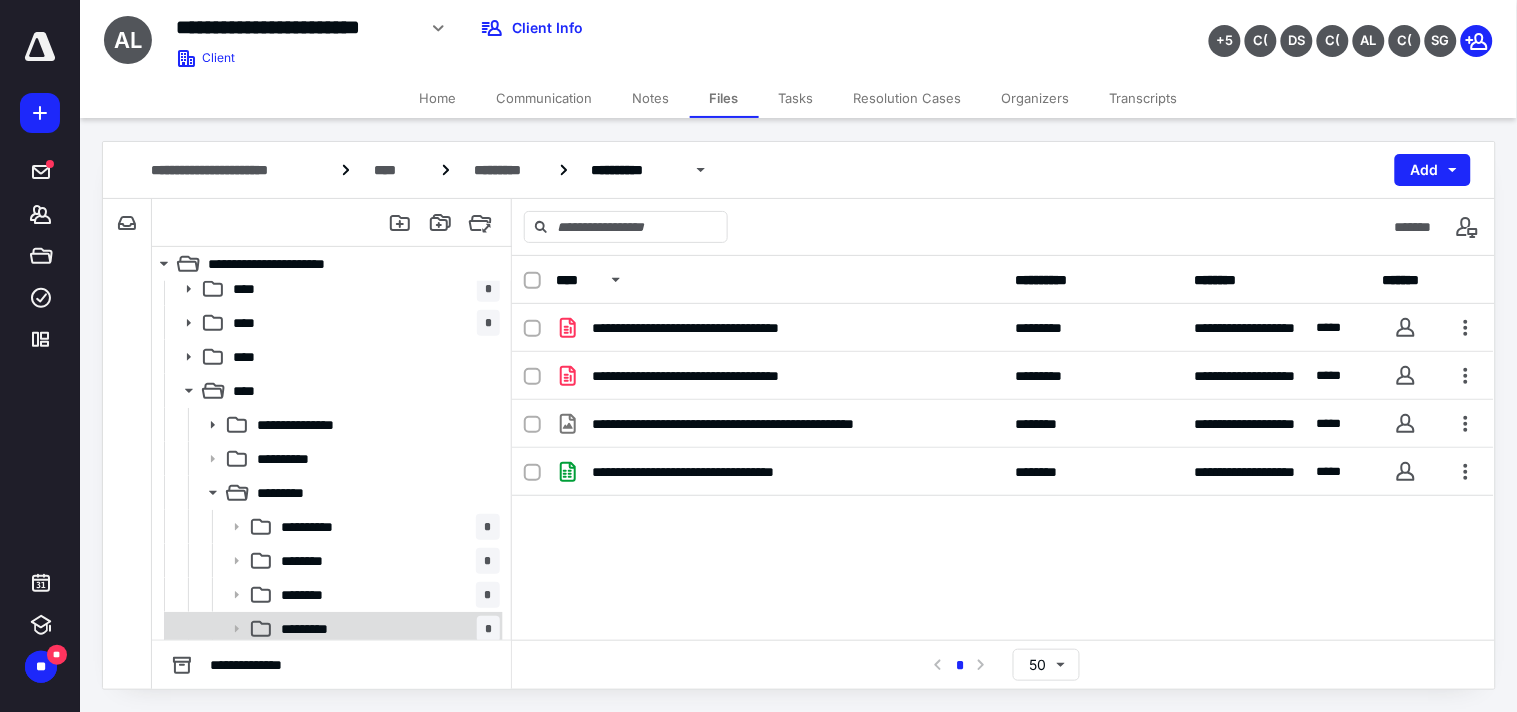scroll, scrollTop: 222, scrollLeft: 0, axis: vertical 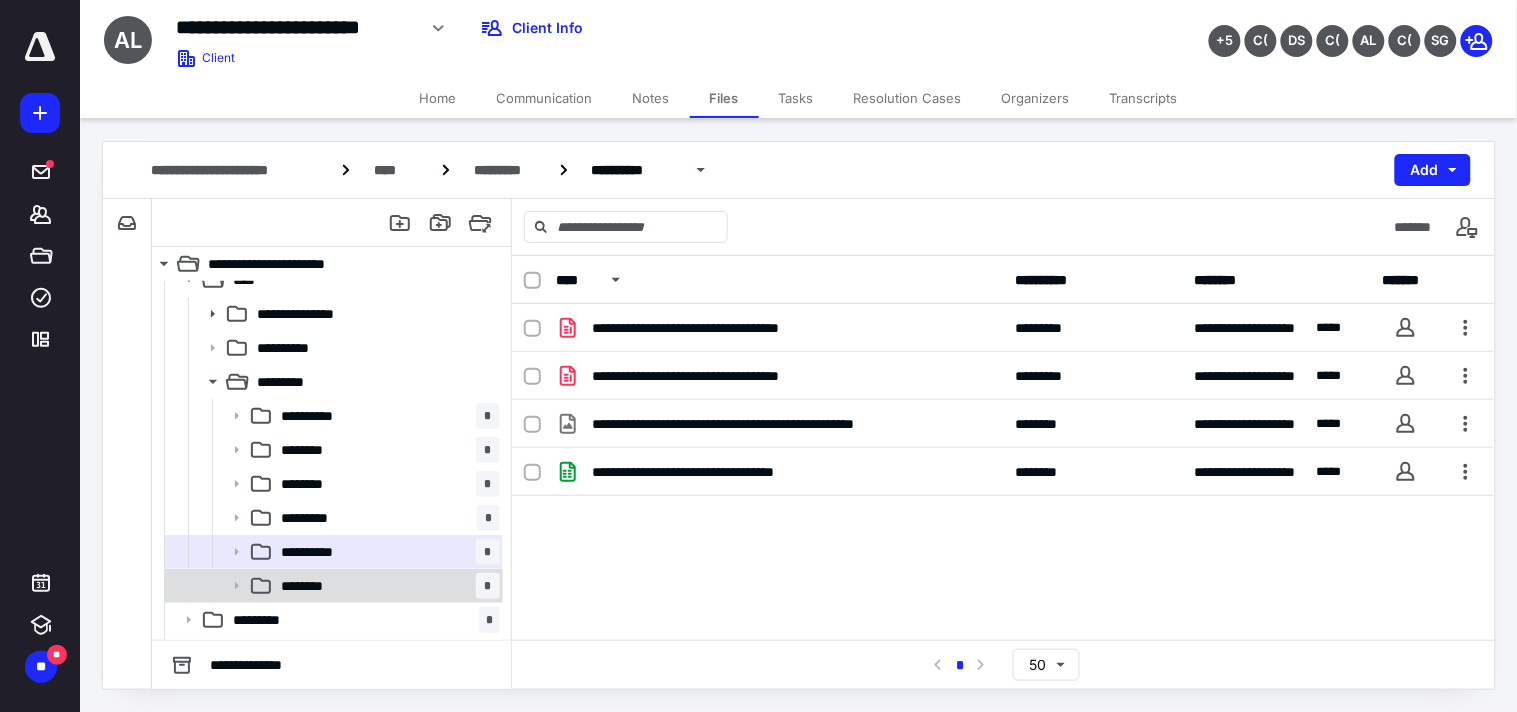 click on "********" at bounding box center (314, 586) 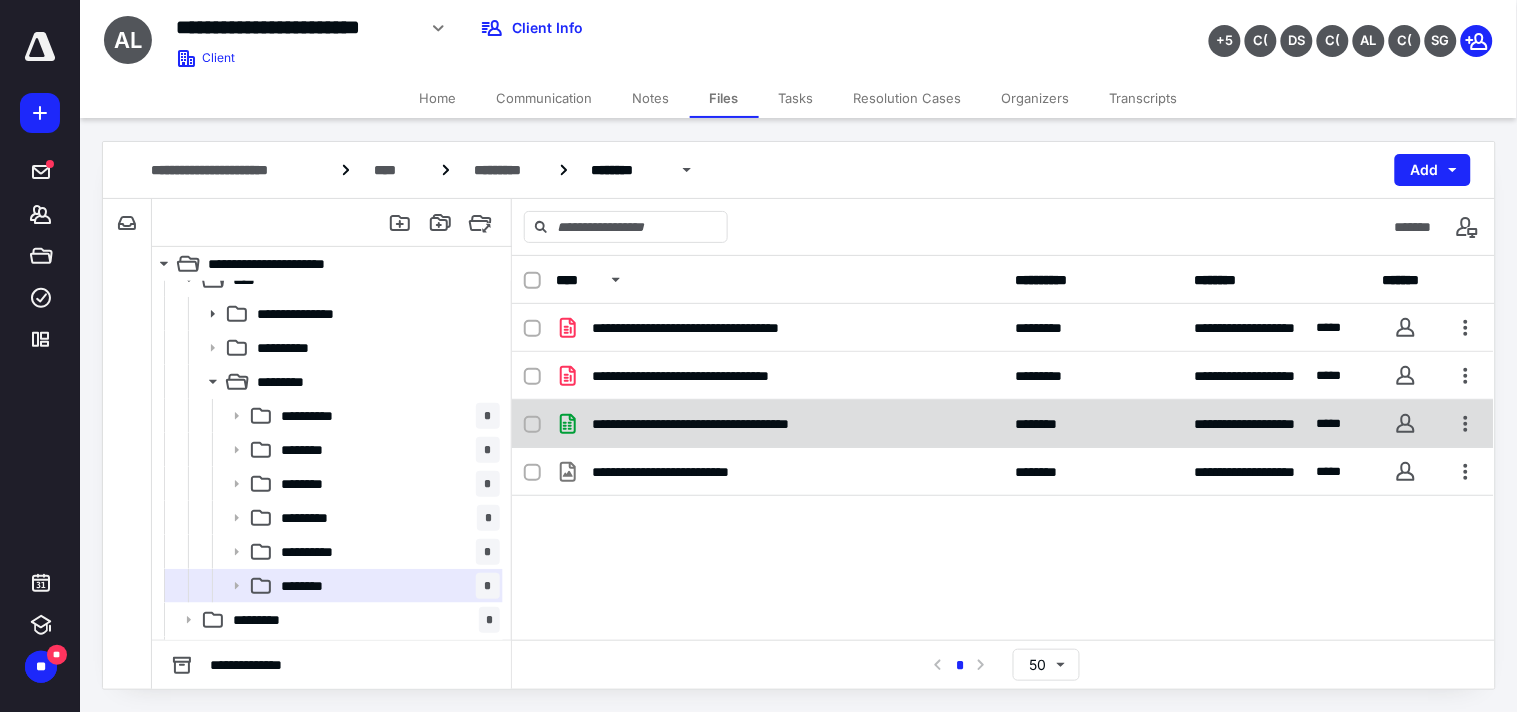 click on "**********" at bounding box center [779, 424] 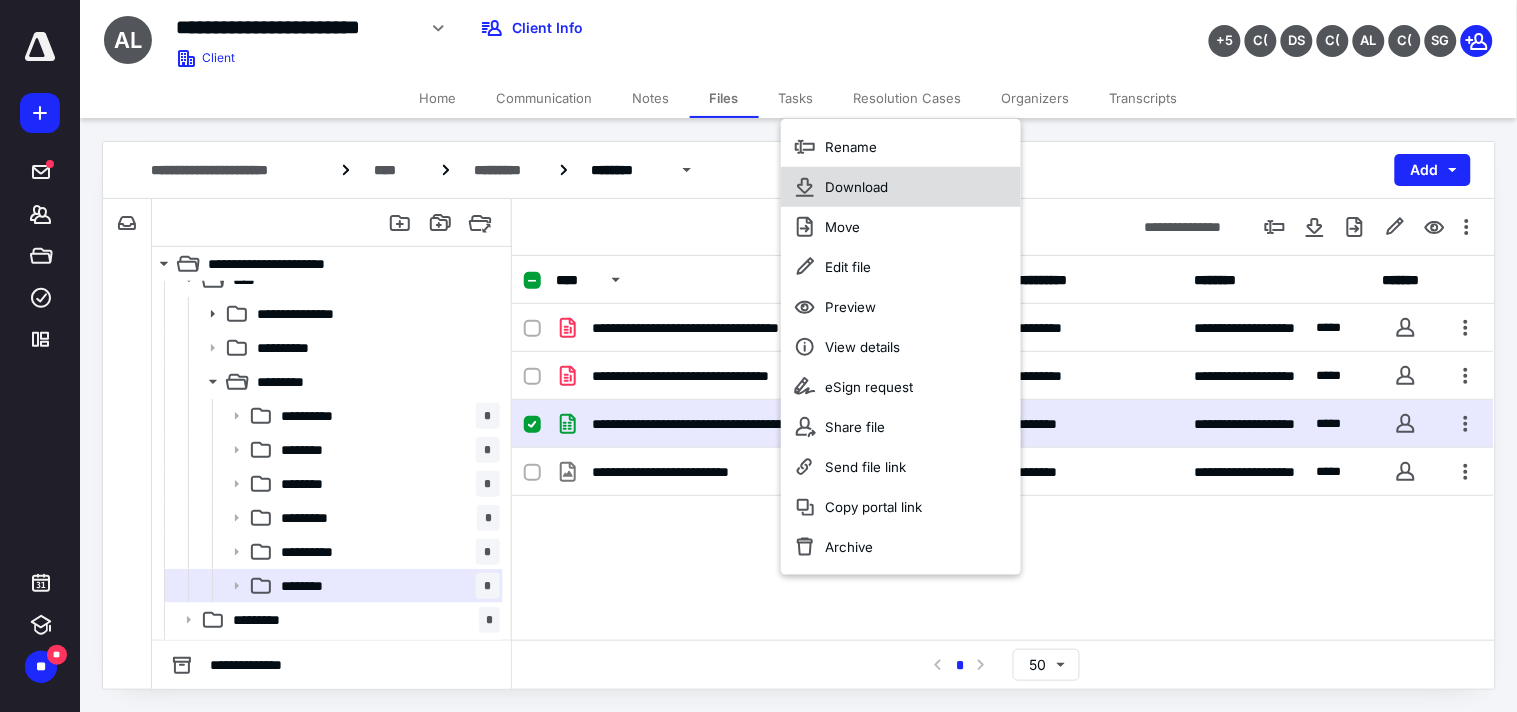 click on "Download" at bounding box center (856, 187) 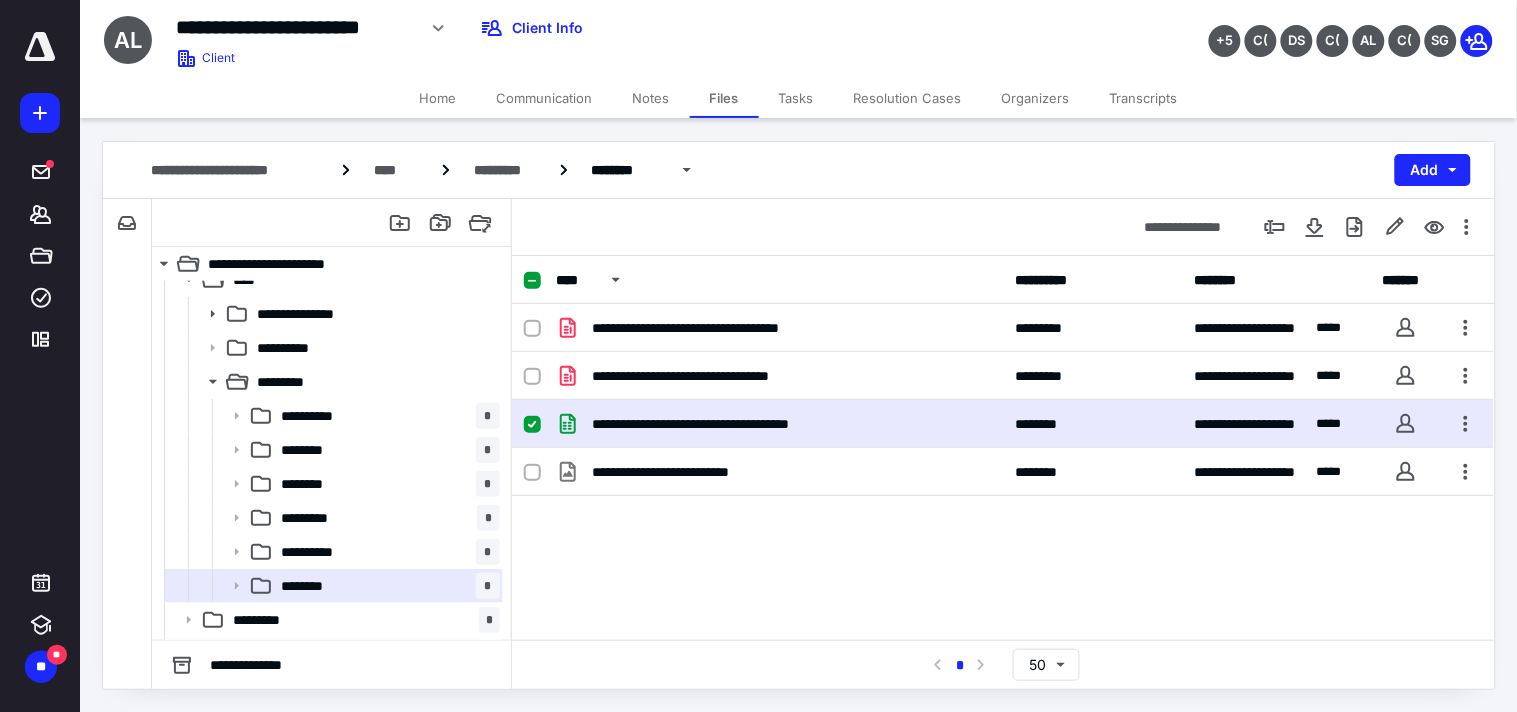 scroll, scrollTop: 286, scrollLeft: 0, axis: vertical 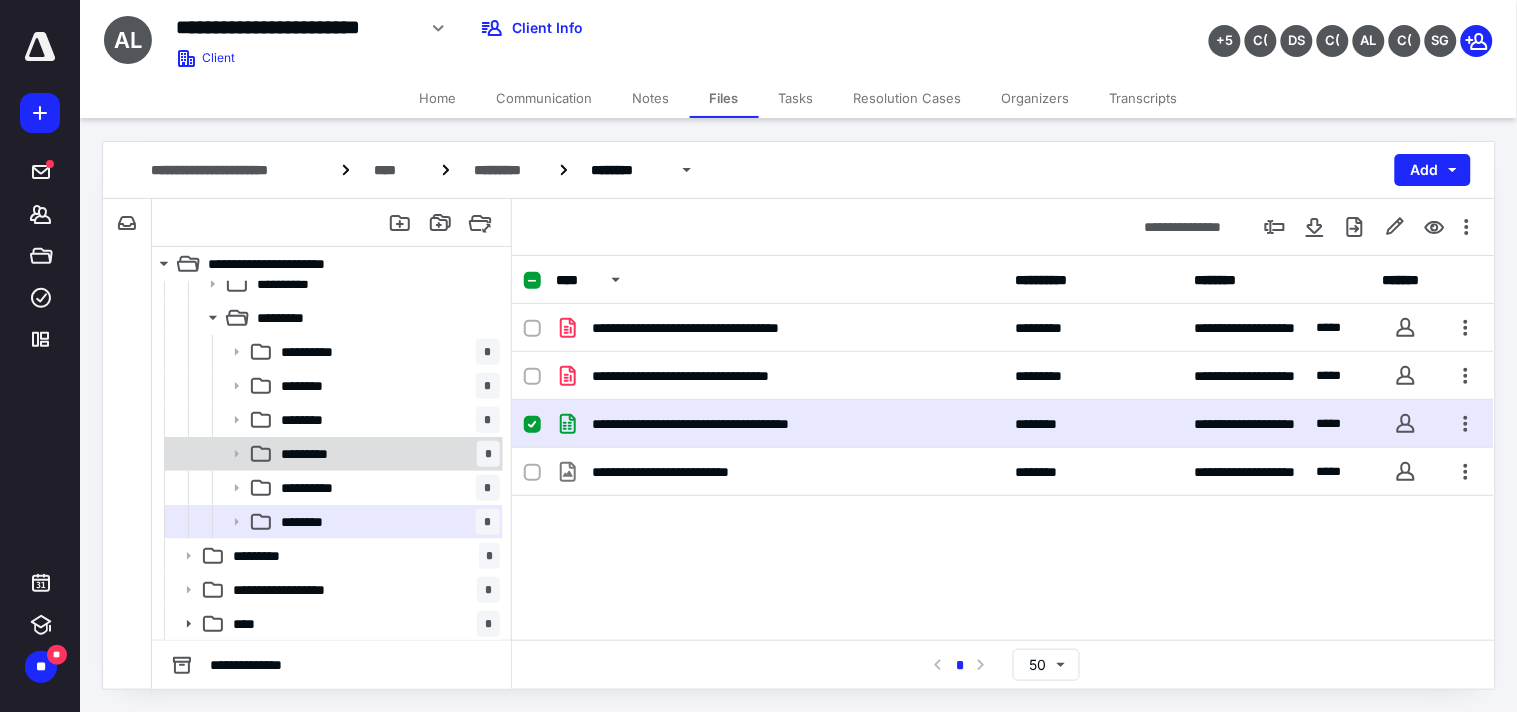 click on "********* *" at bounding box center (386, 454) 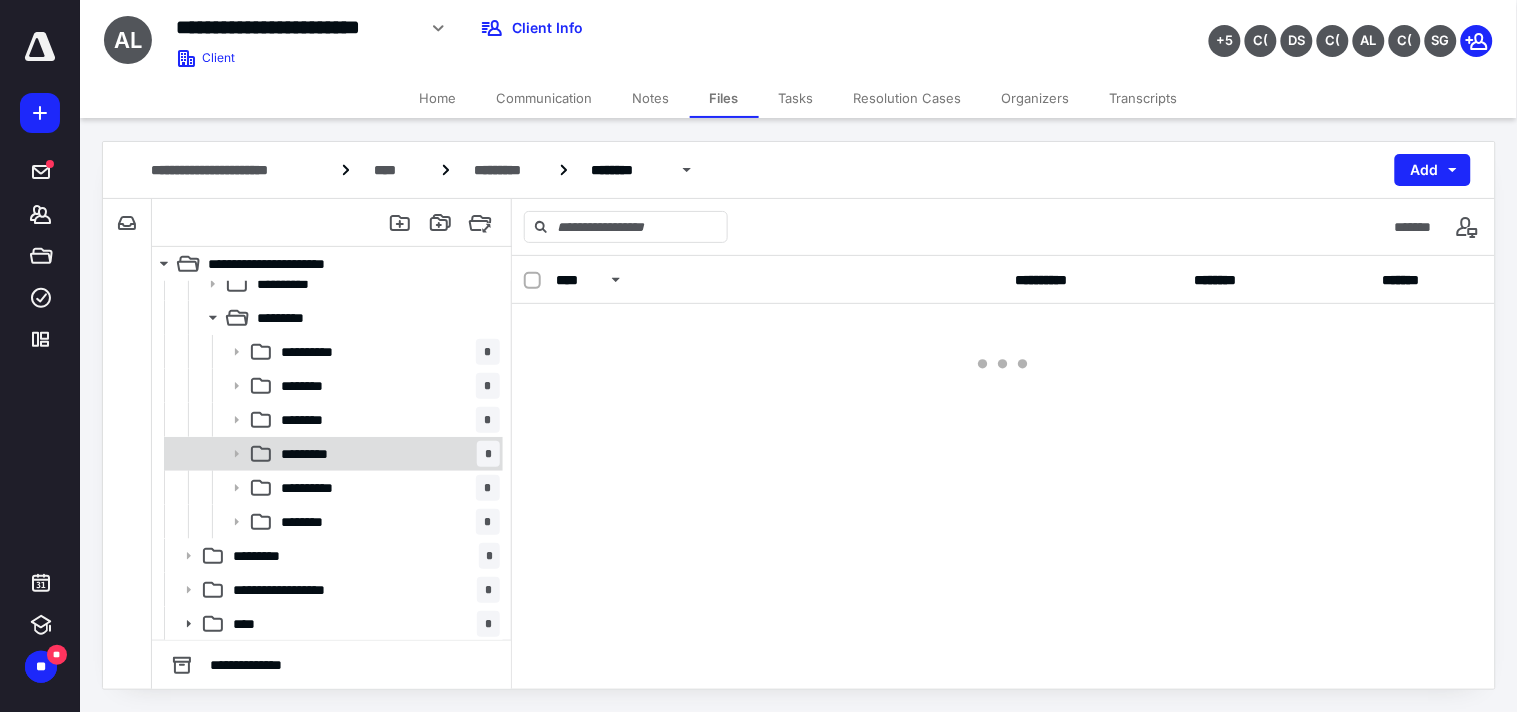 click on "********* *" at bounding box center [386, 454] 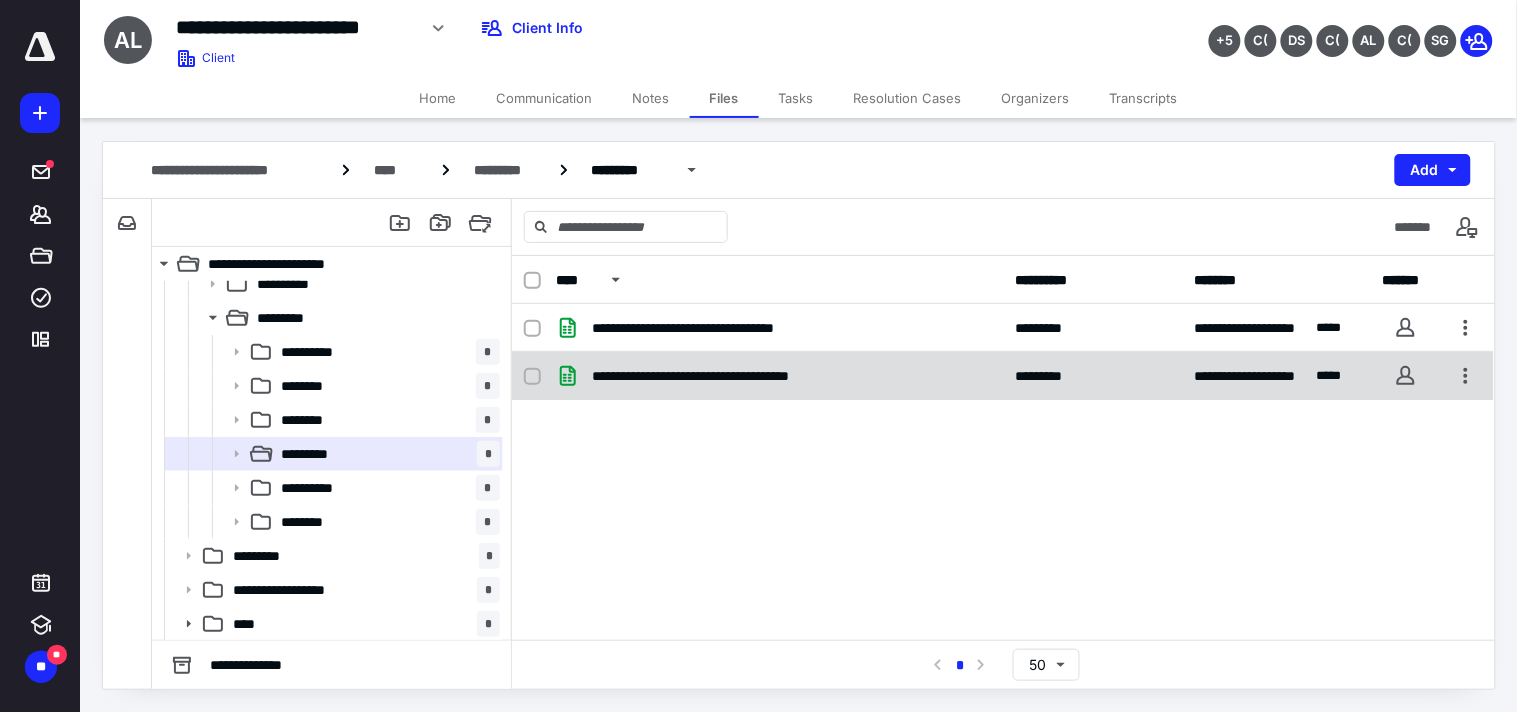 click on "**********" at bounding box center [1003, 376] 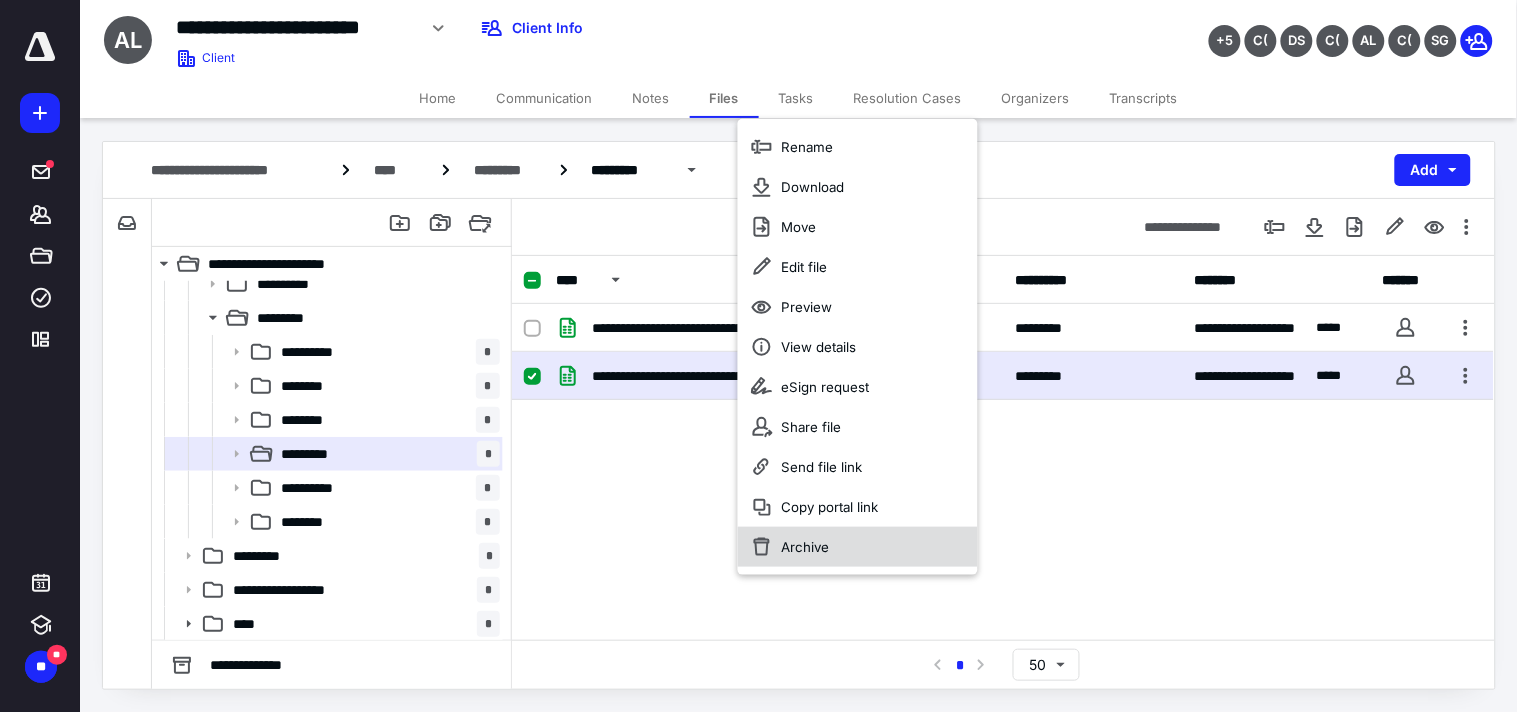 click on "Archive" at bounding box center (858, 547) 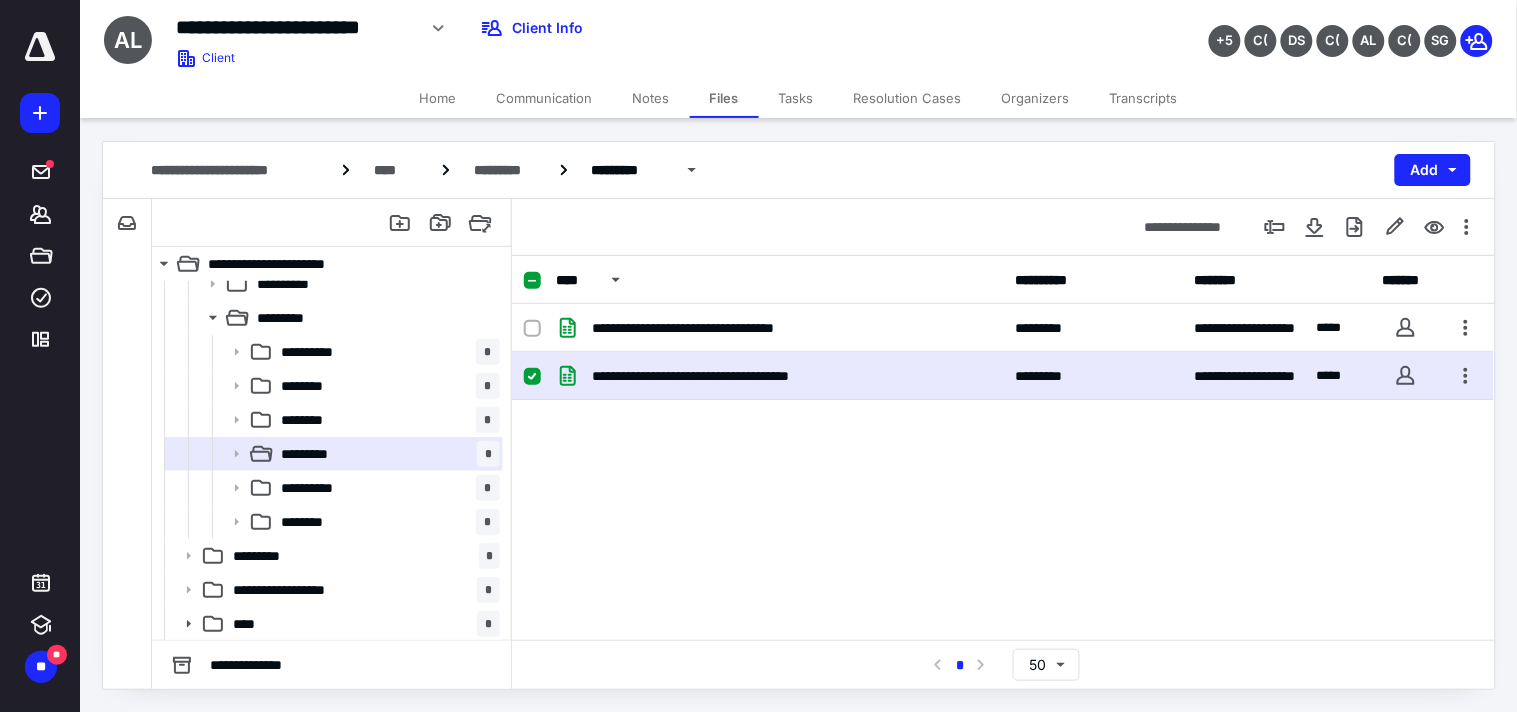 checkbox on "false" 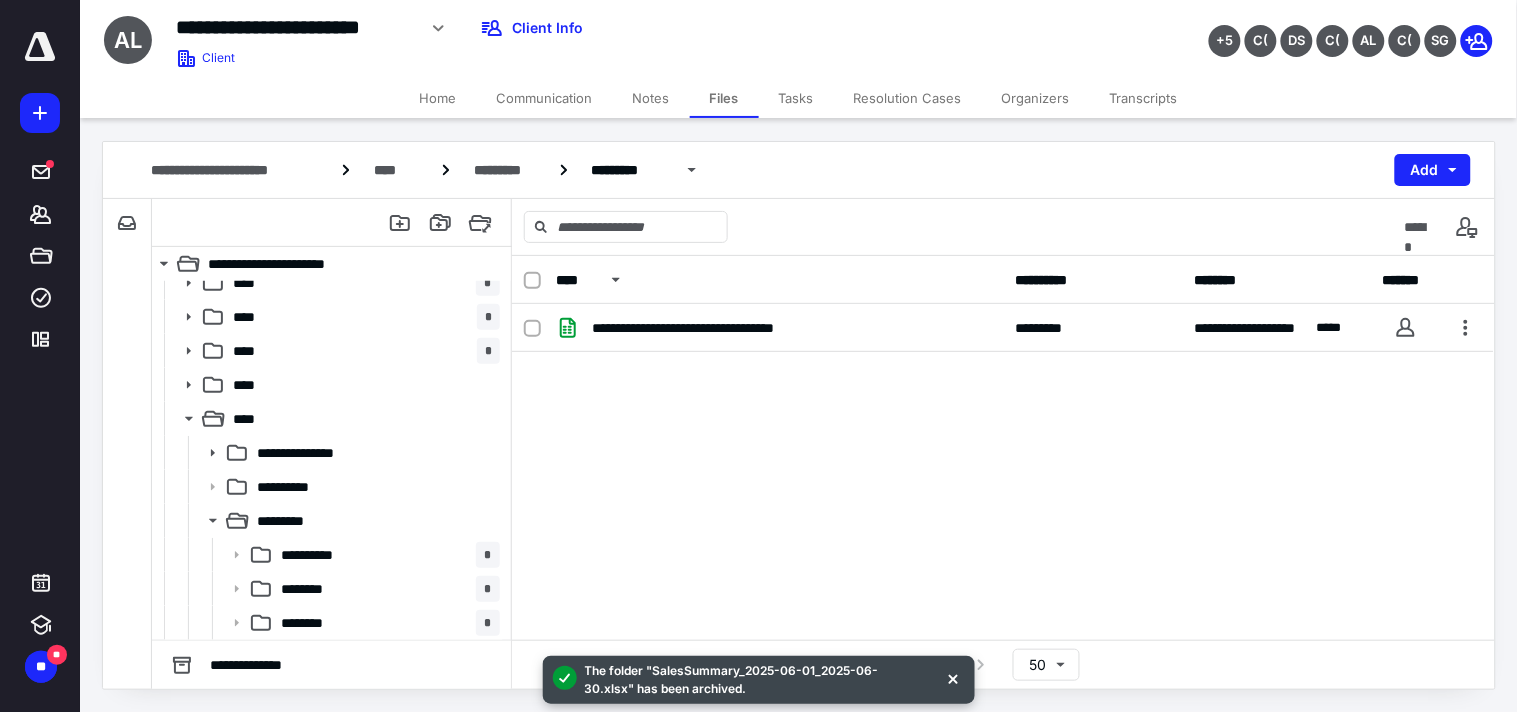 scroll, scrollTop: 286, scrollLeft: 0, axis: vertical 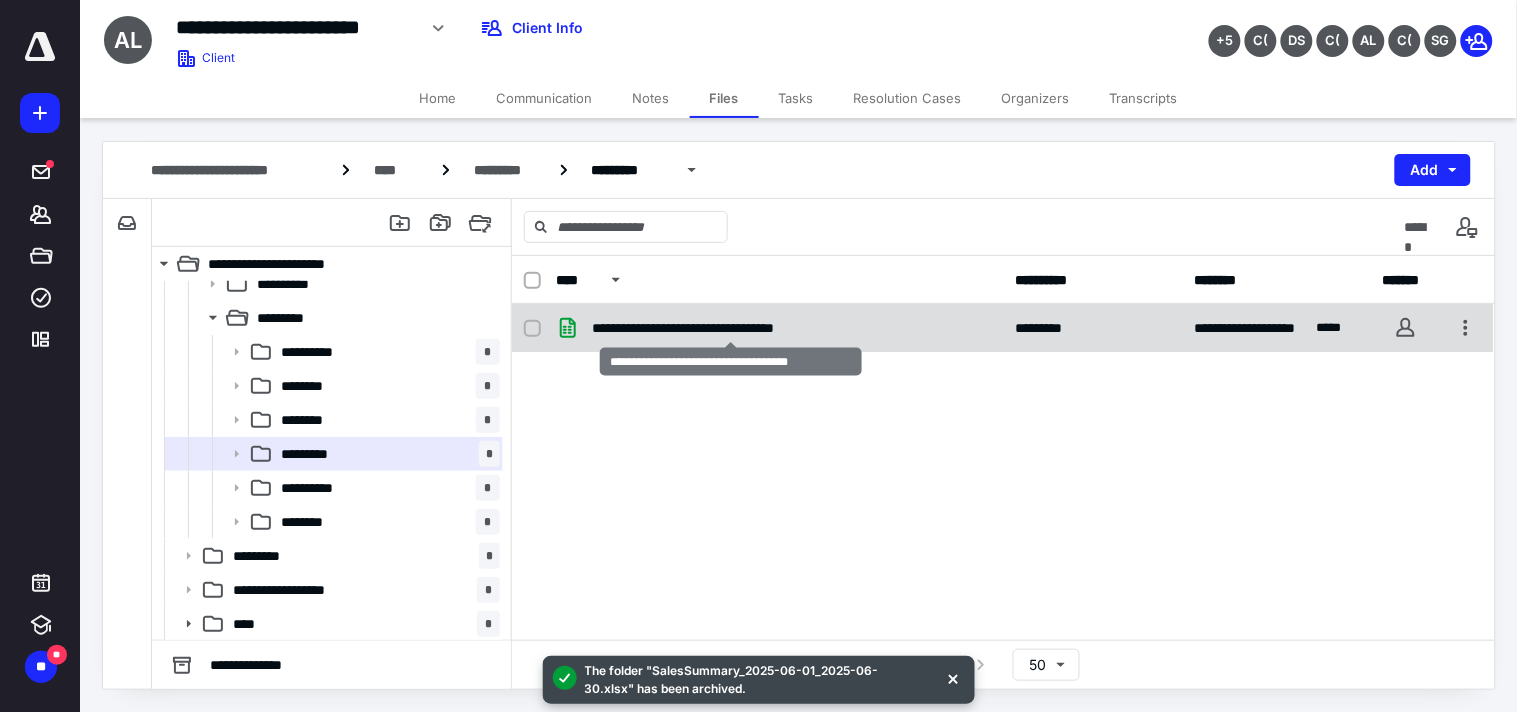click on "**********" at bounding box center [731, 328] 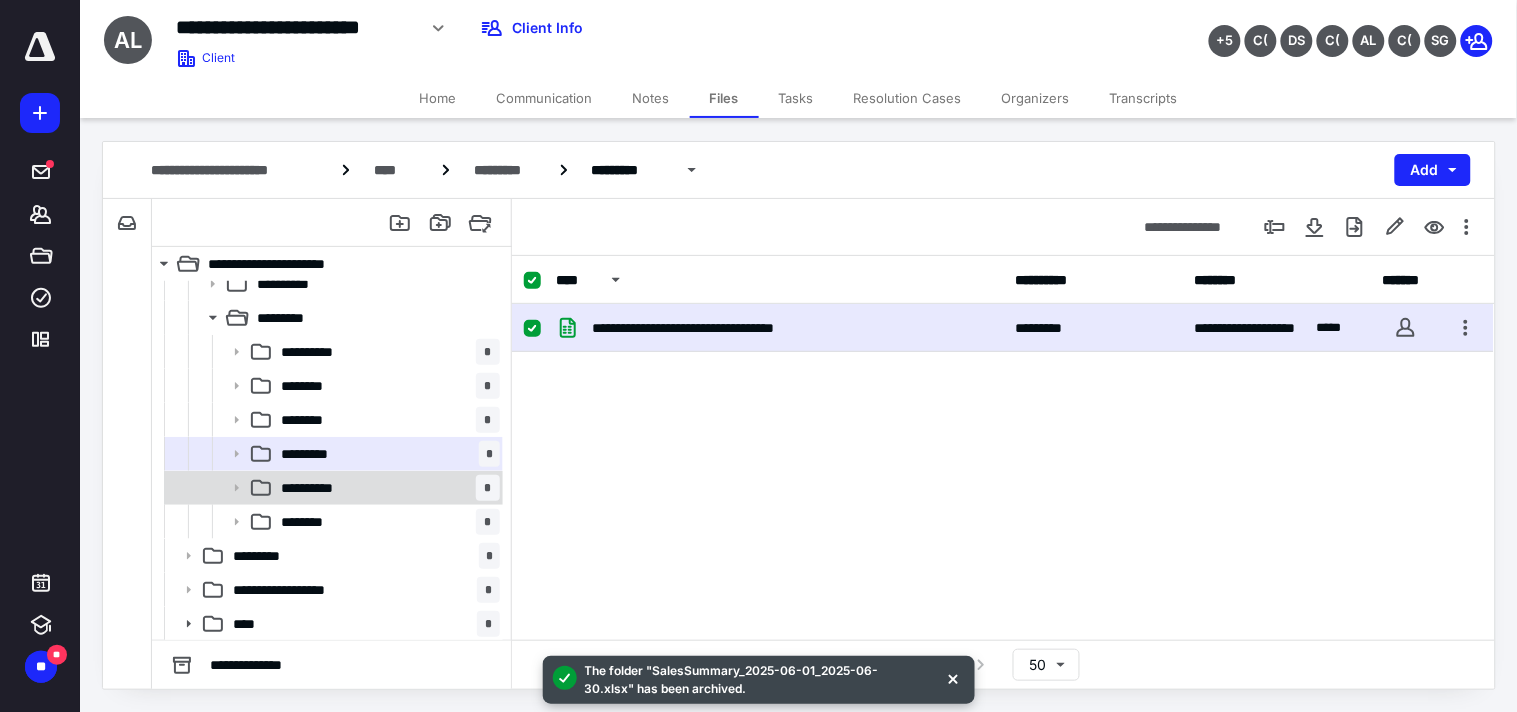 click on "**********" at bounding box center [386, 488] 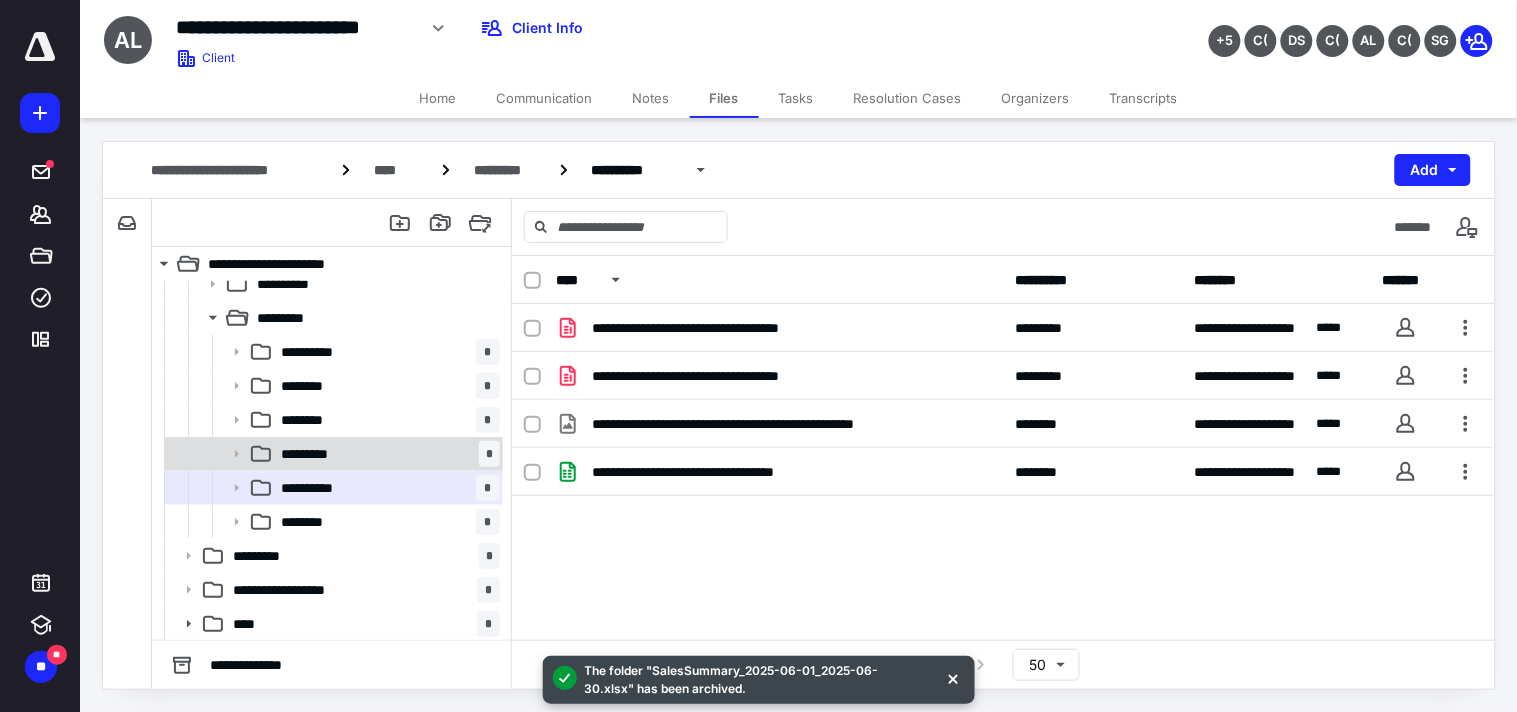 click on "********* *" at bounding box center (386, 454) 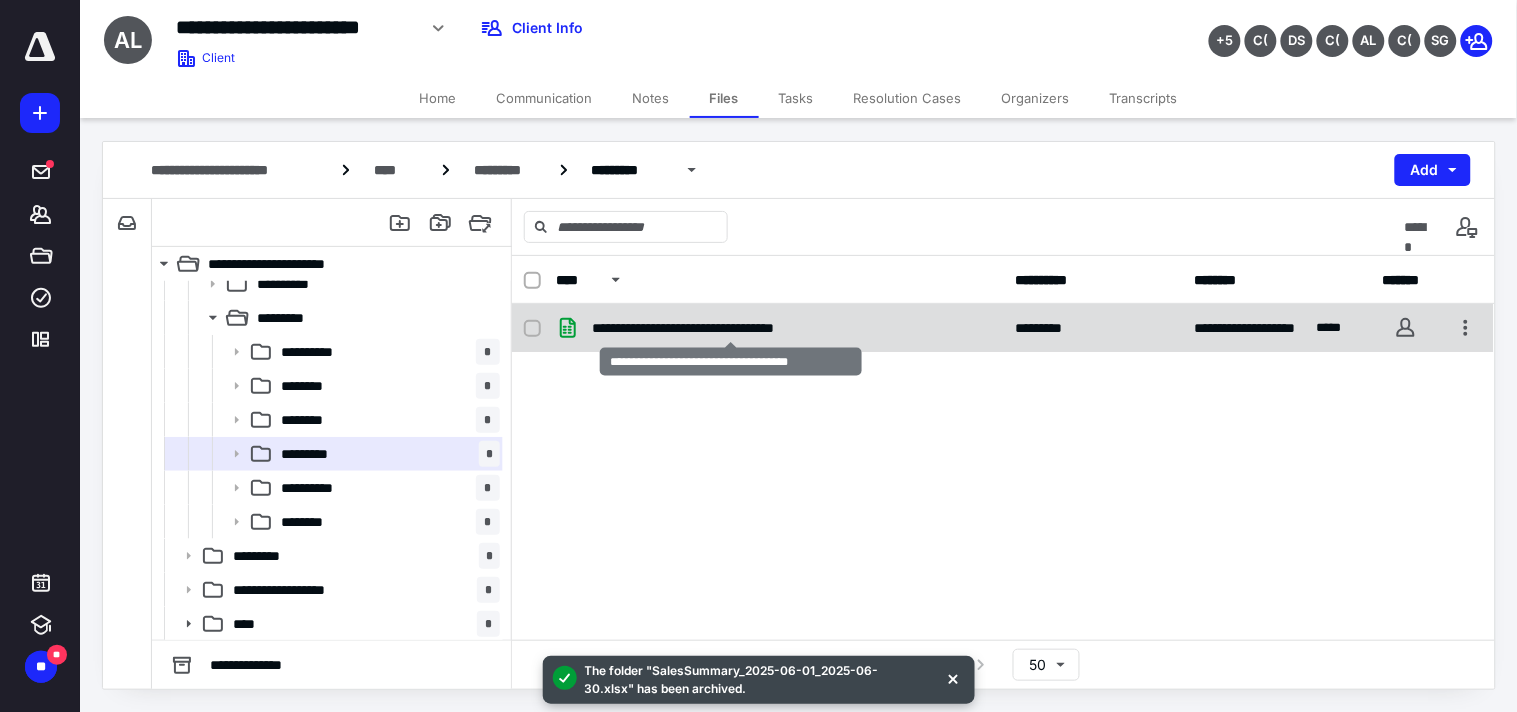 checkbox on "true" 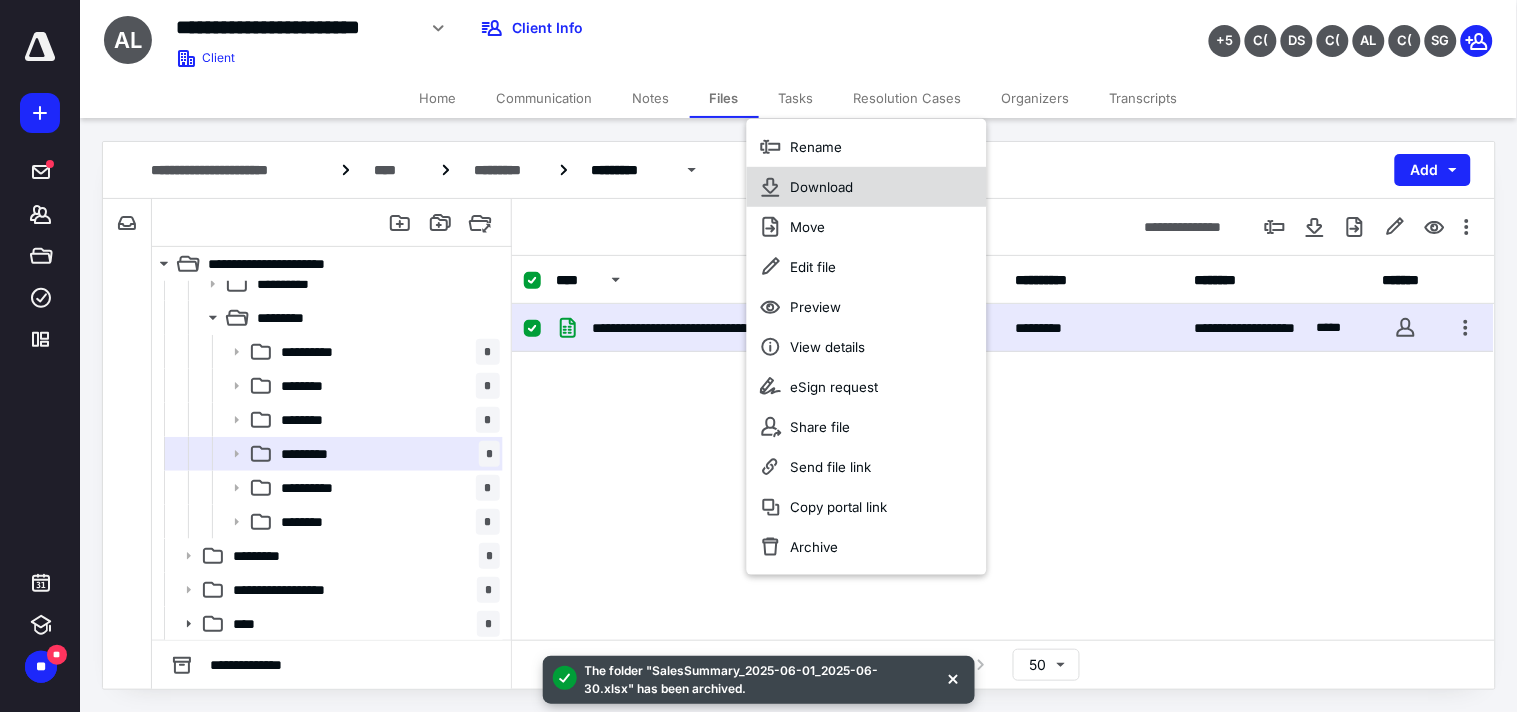 click on "Download" at bounding box center (867, 187) 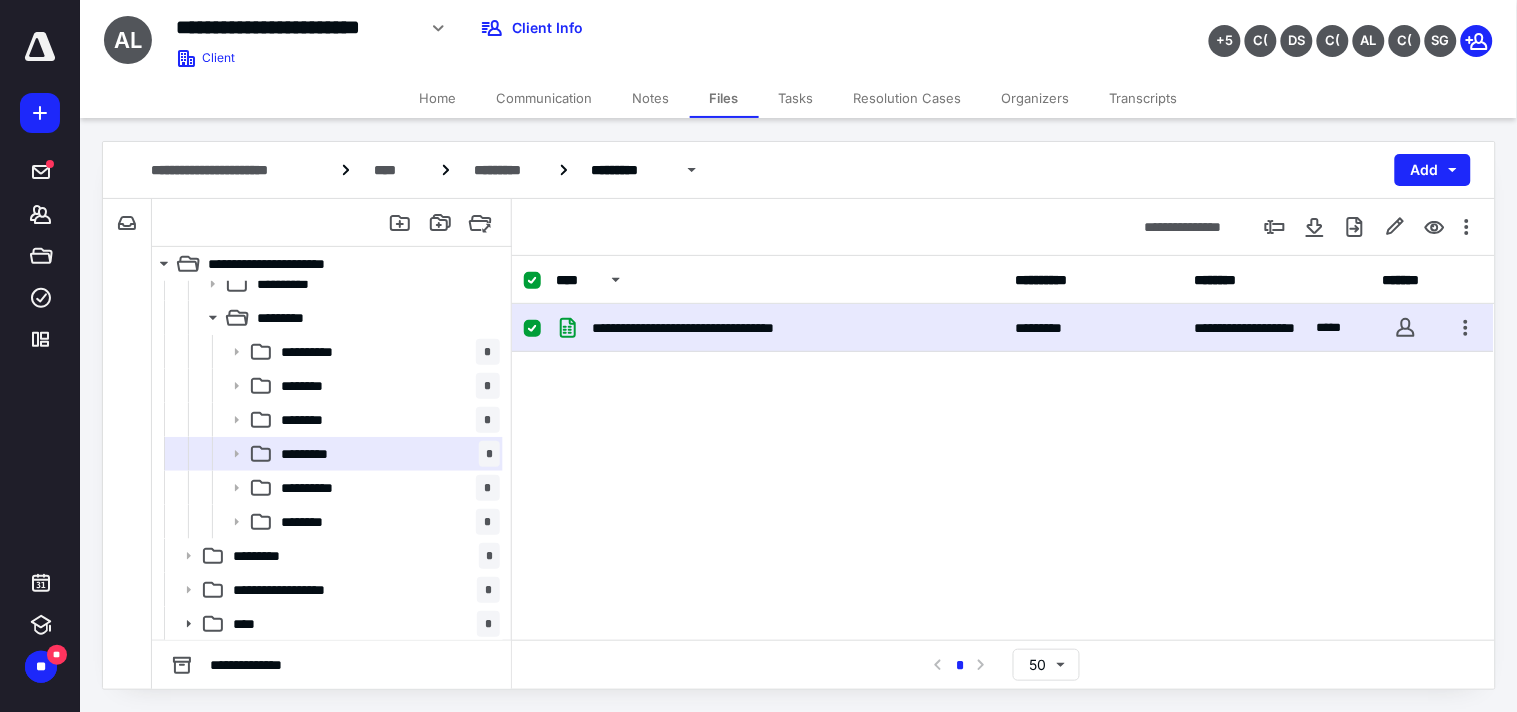 click on "Communication" at bounding box center (545, 98) 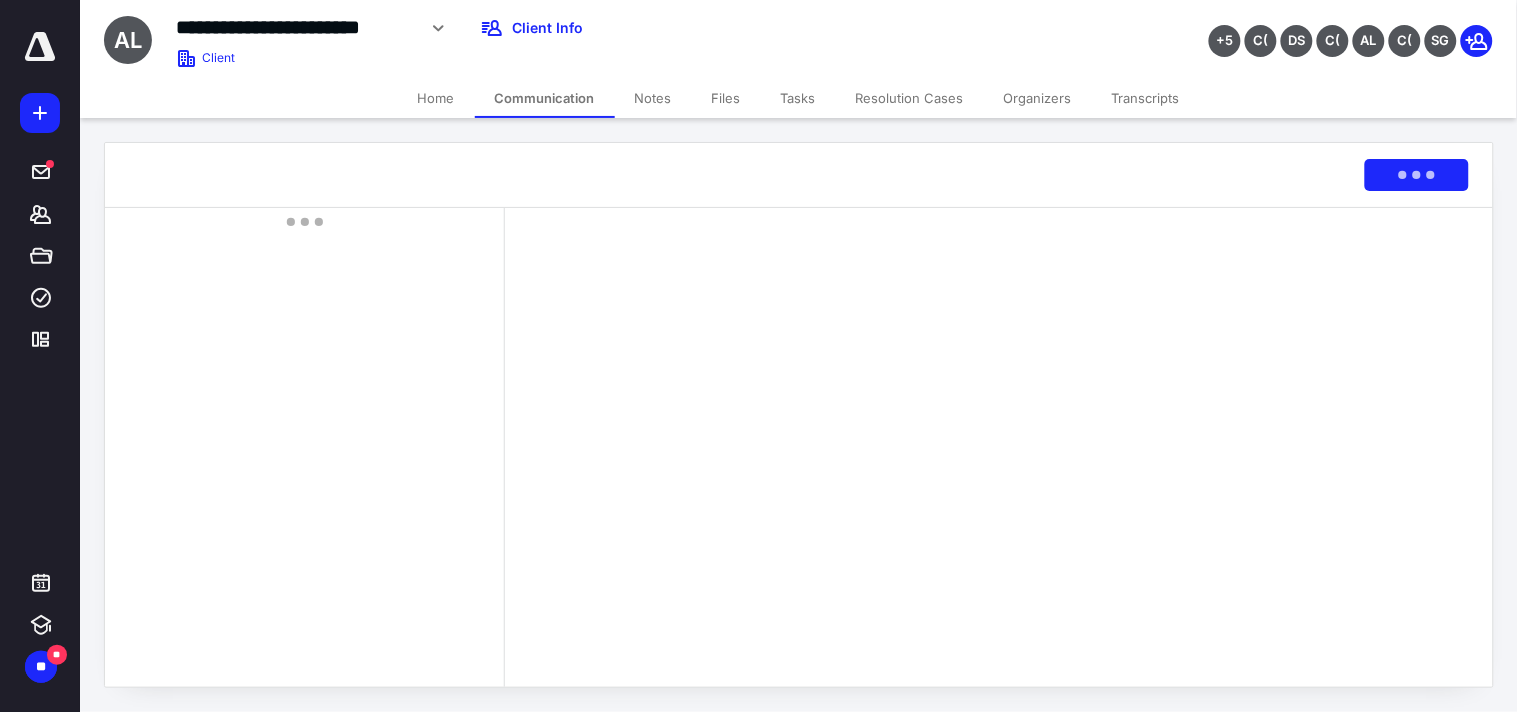 click on "Home" at bounding box center [436, 98] 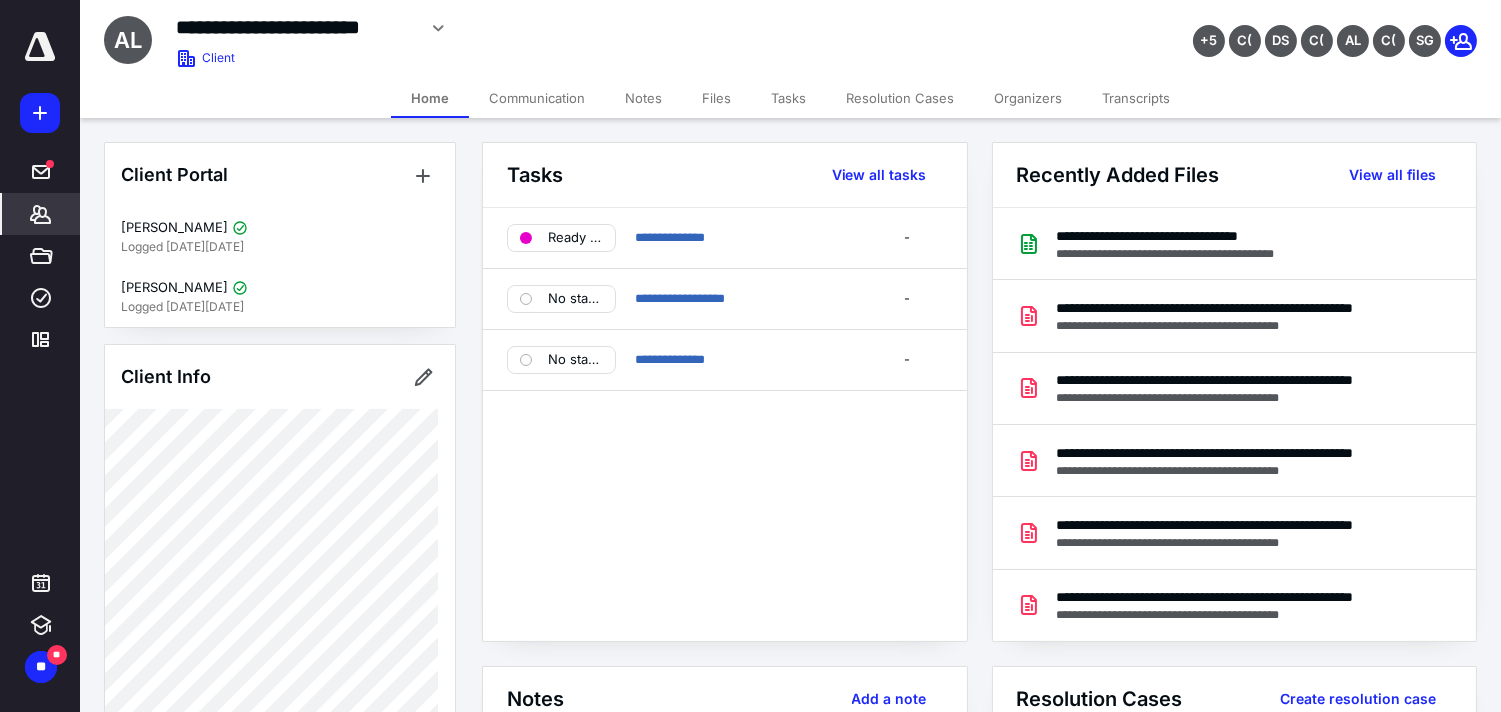 click on "**********" at bounding box center [790, 39] 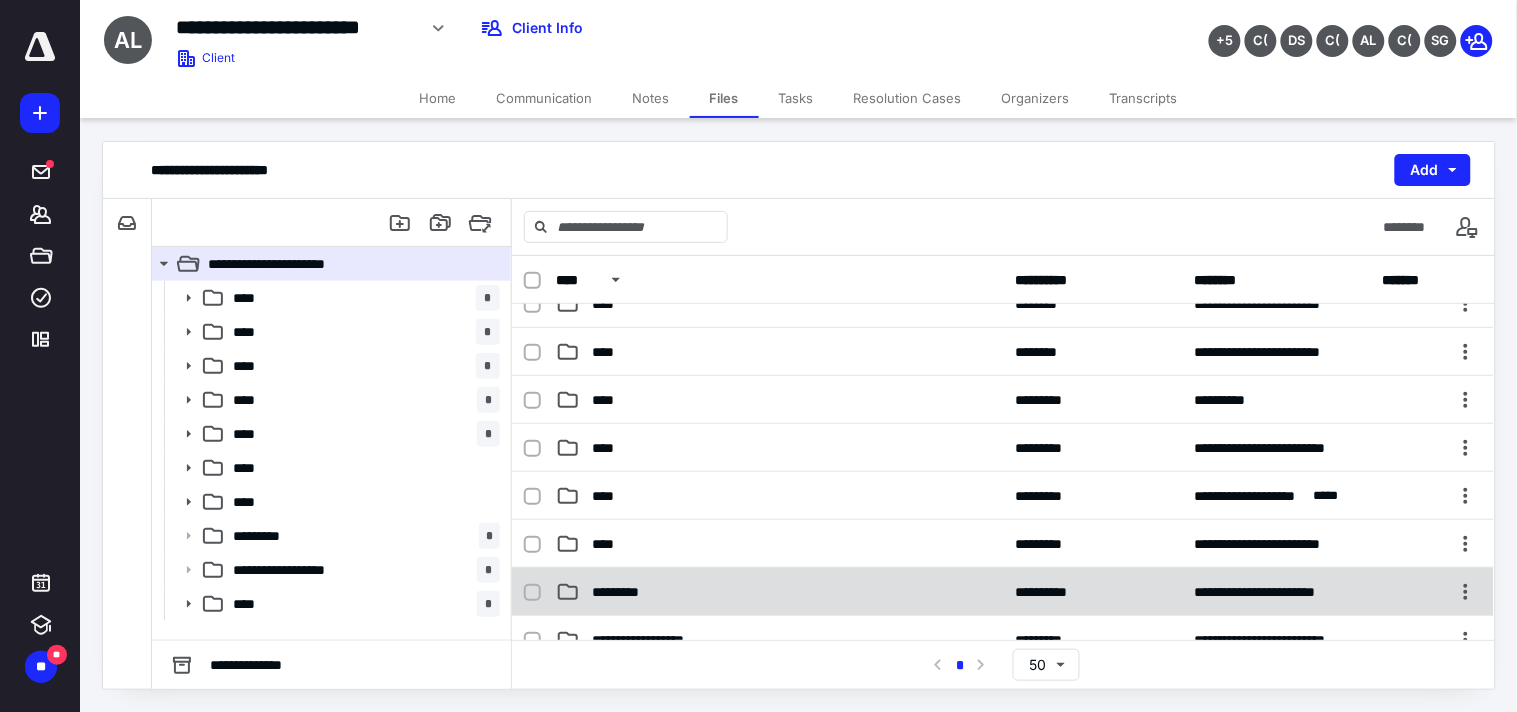 scroll, scrollTop: 111, scrollLeft: 0, axis: vertical 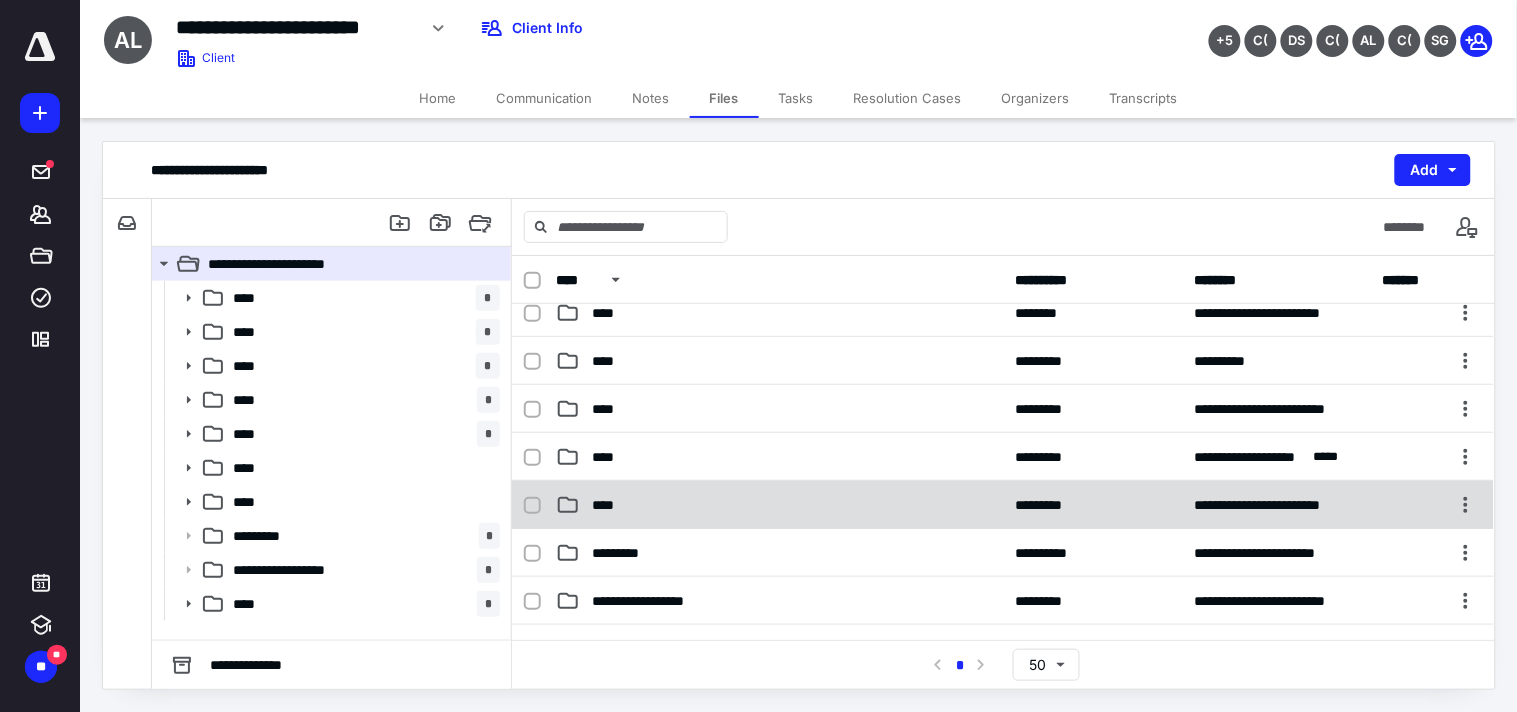 click on "**********" at bounding box center [1003, 505] 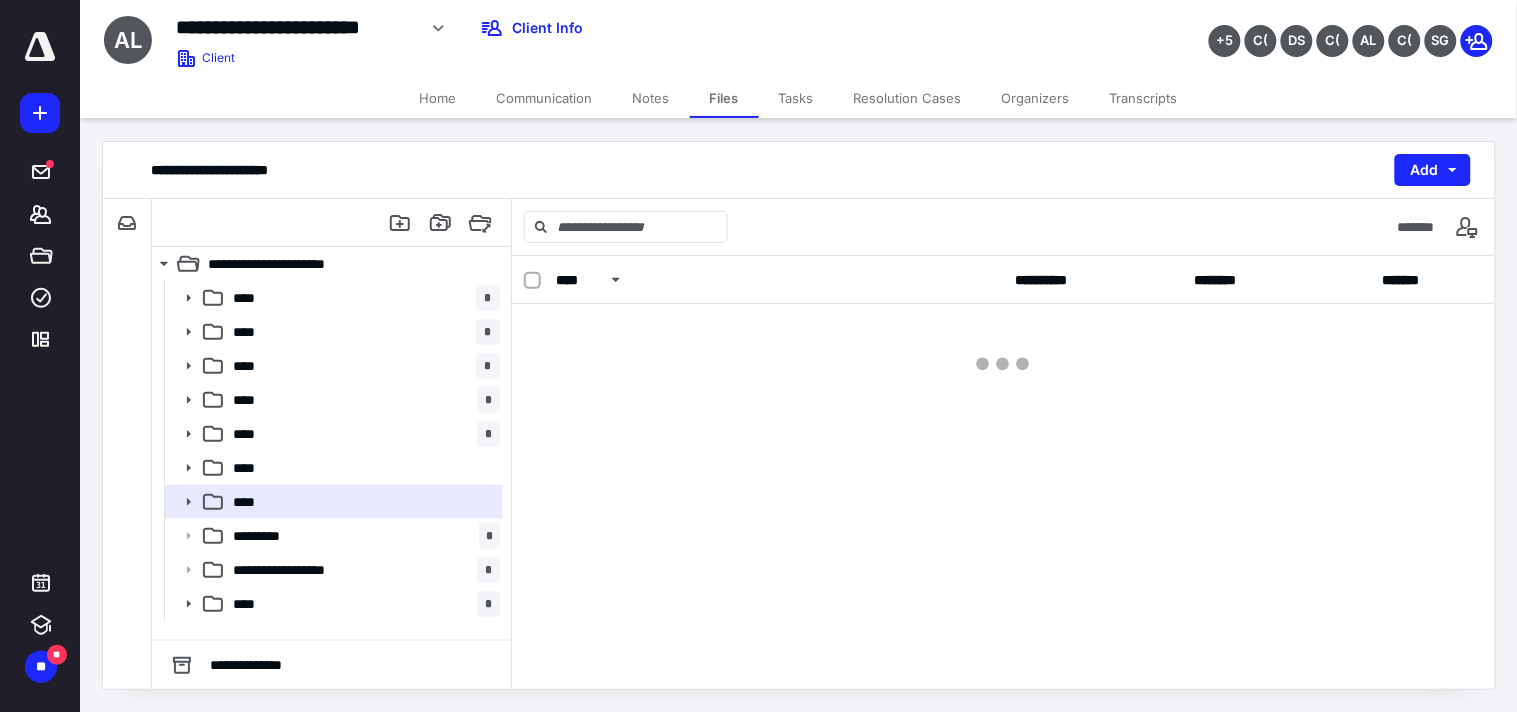 scroll, scrollTop: 0, scrollLeft: 0, axis: both 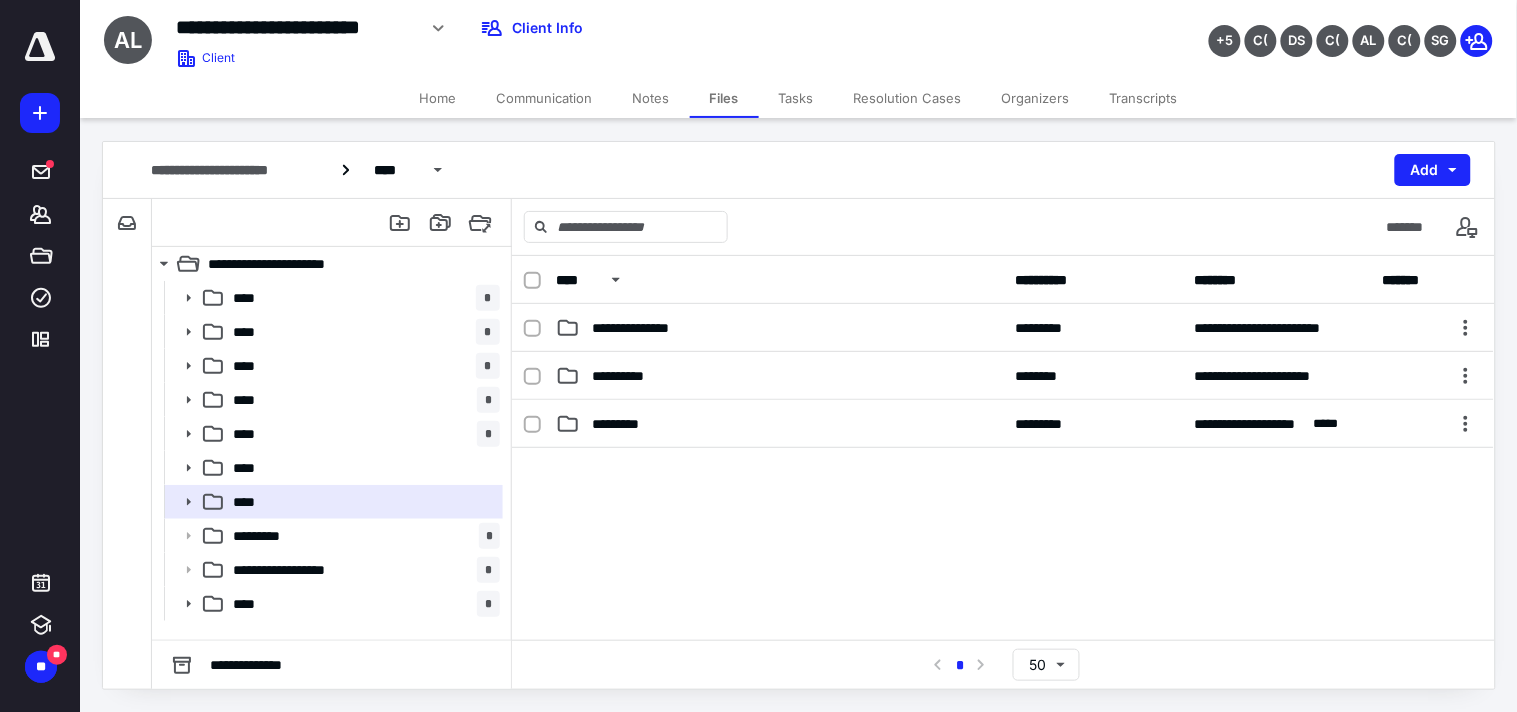 click on "**********" at bounding box center (648, 328) 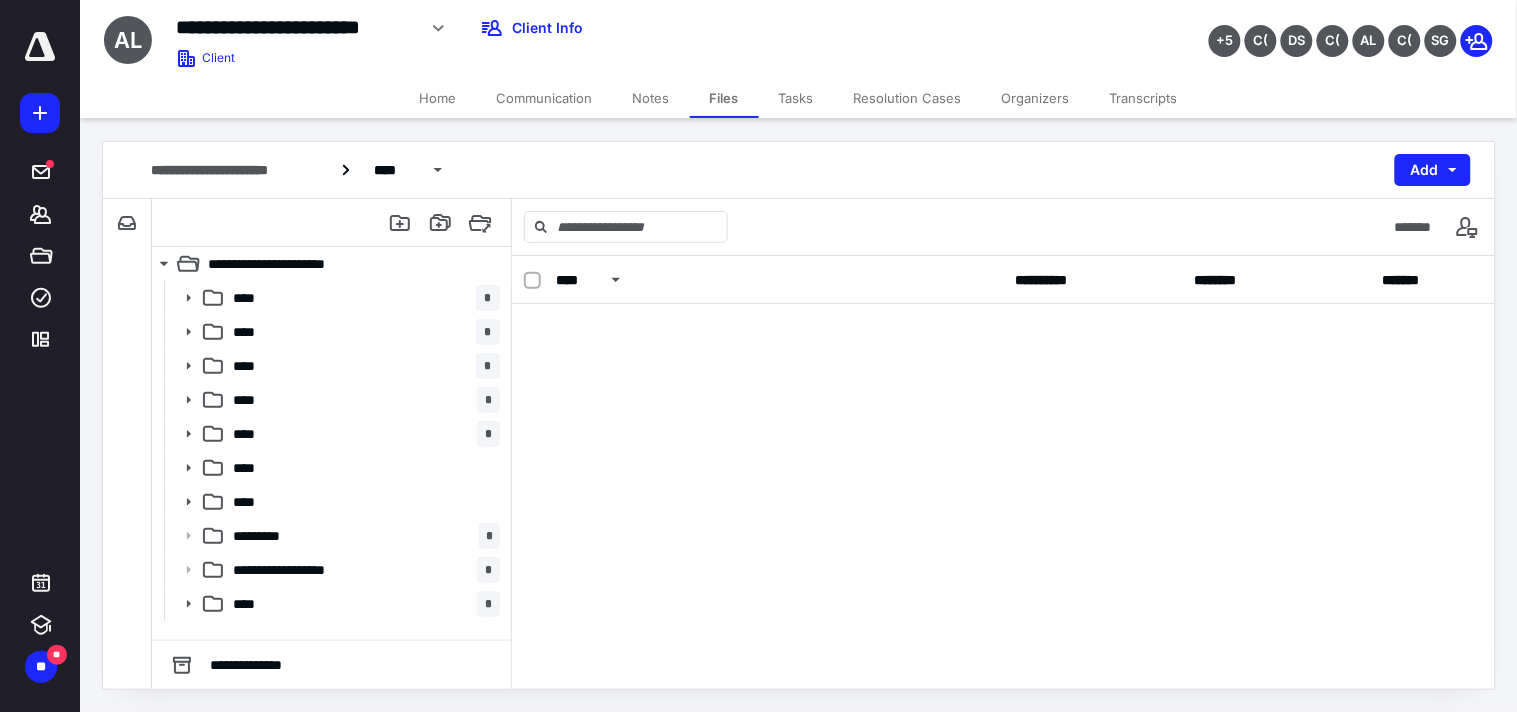 click at bounding box center [1003, 472] 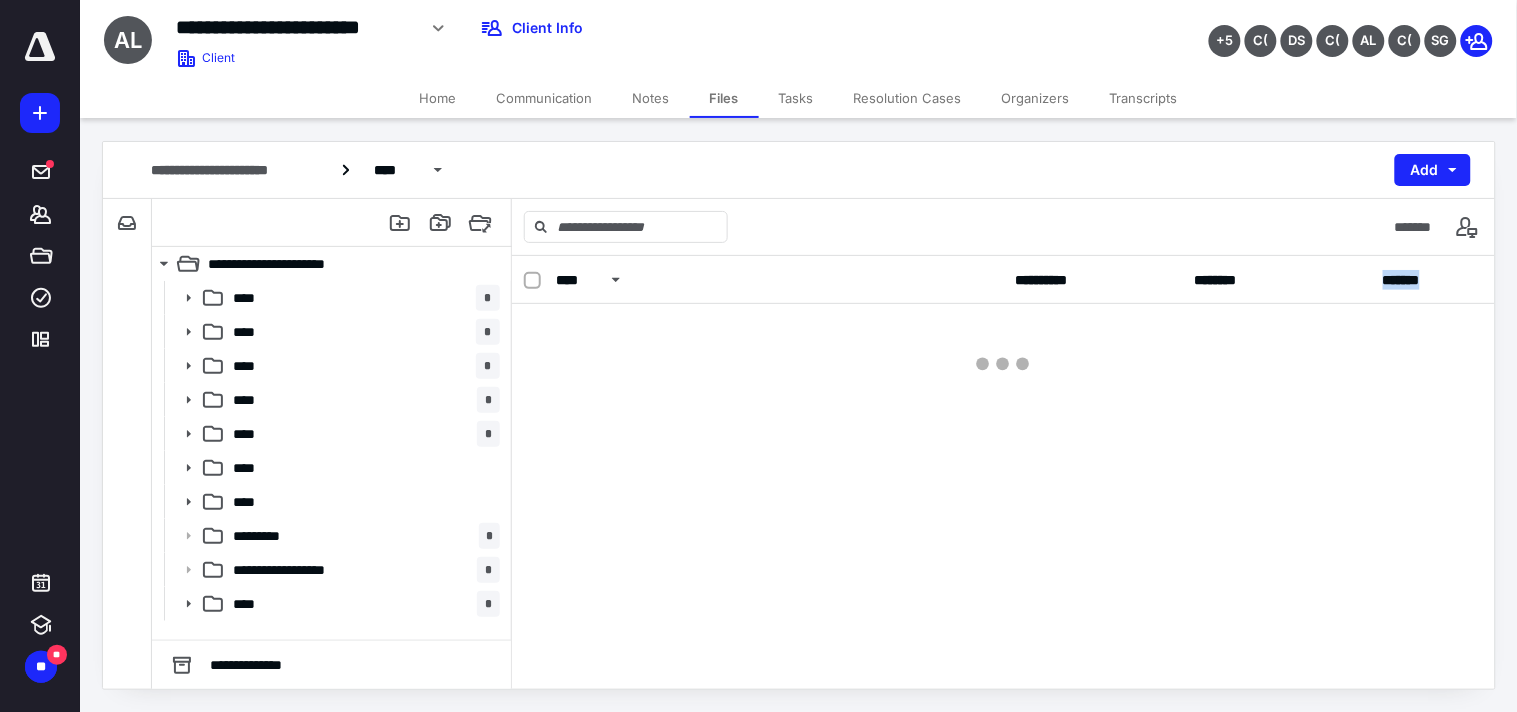 click at bounding box center (1003, 344) 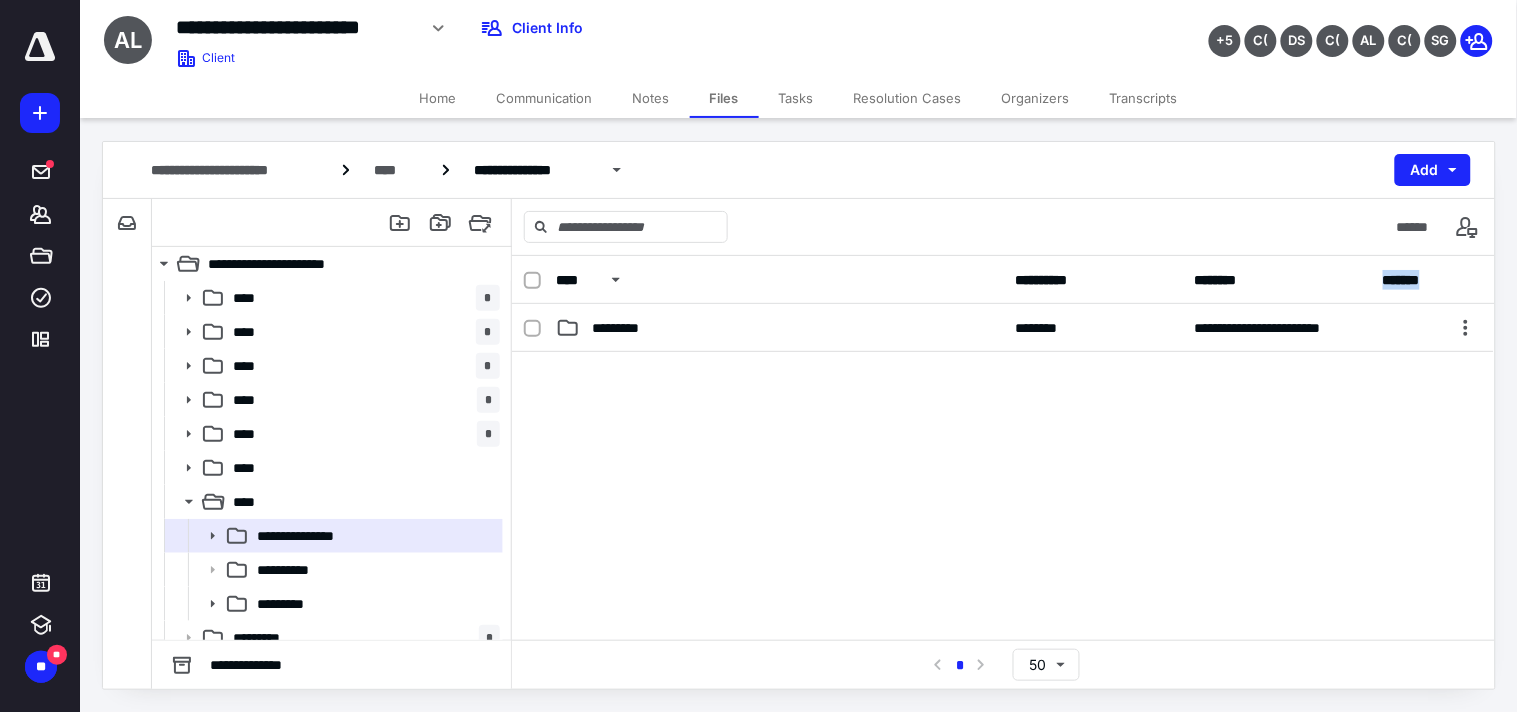 click on "*********" at bounding box center [779, 328] 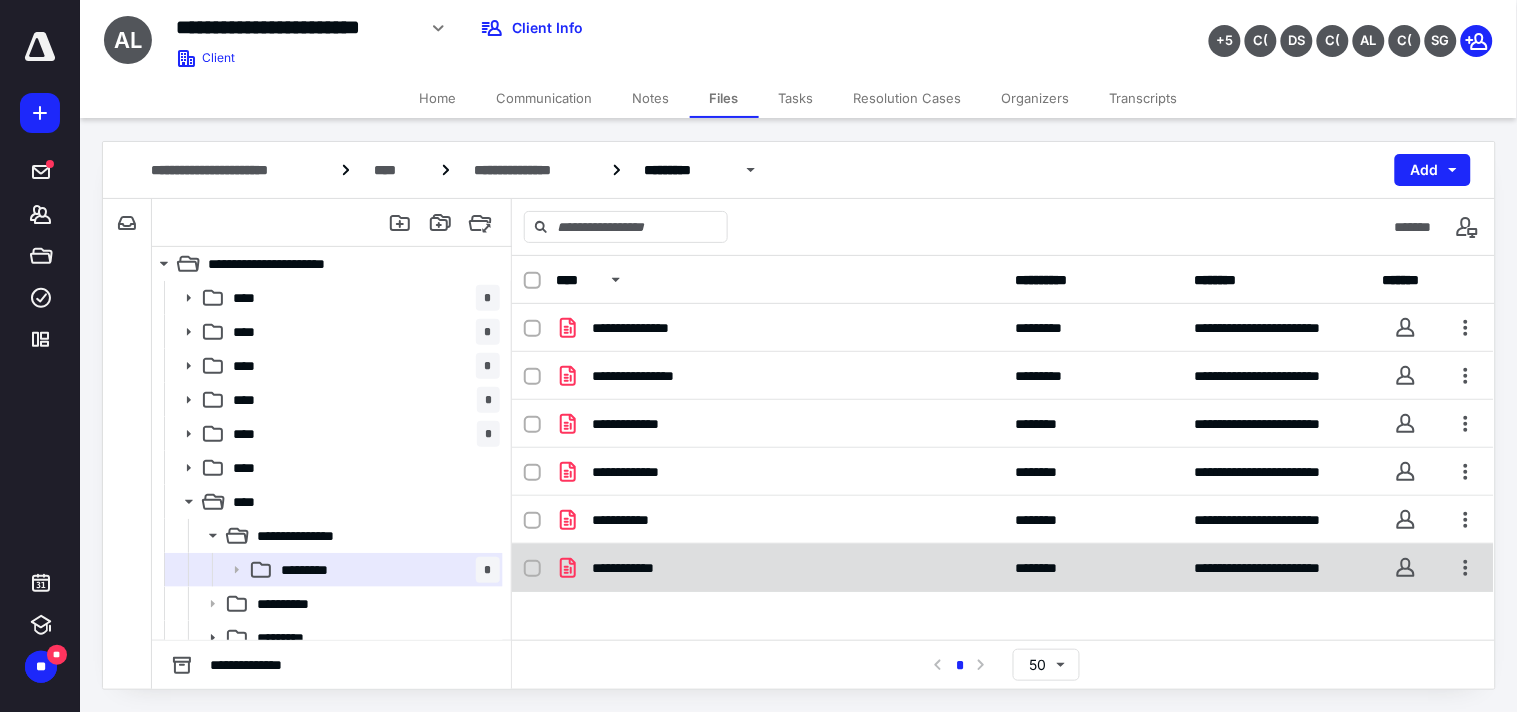 click on "**********" at bounding box center (1003, 568) 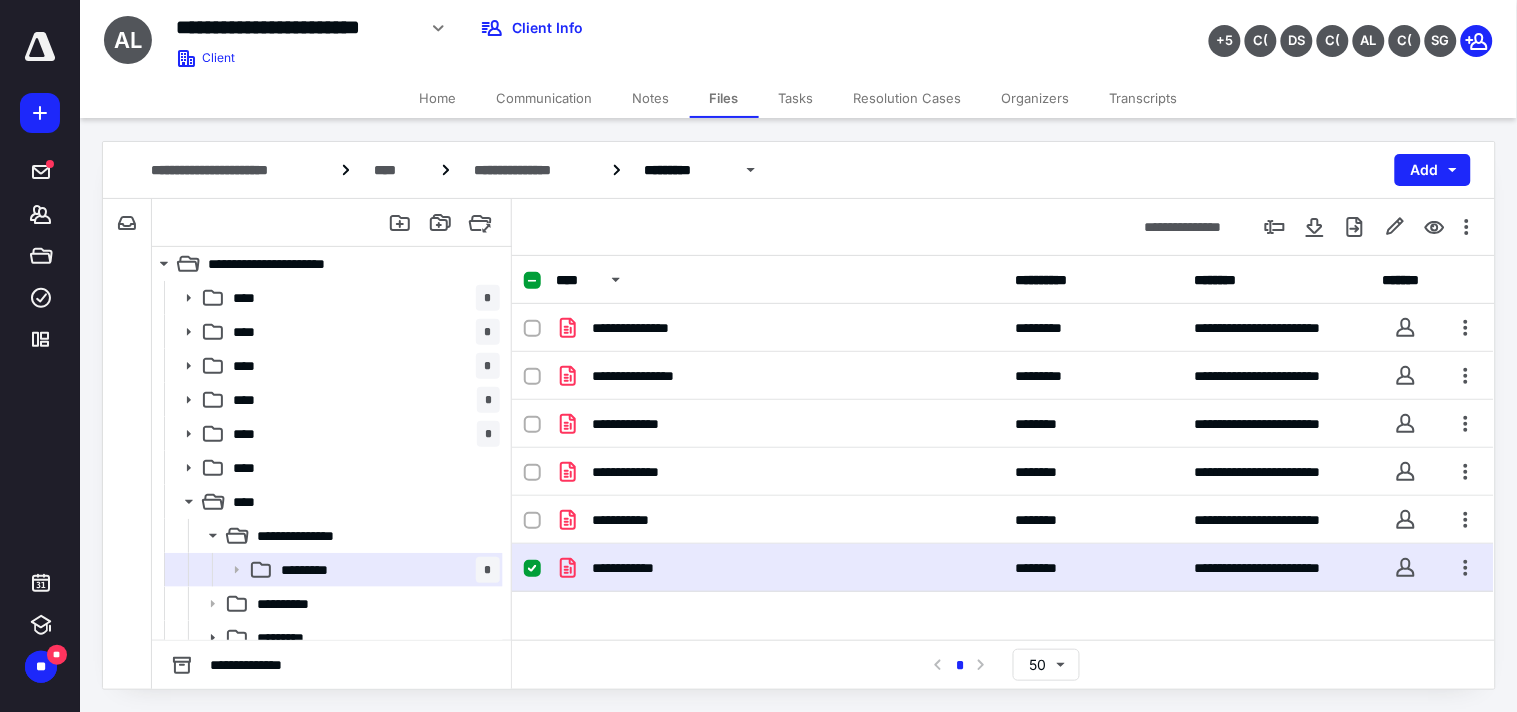 click on "**********" at bounding box center [1003, 568] 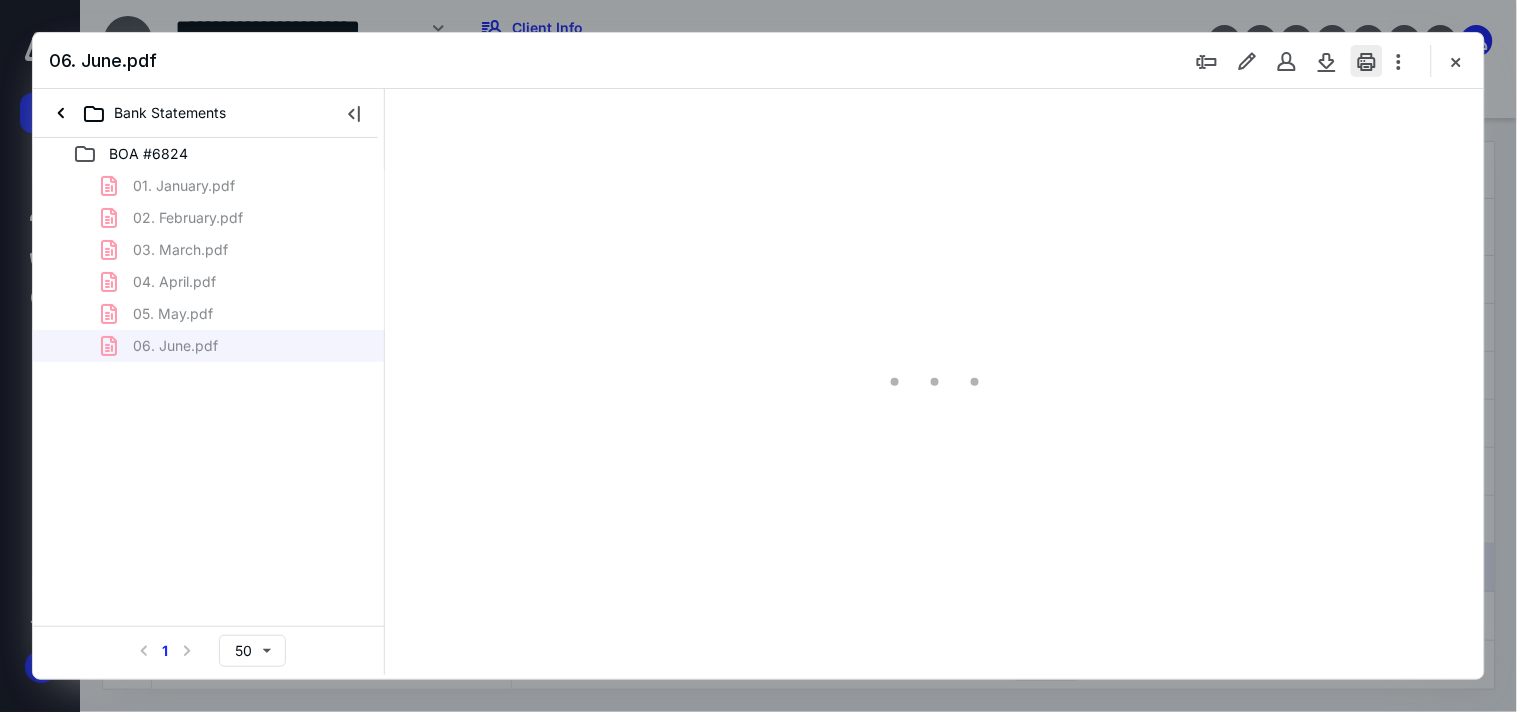 click at bounding box center [1367, 61] 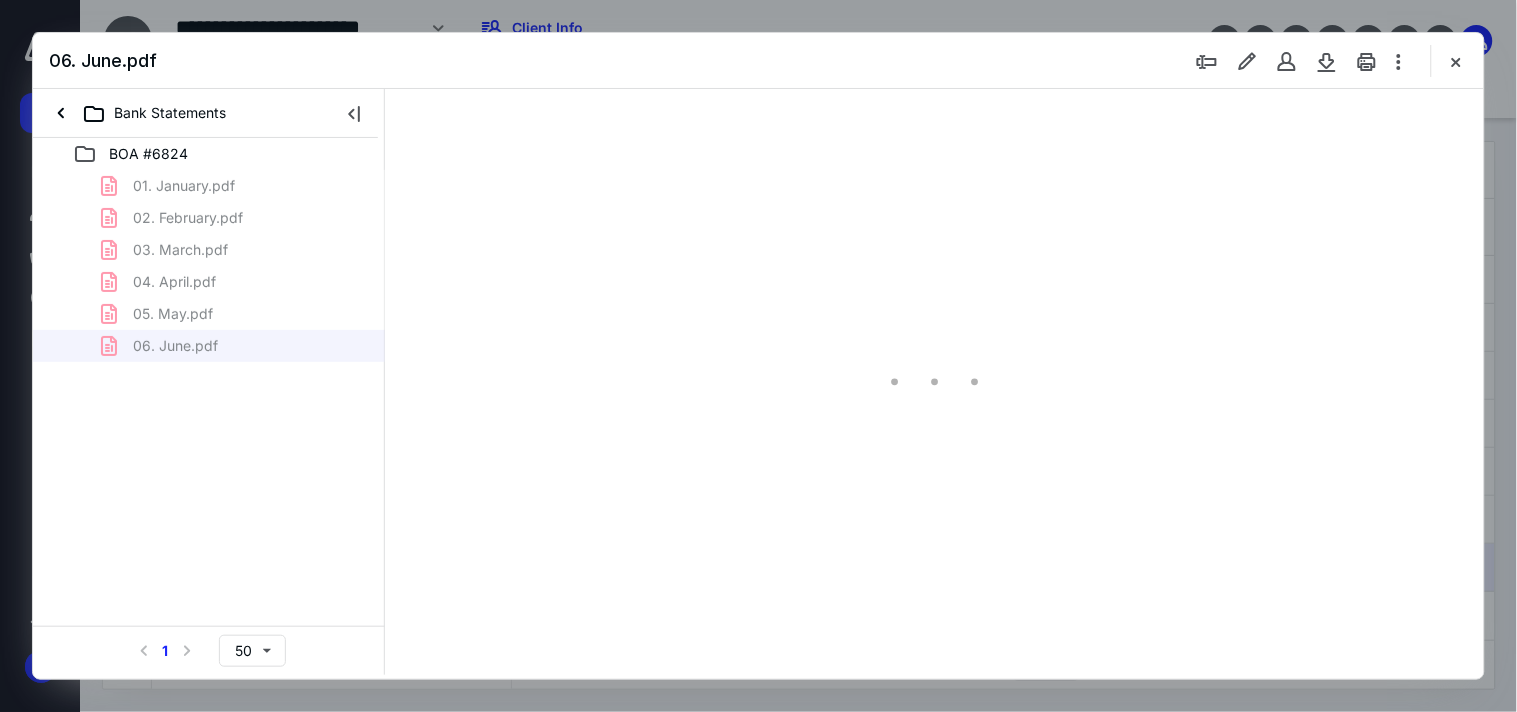 click at bounding box center [1367, 61] 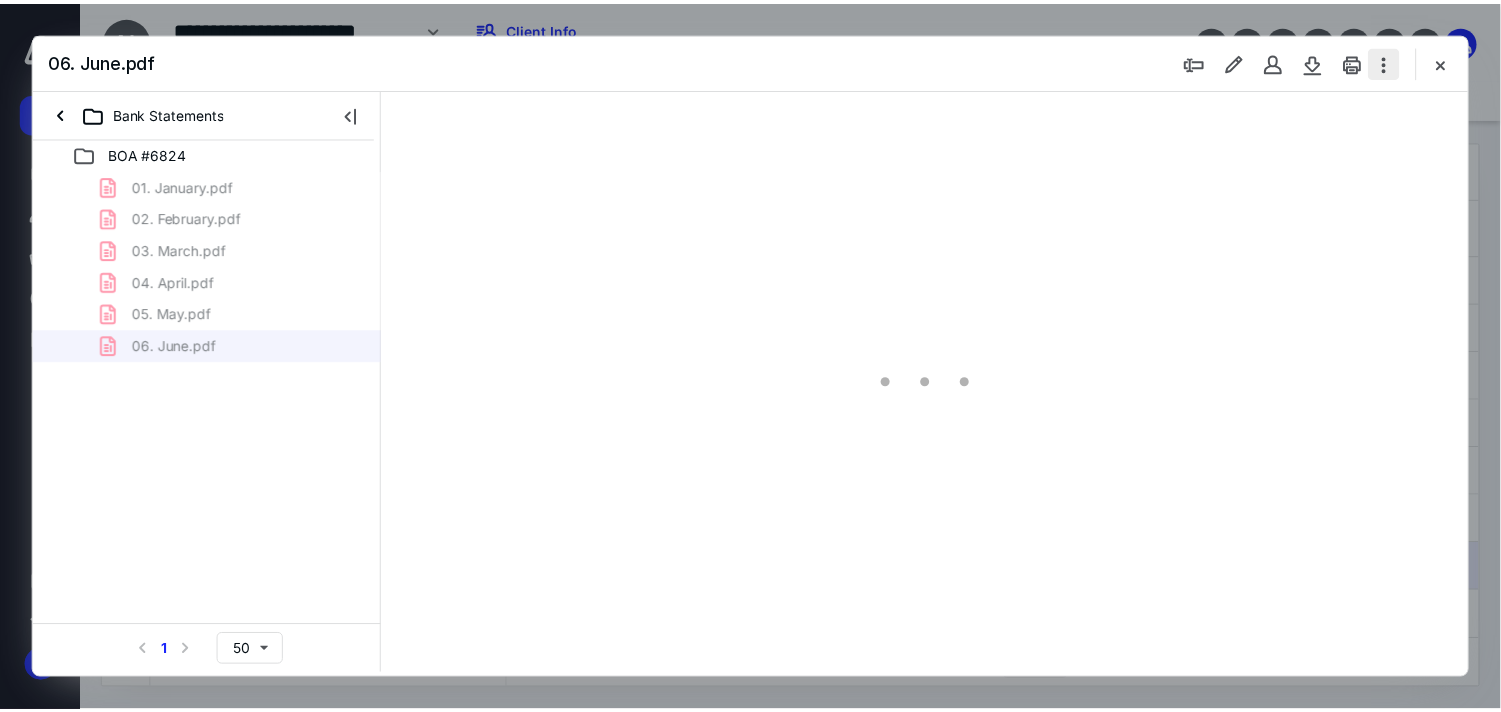 scroll, scrollTop: 0, scrollLeft: 0, axis: both 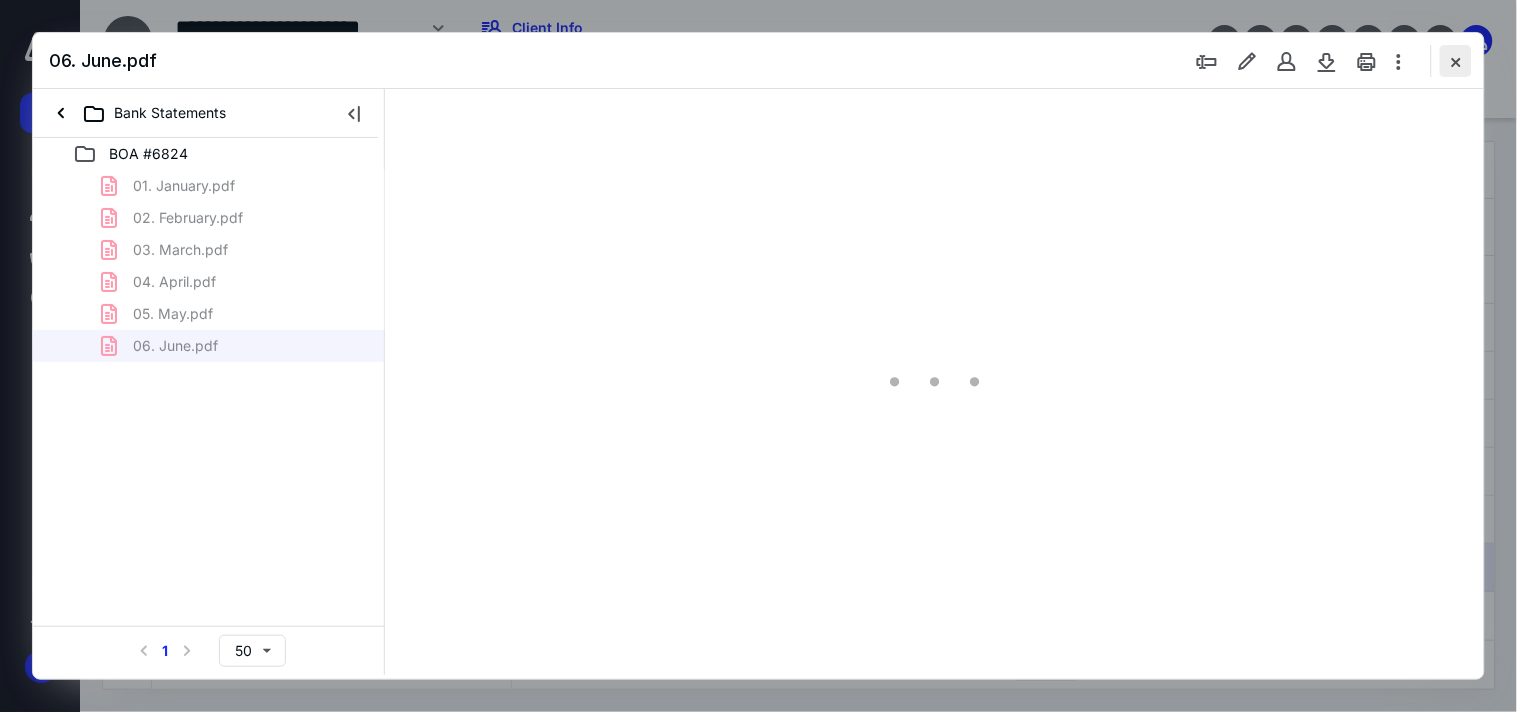 click at bounding box center [1456, 61] 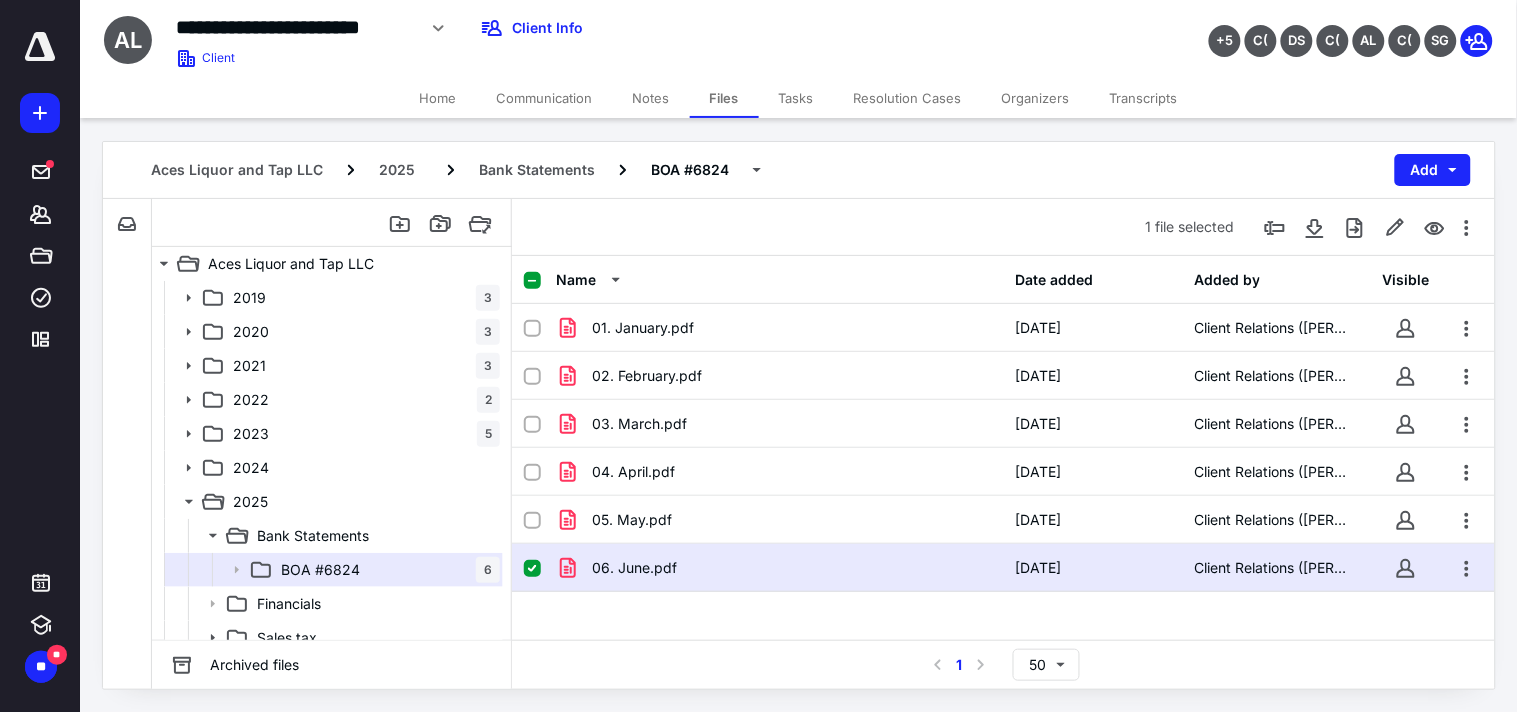 click on "Home" at bounding box center (438, 98) 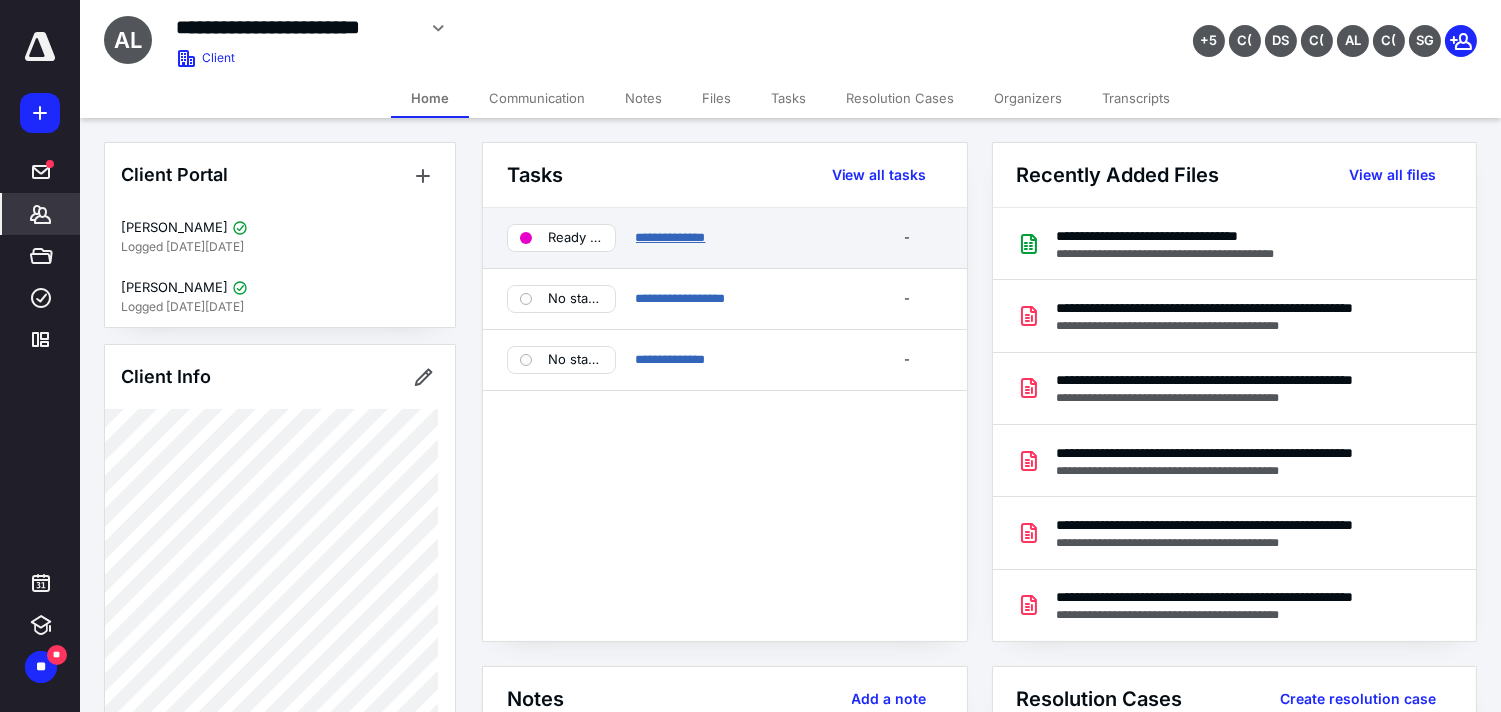 click on "**********" at bounding box center [671, 237] 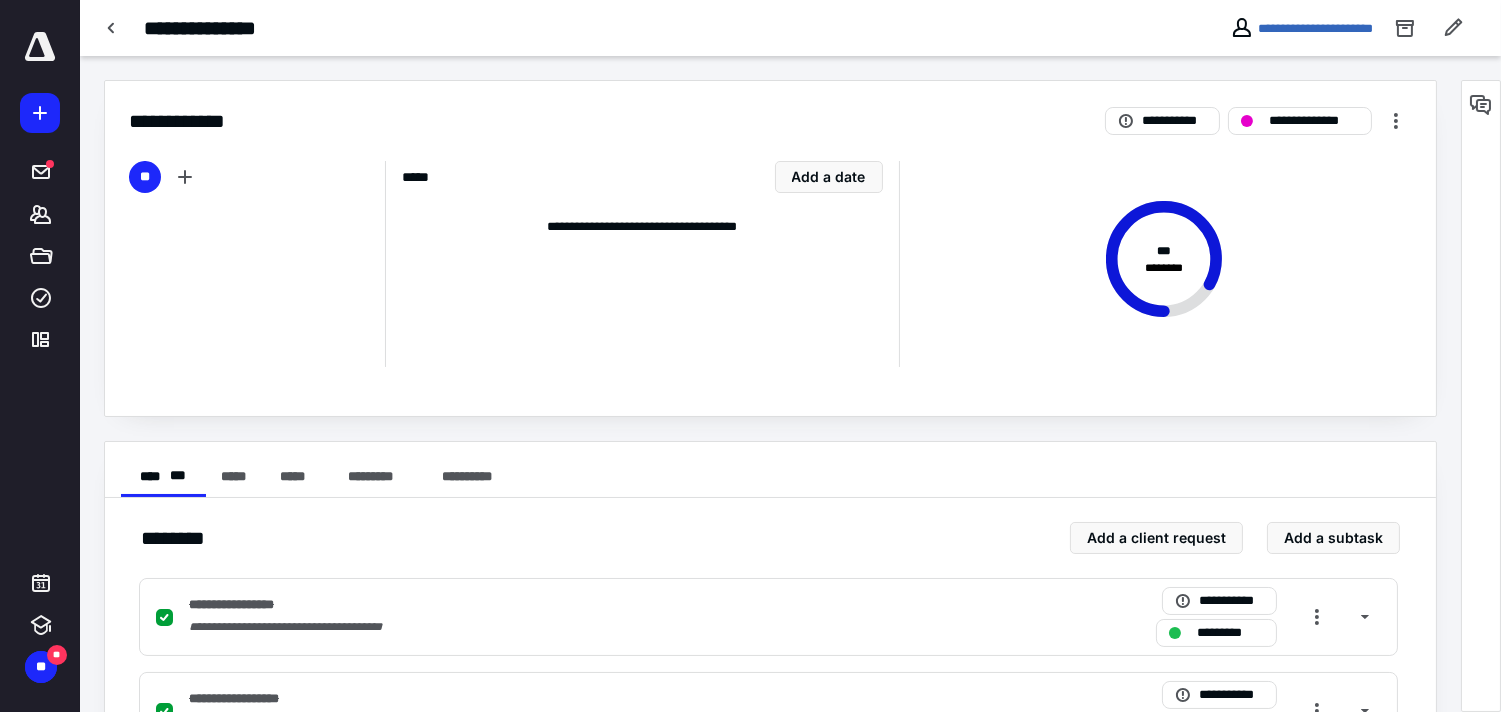scroll, scrollTop: 463, scrollLeft: 0, axis: vertical 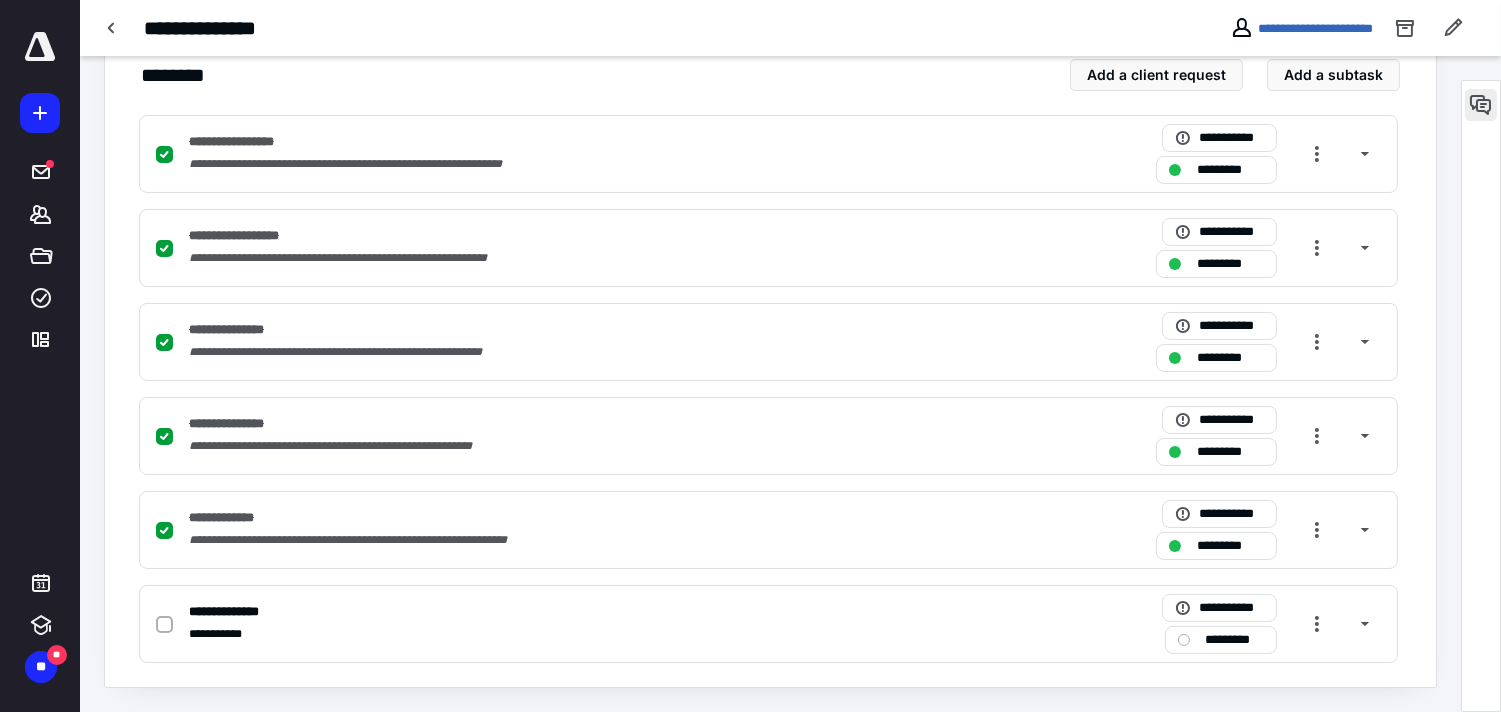 click at bounding box center (1481, 105) 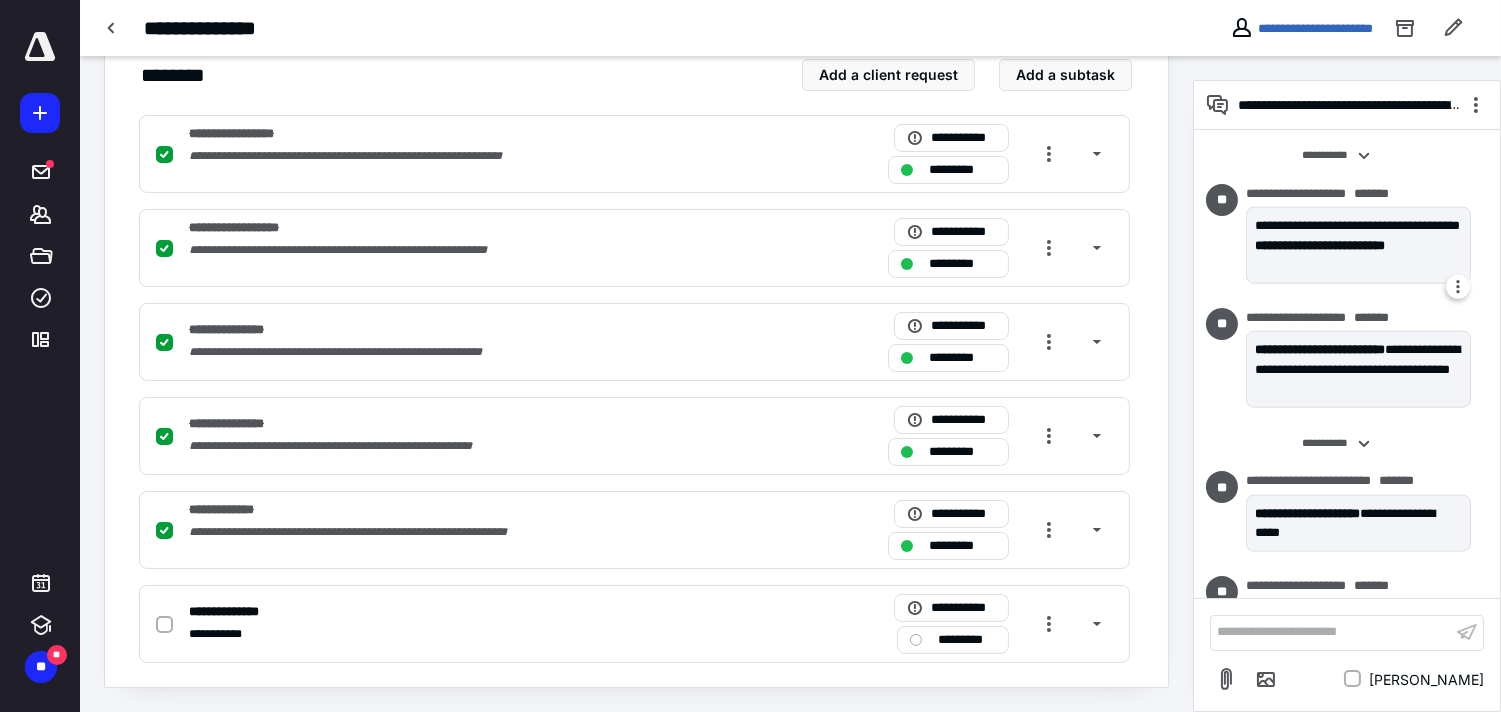 scroll, scrollTop: 4614, scrollLeft: 0, axis: vertical 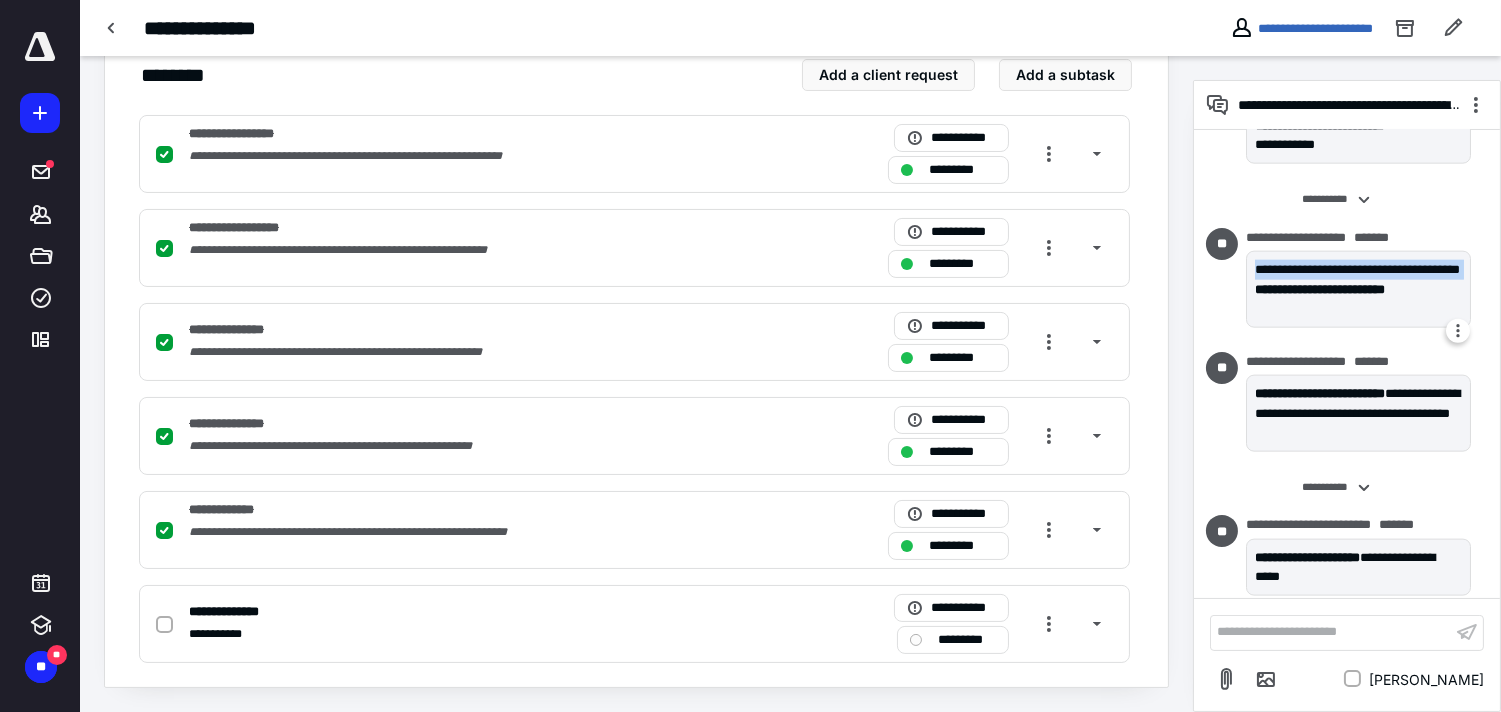 drag, startPoint x: 1274, startPoint y: 307, endPoint x: 1317, endPoint y: 321, distance: 45.221676 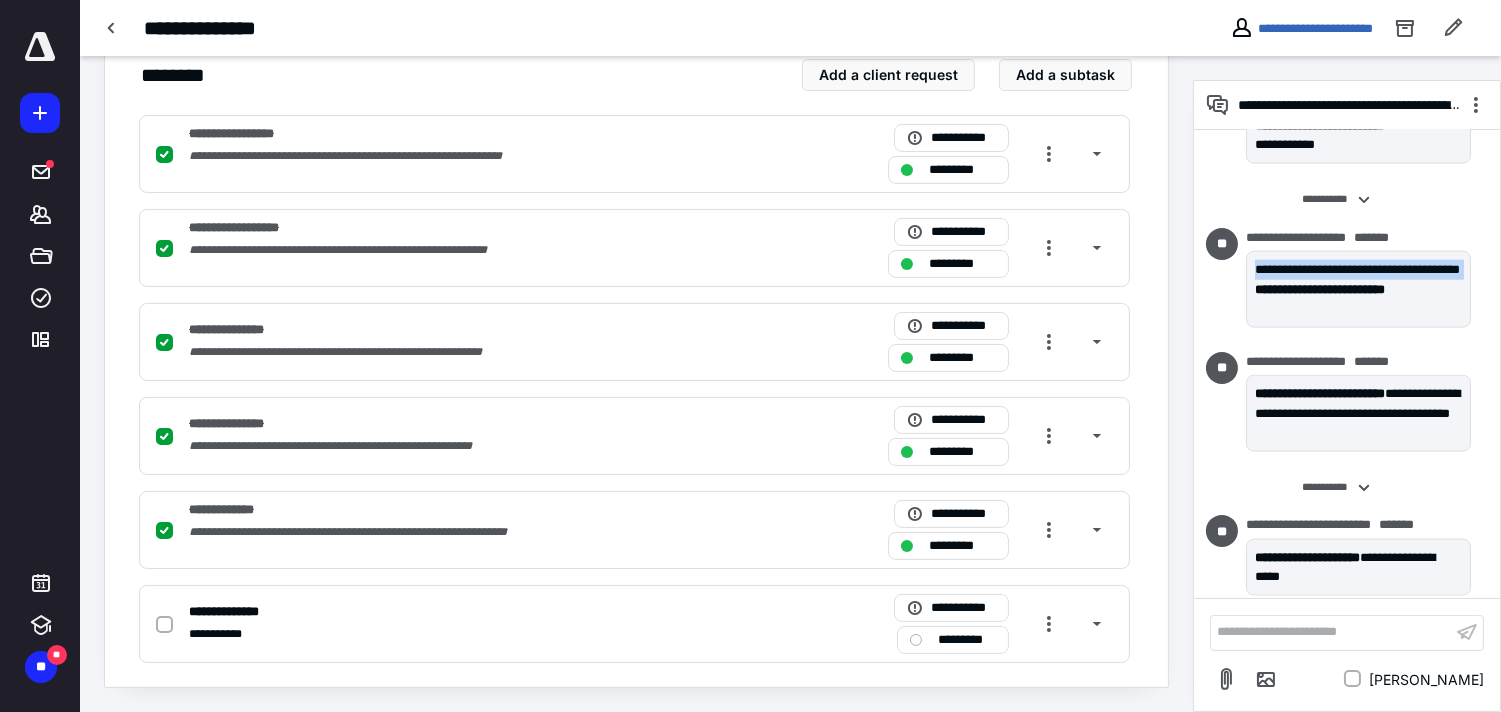 copy on "**********" 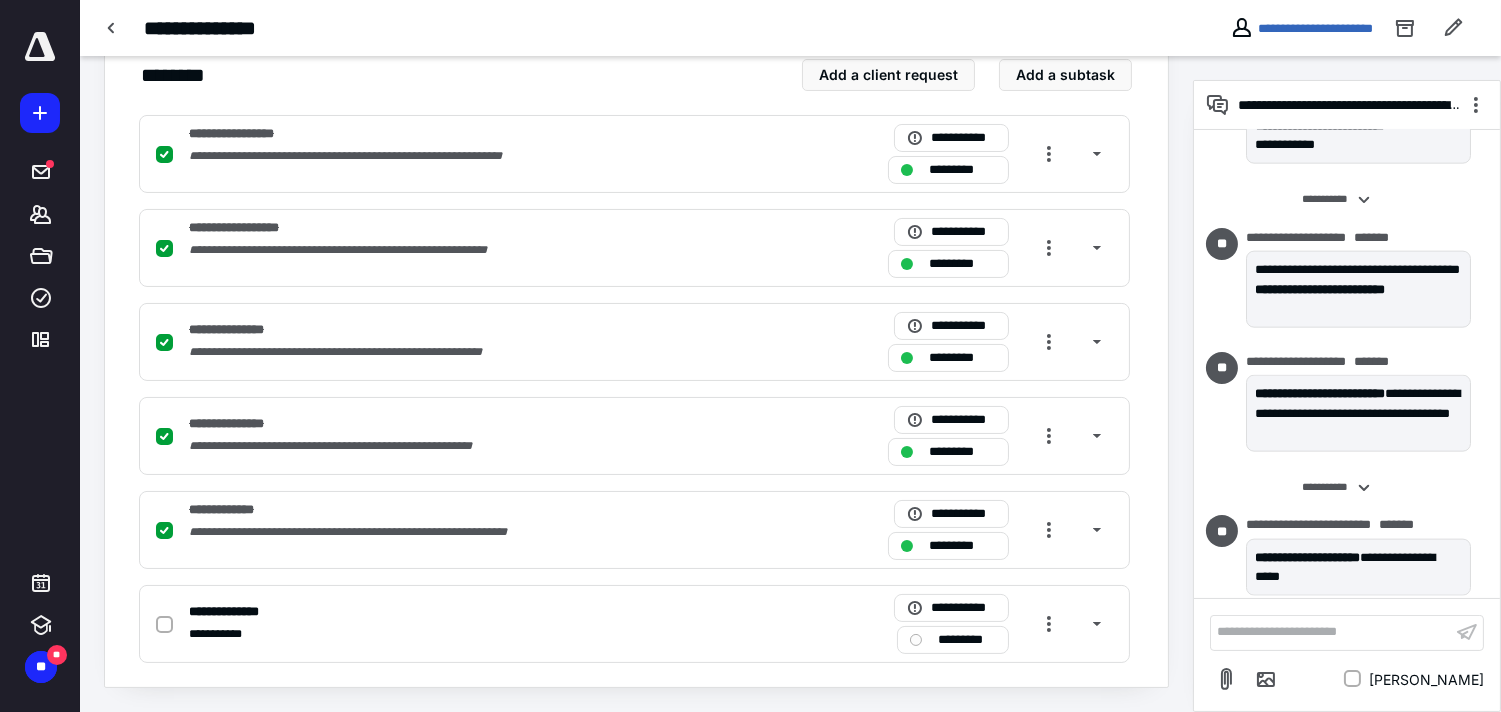 click on "**********" at bounding box center [1331, 632] 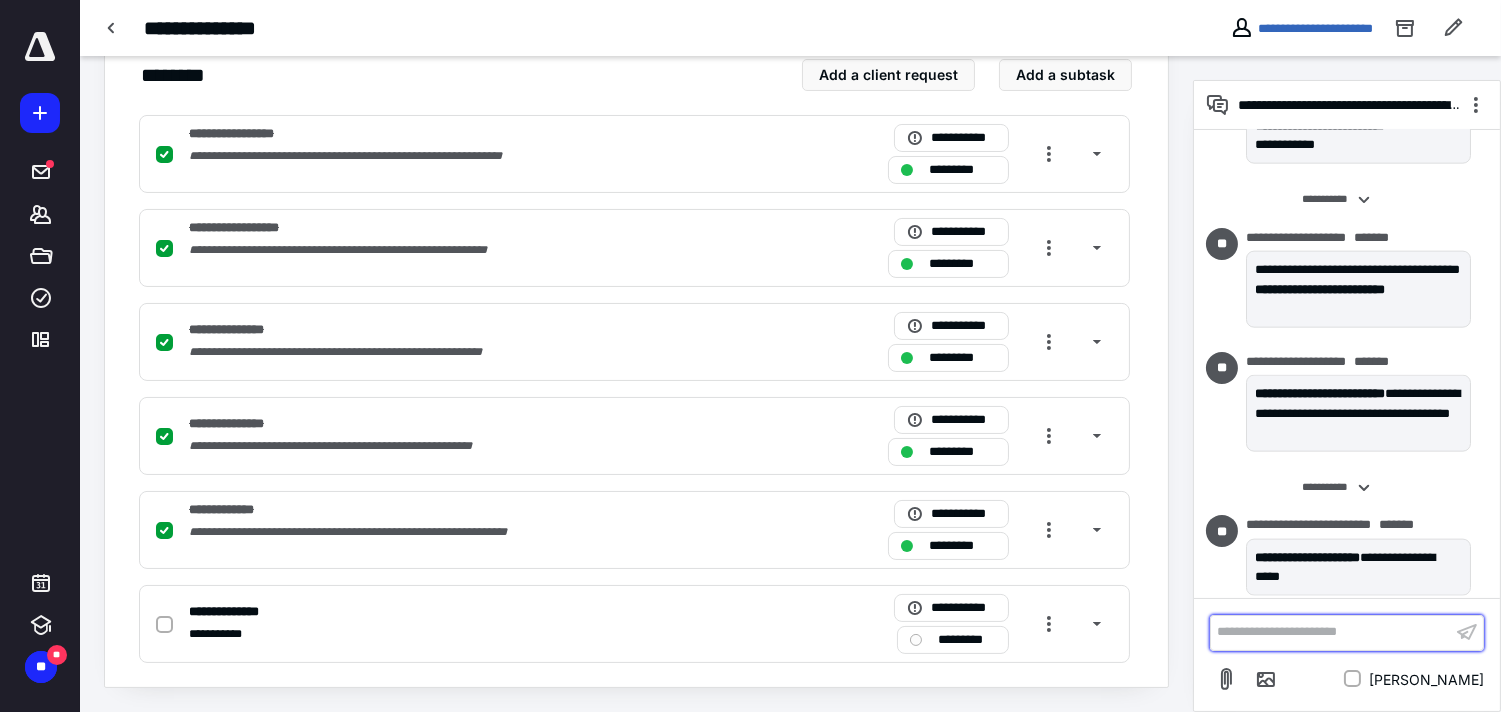 click on "**********" at bounding box center (1331, 632) 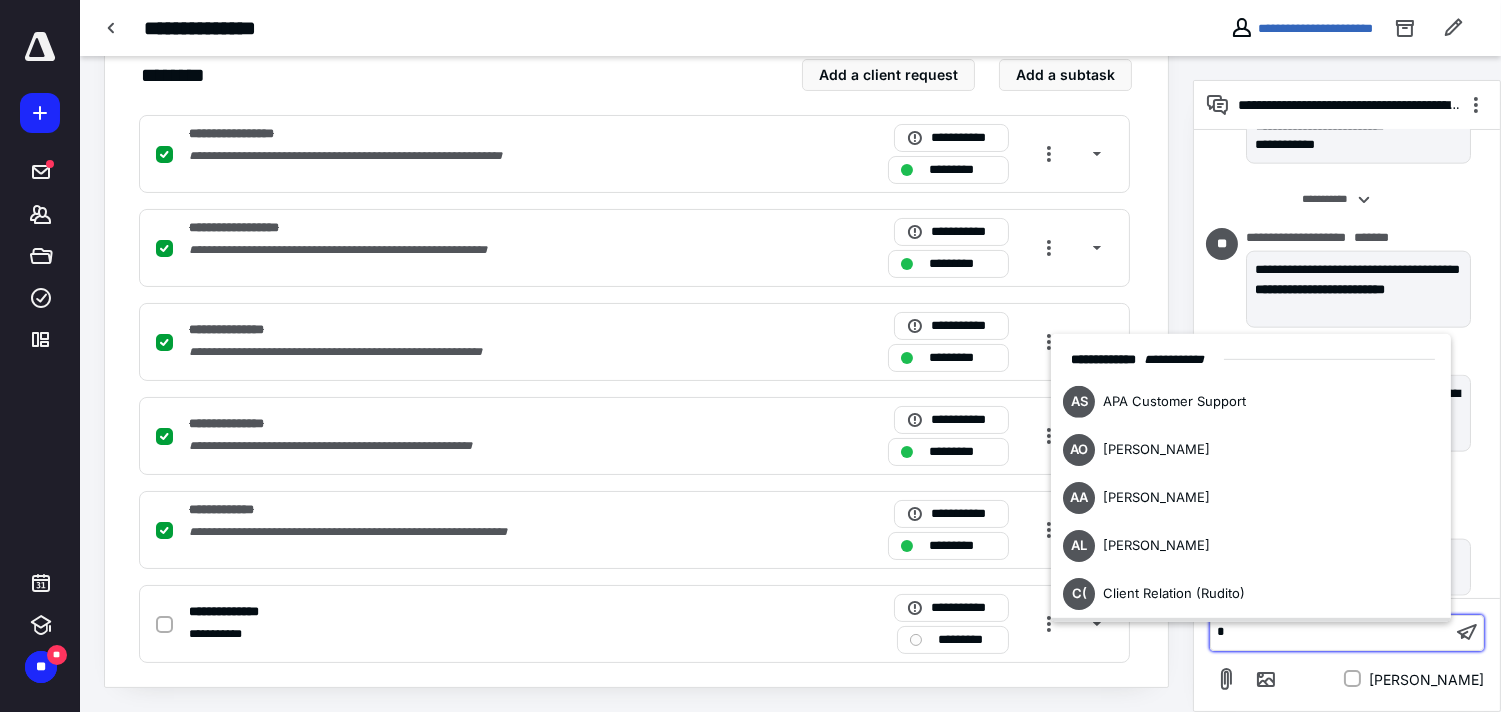 type 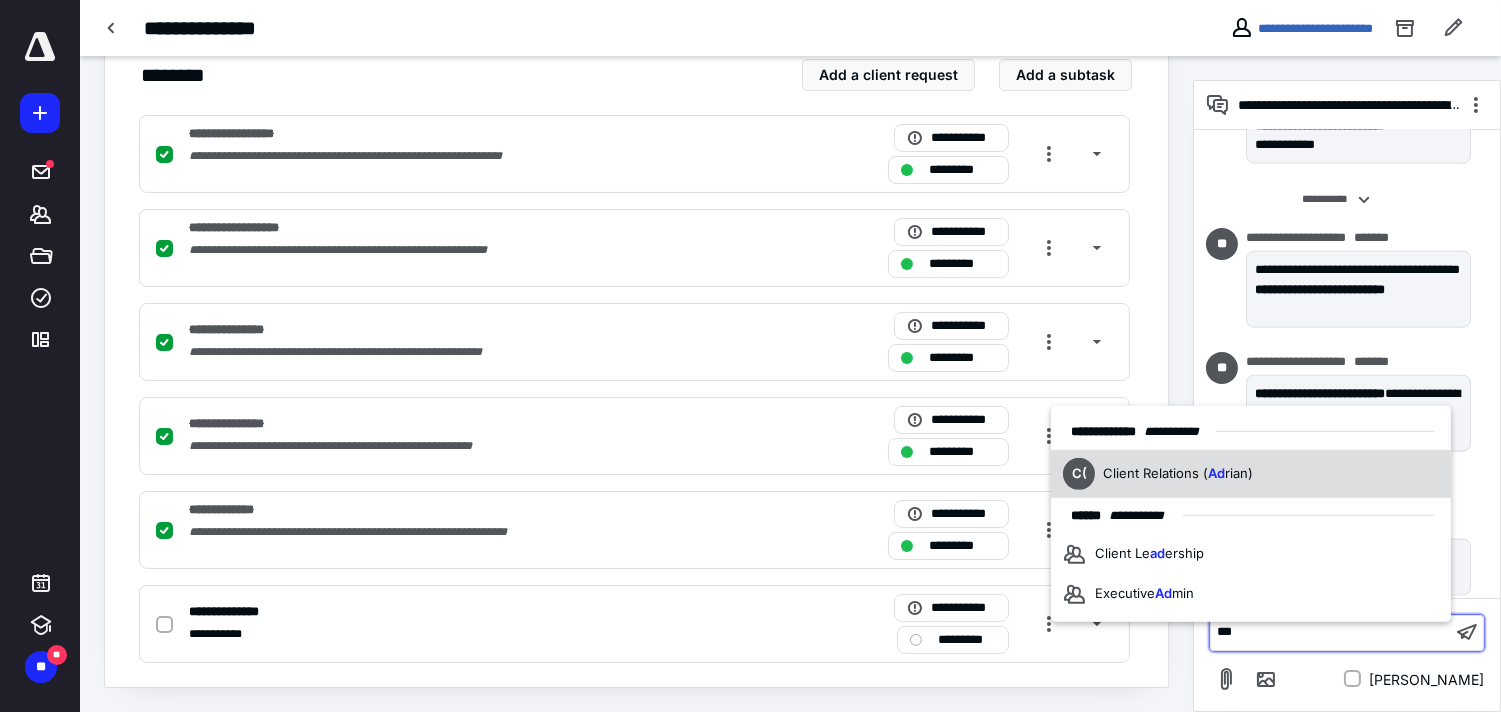 click on "C( Client Relations ( Ad rian)" at bounding box center (1158, 474) 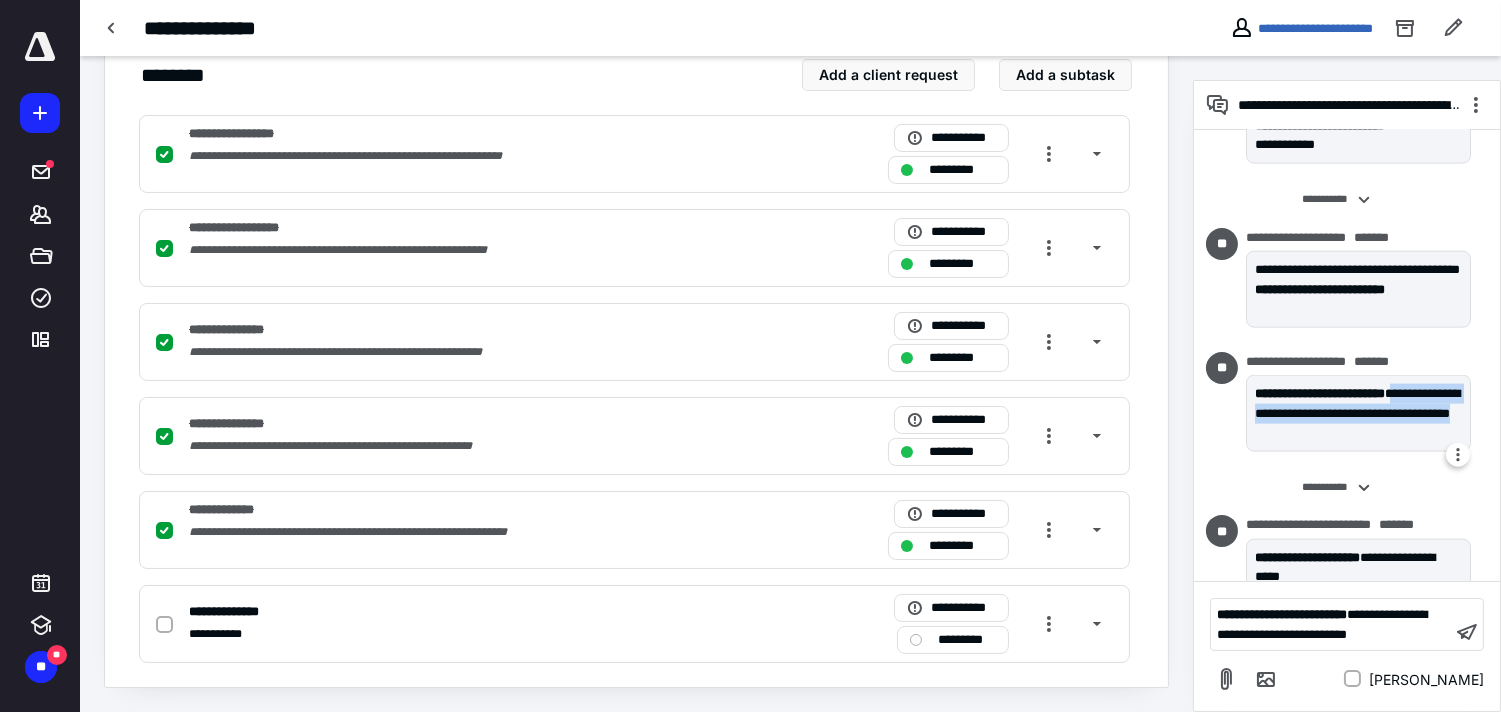 drag, startPoint x: 1252, startPoint y: 442, endPoint x: 1433, endPoint y: 475, distance: 183.98369 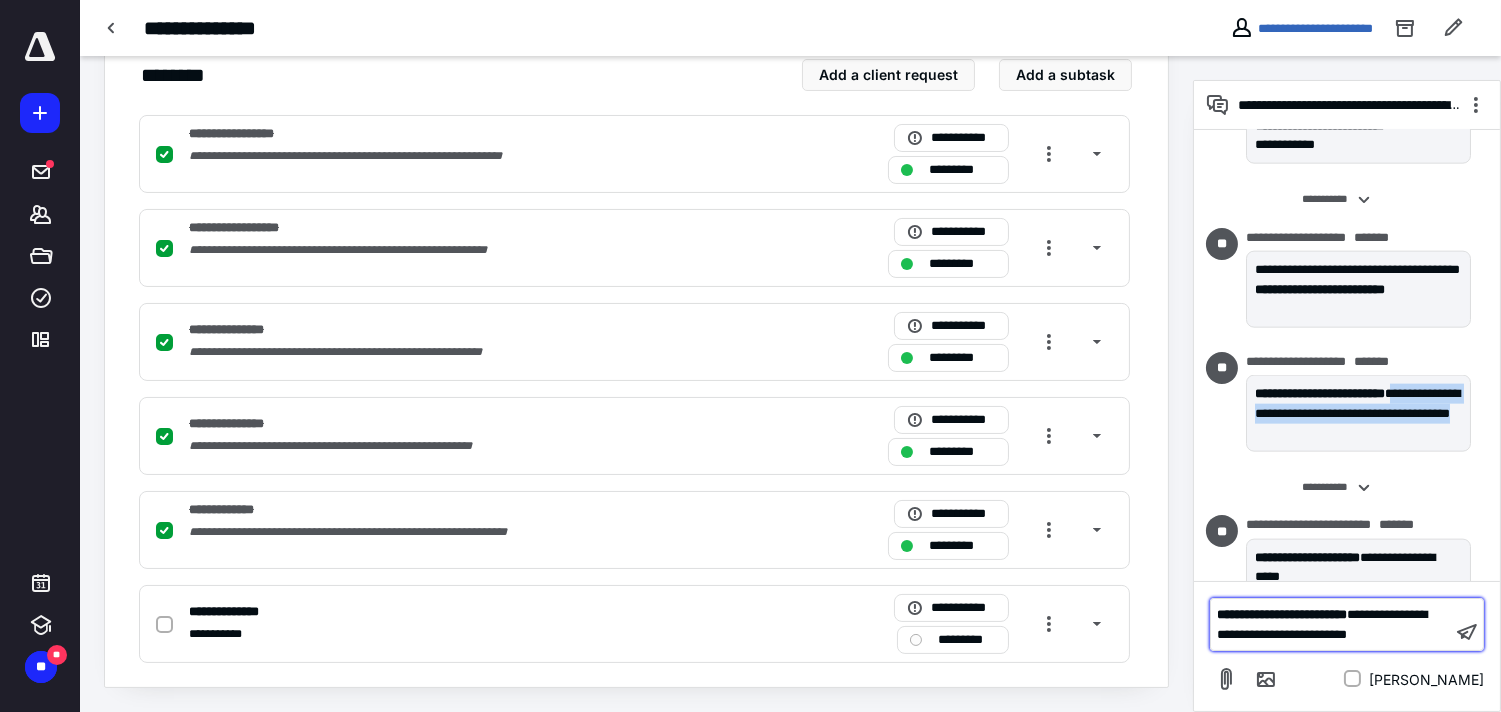click on "**********" at bounding box center (1331, 624) 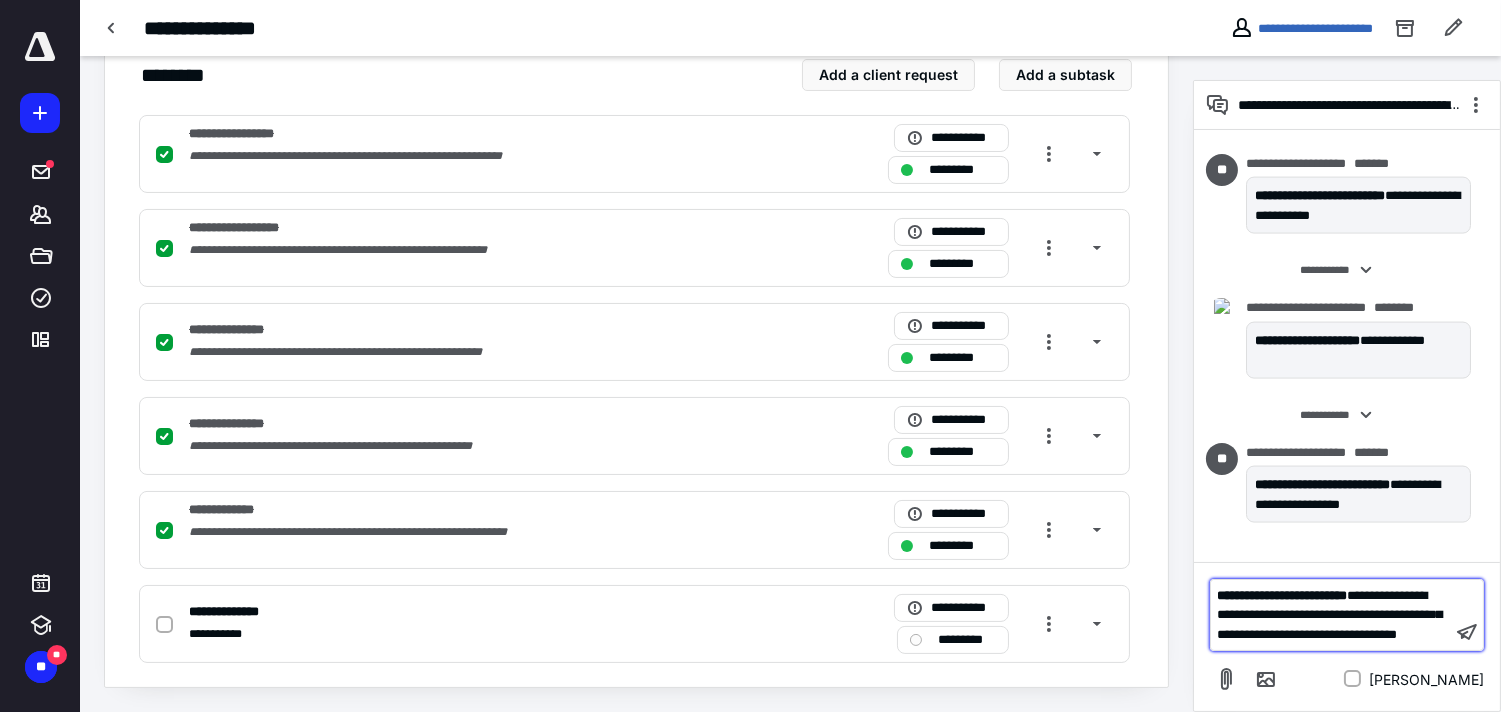 scroll, scrollTop: 5595, scrollLeft: 0, axis: vertical 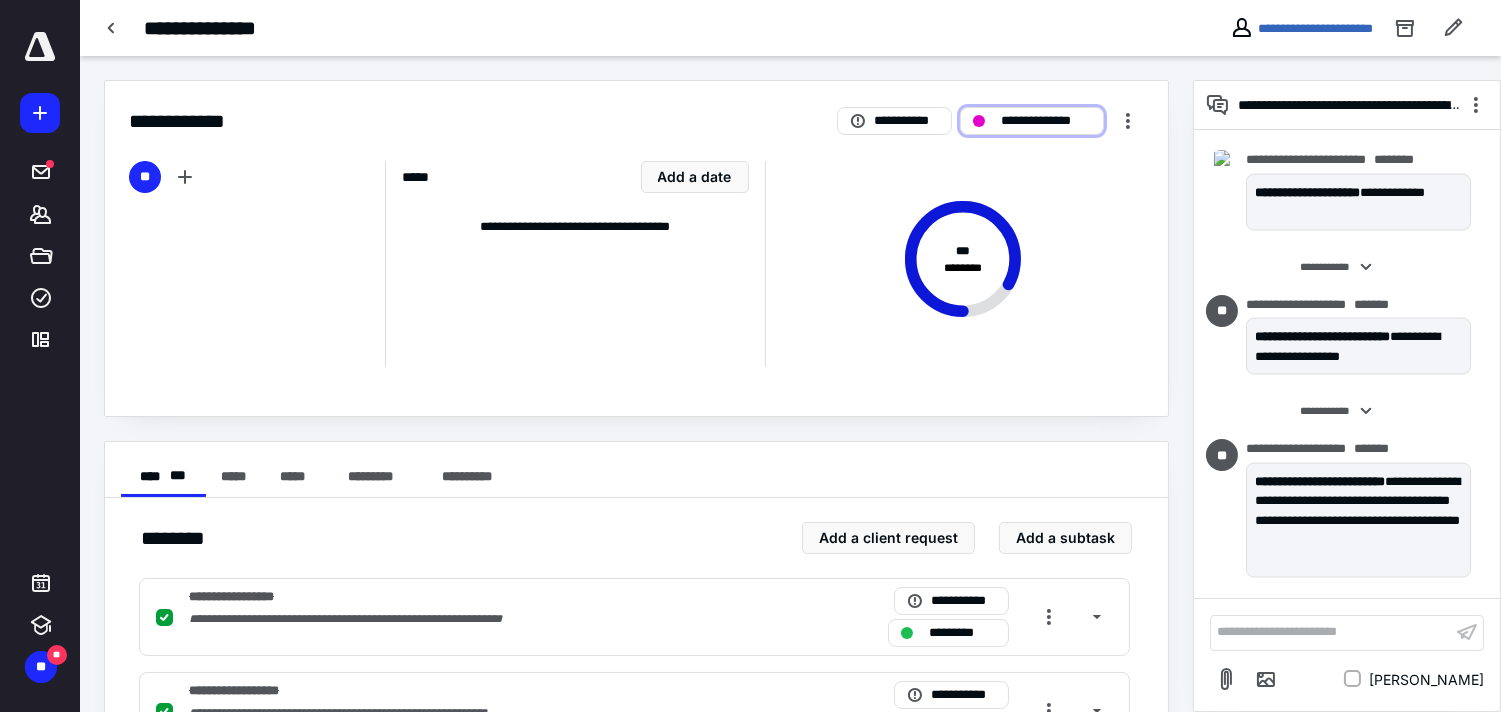 click on "**********" at bounding box center [1046, 121] 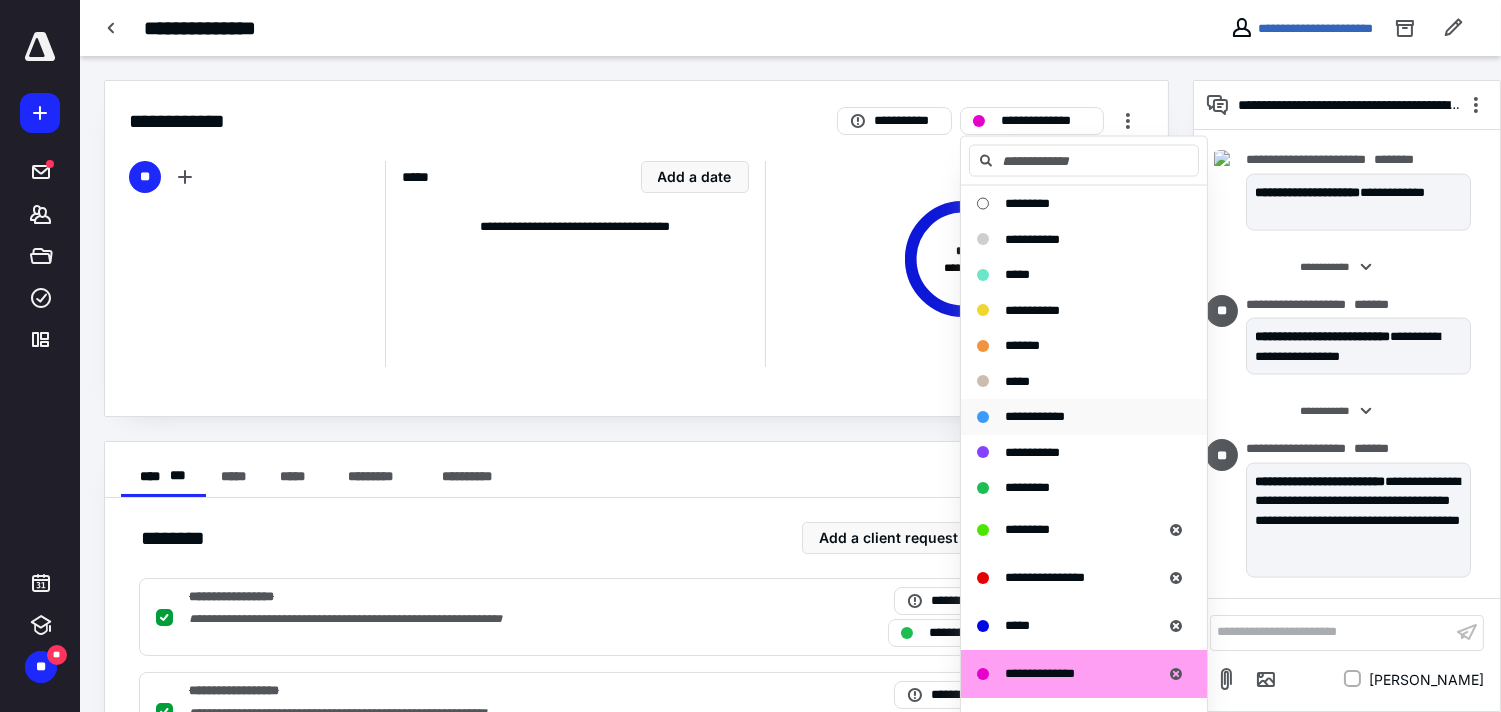 click on "**********" at bounding box center (1035, 416) 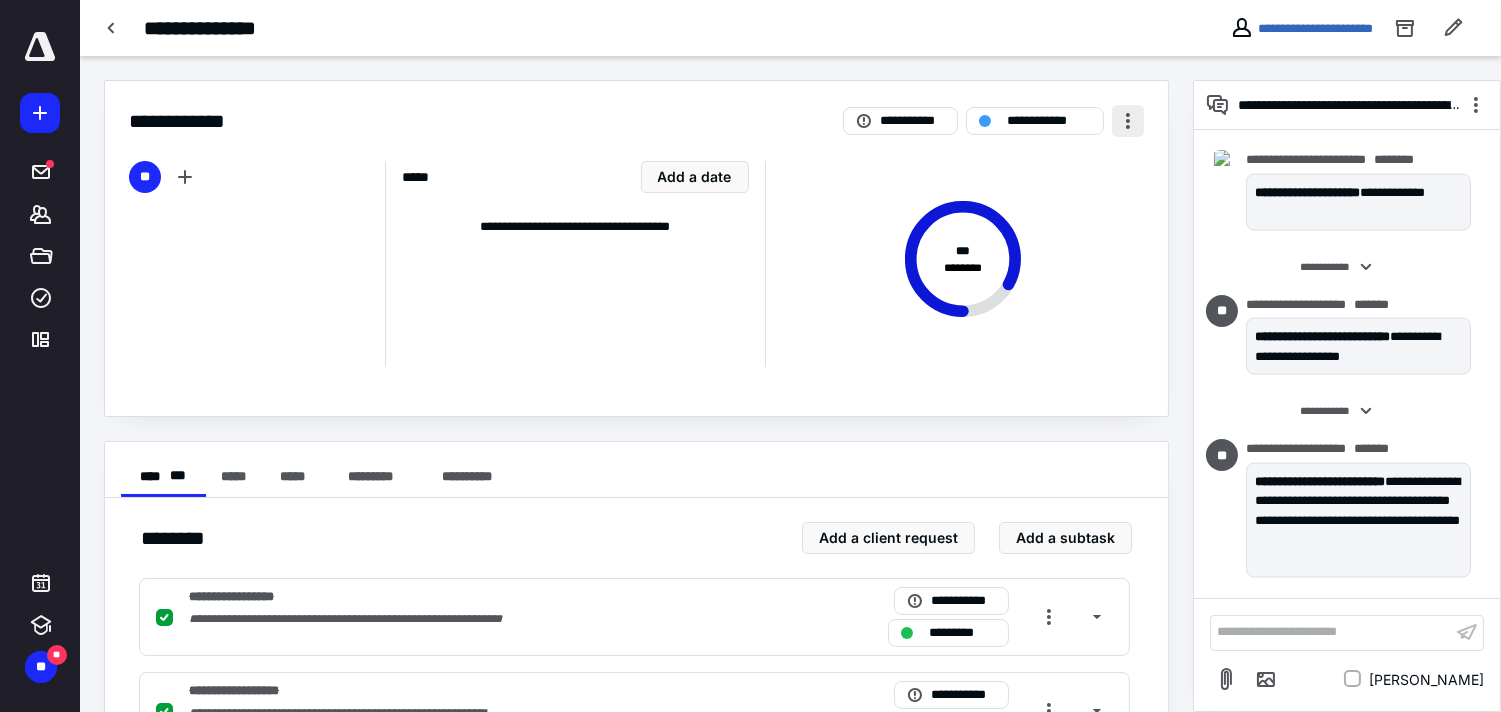 click at bounding box center [1128, 121] 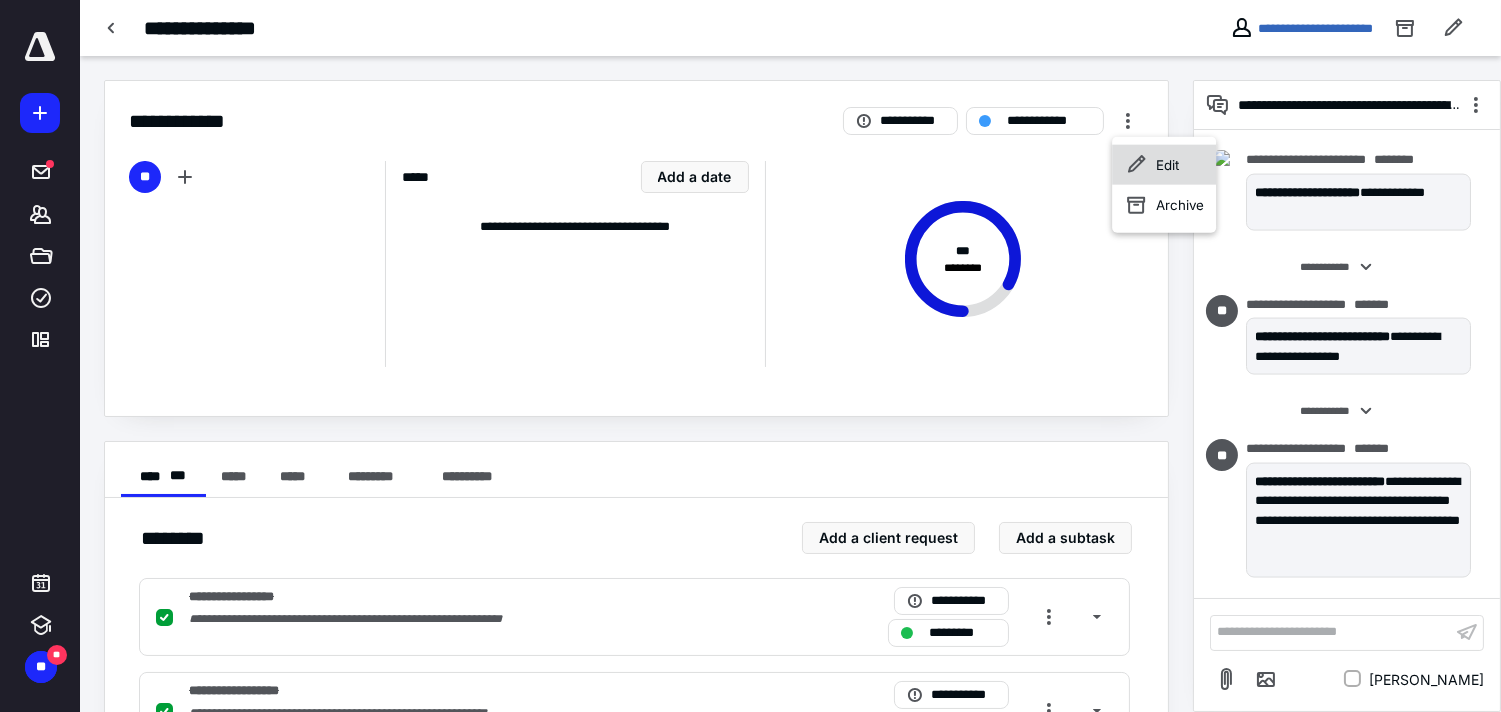 click 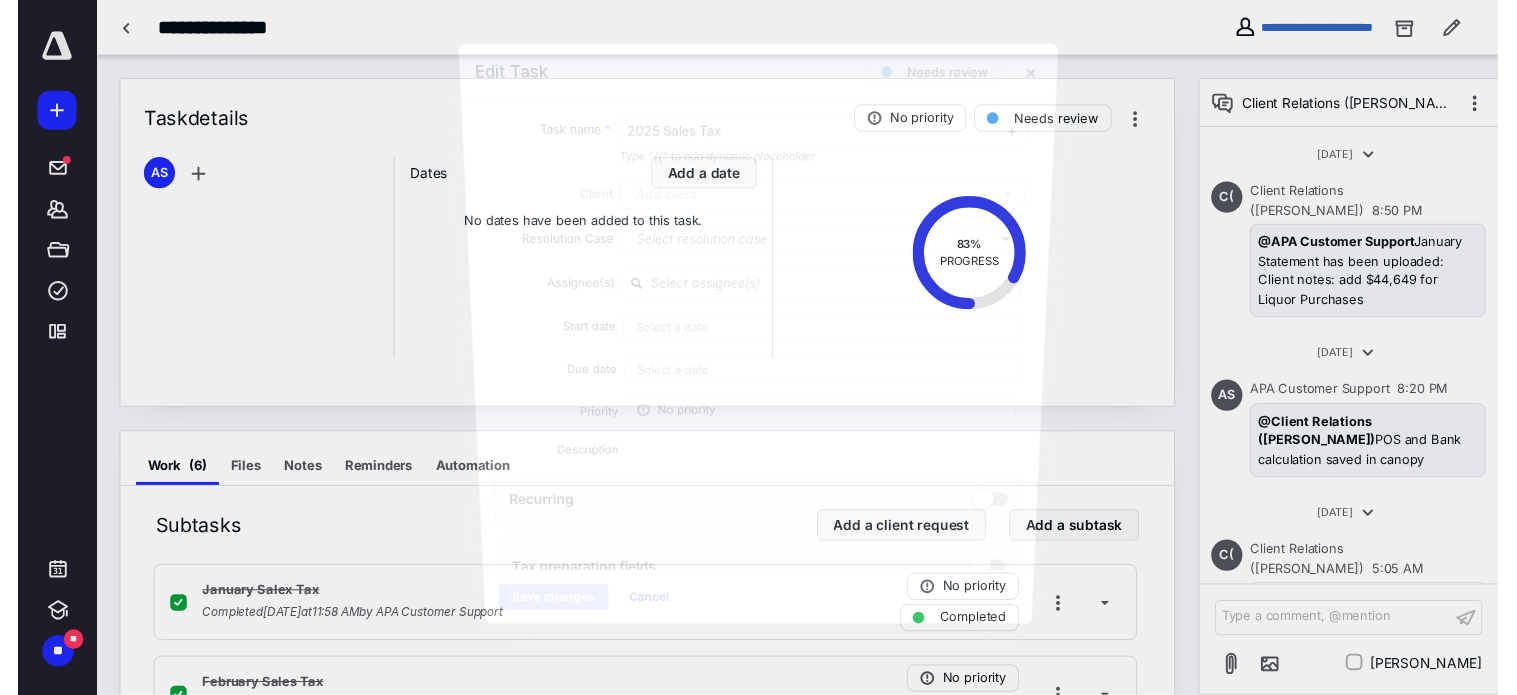scroll, scrollTop: 5595, scrollLeft: 0, axis: vertical 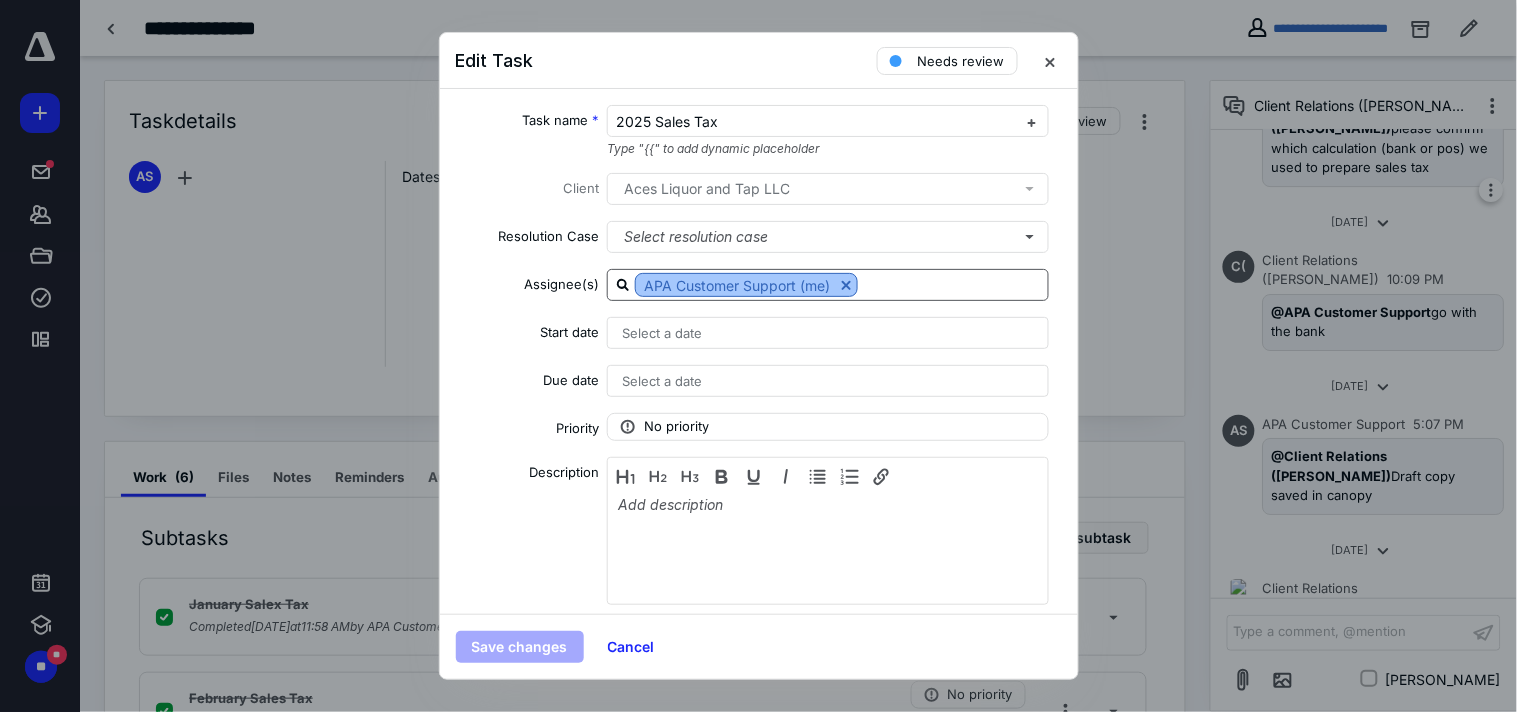 click at bounding box center [846, 285] 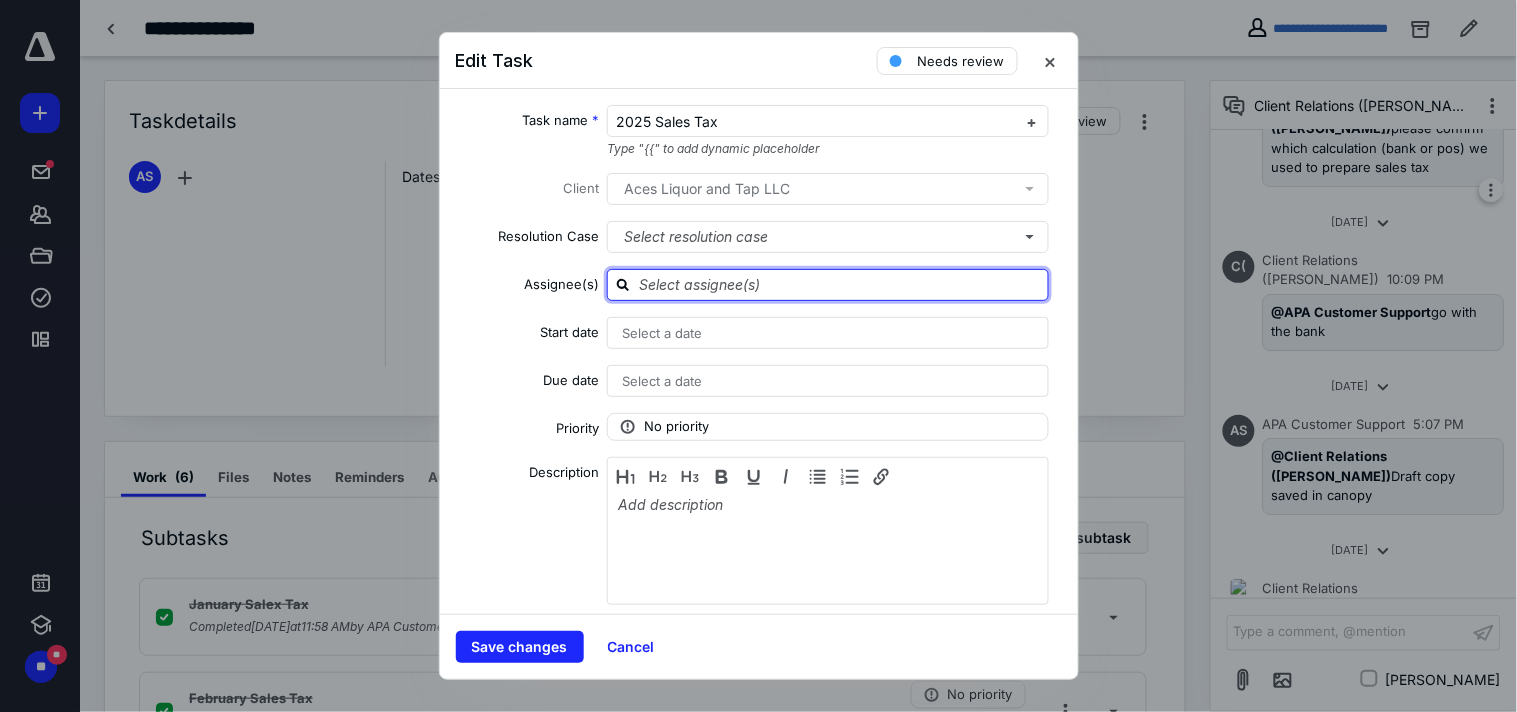 click at bounding box center [840, 284] 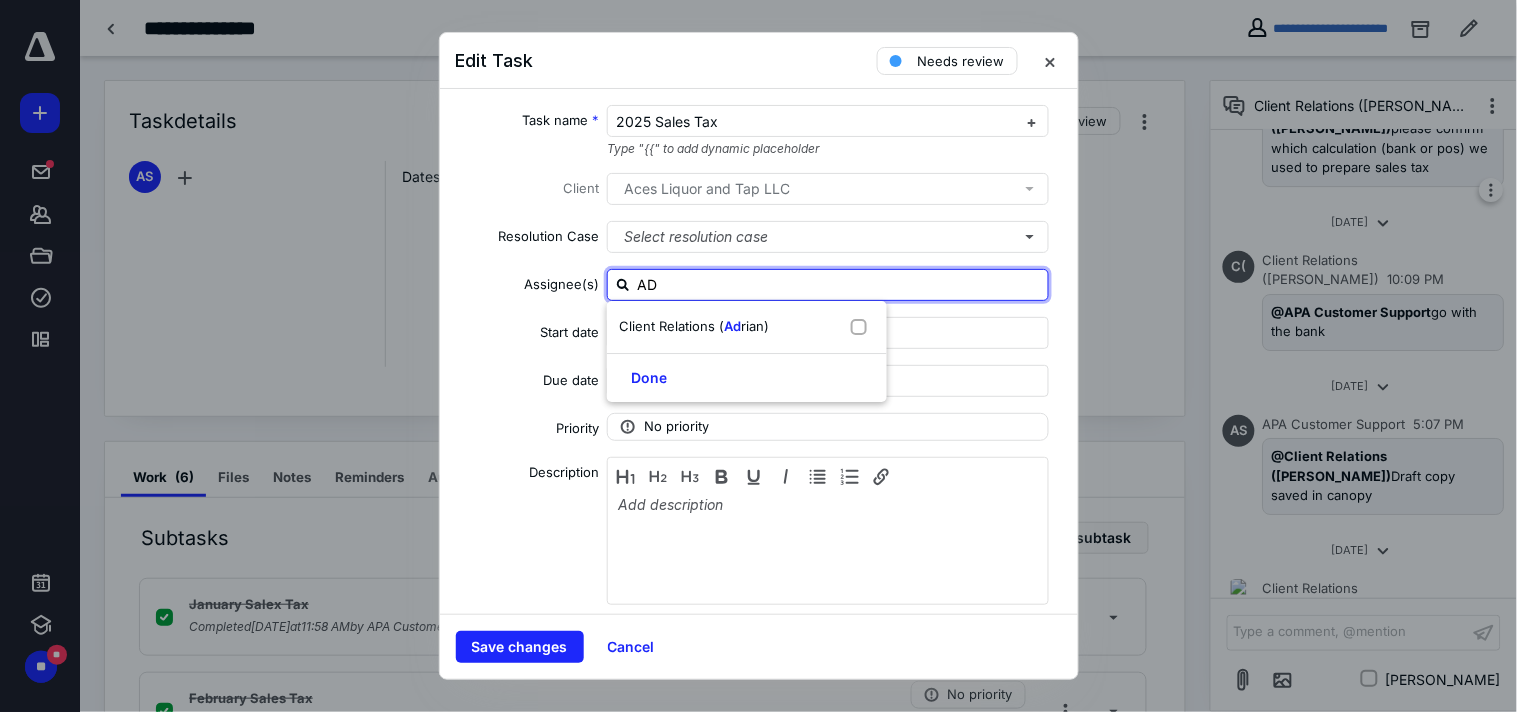 type on "ADR" 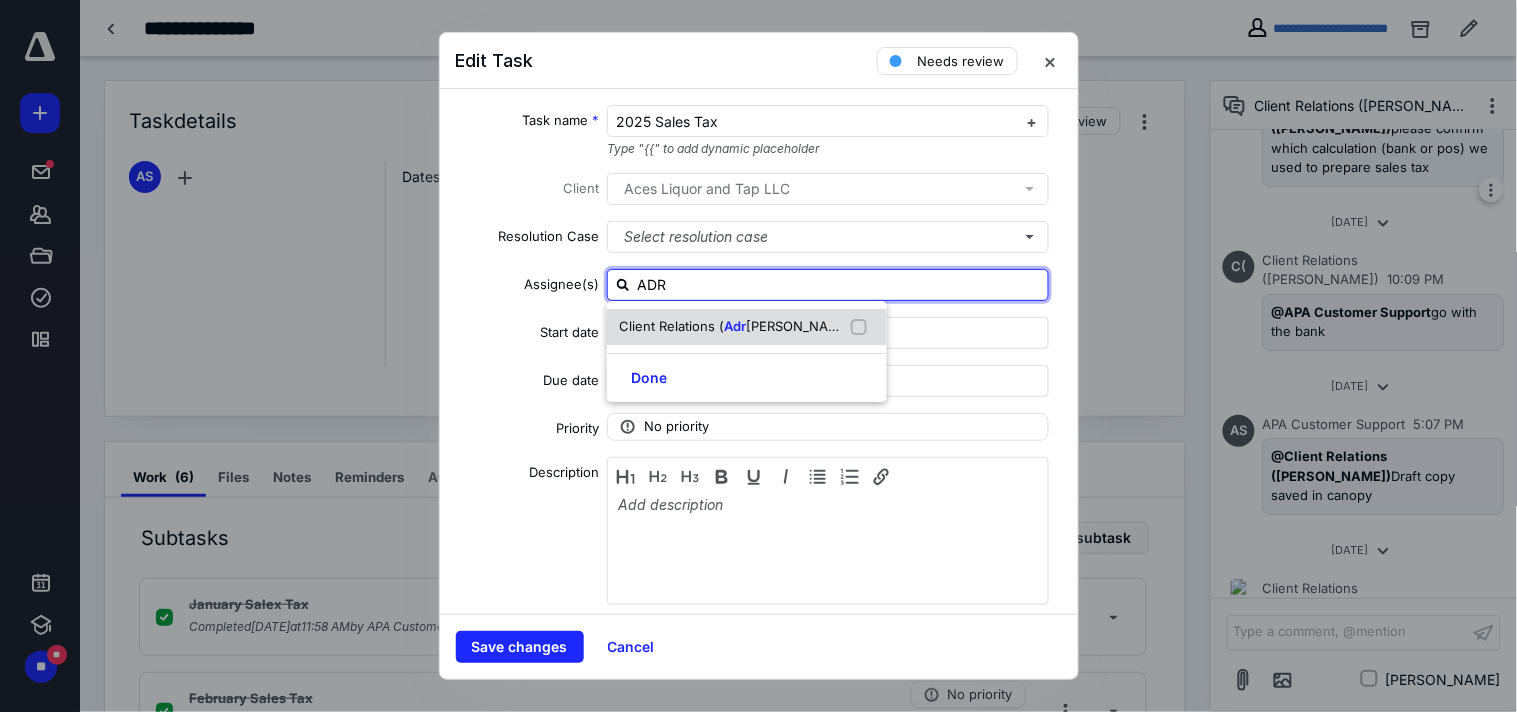 click on "Client Relations (" at bounding box center (671, 326) 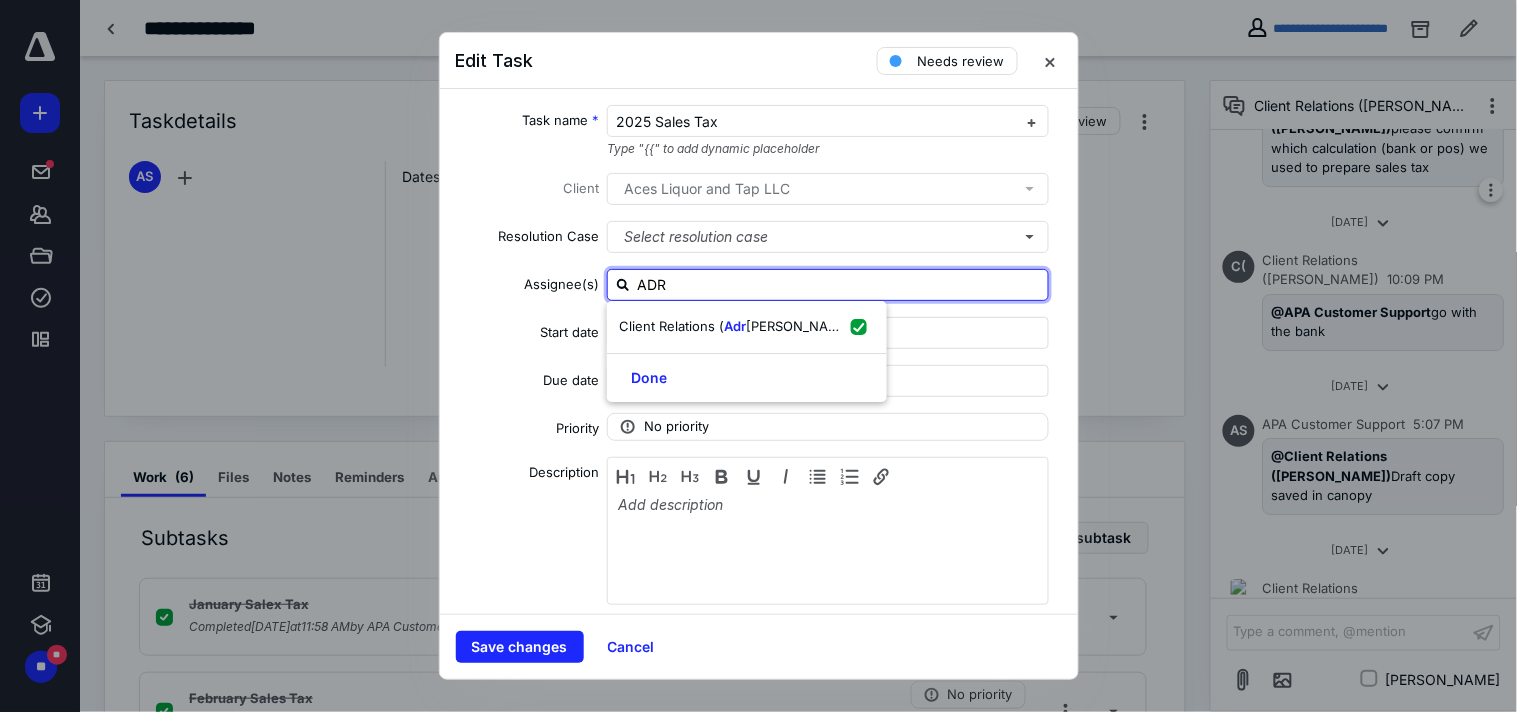 checkbox on "true" 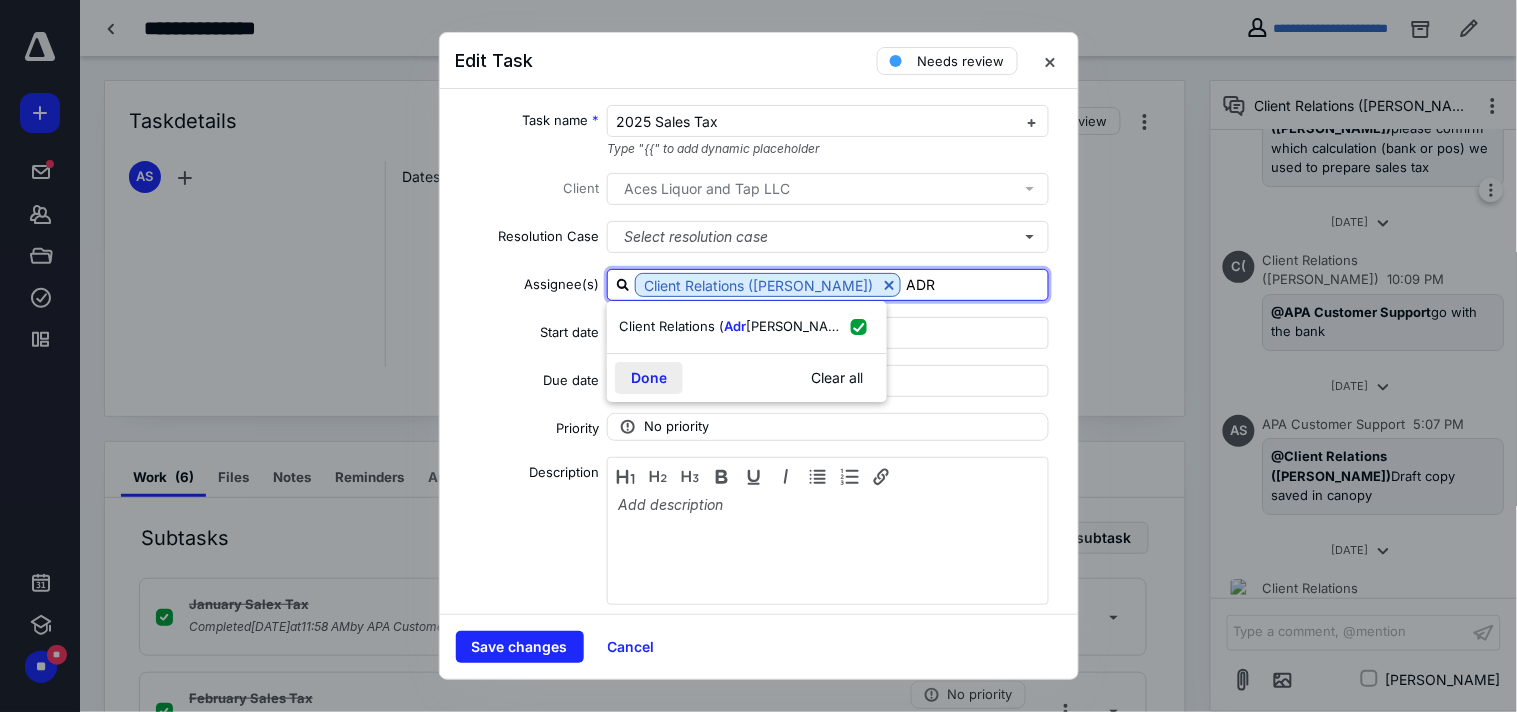 type on "ADR" 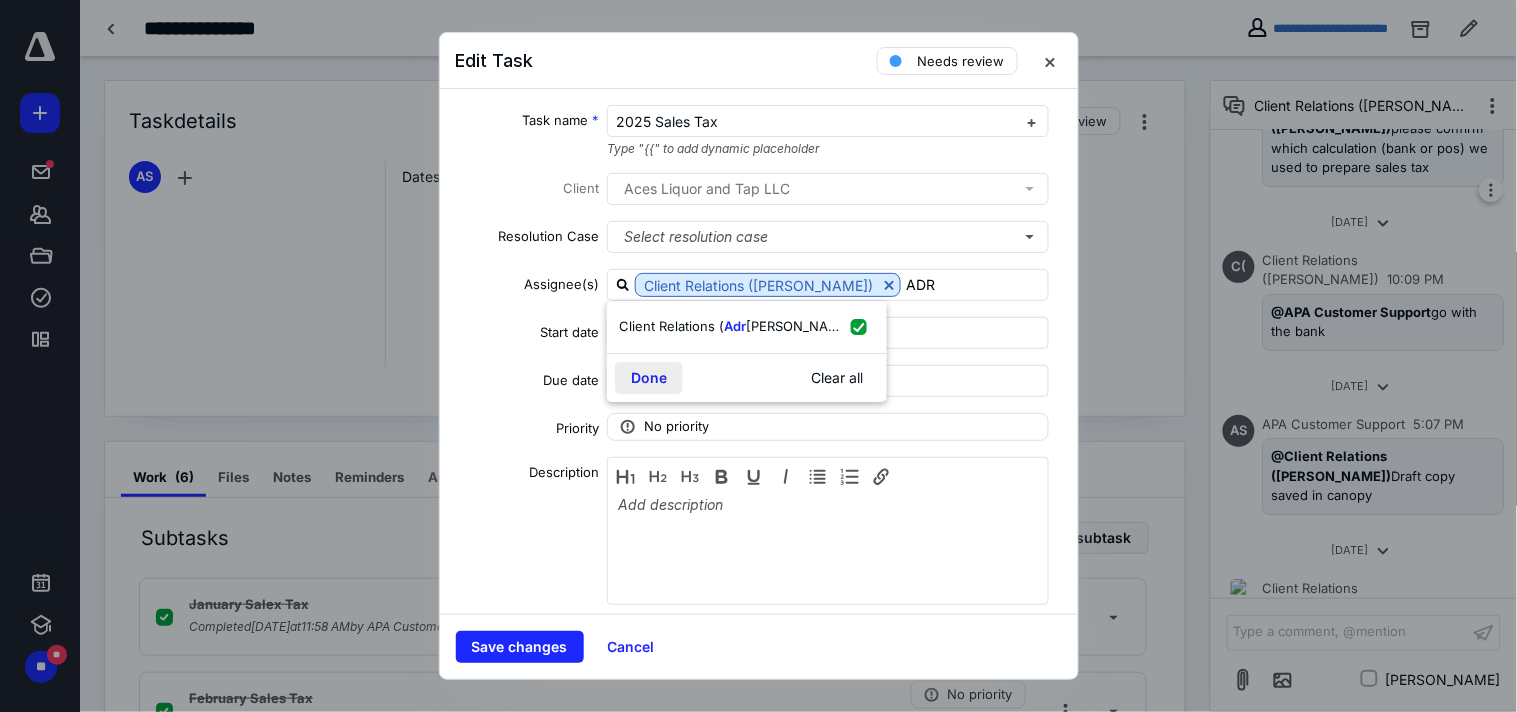 click on "Done" at bounding box center (649, 378) 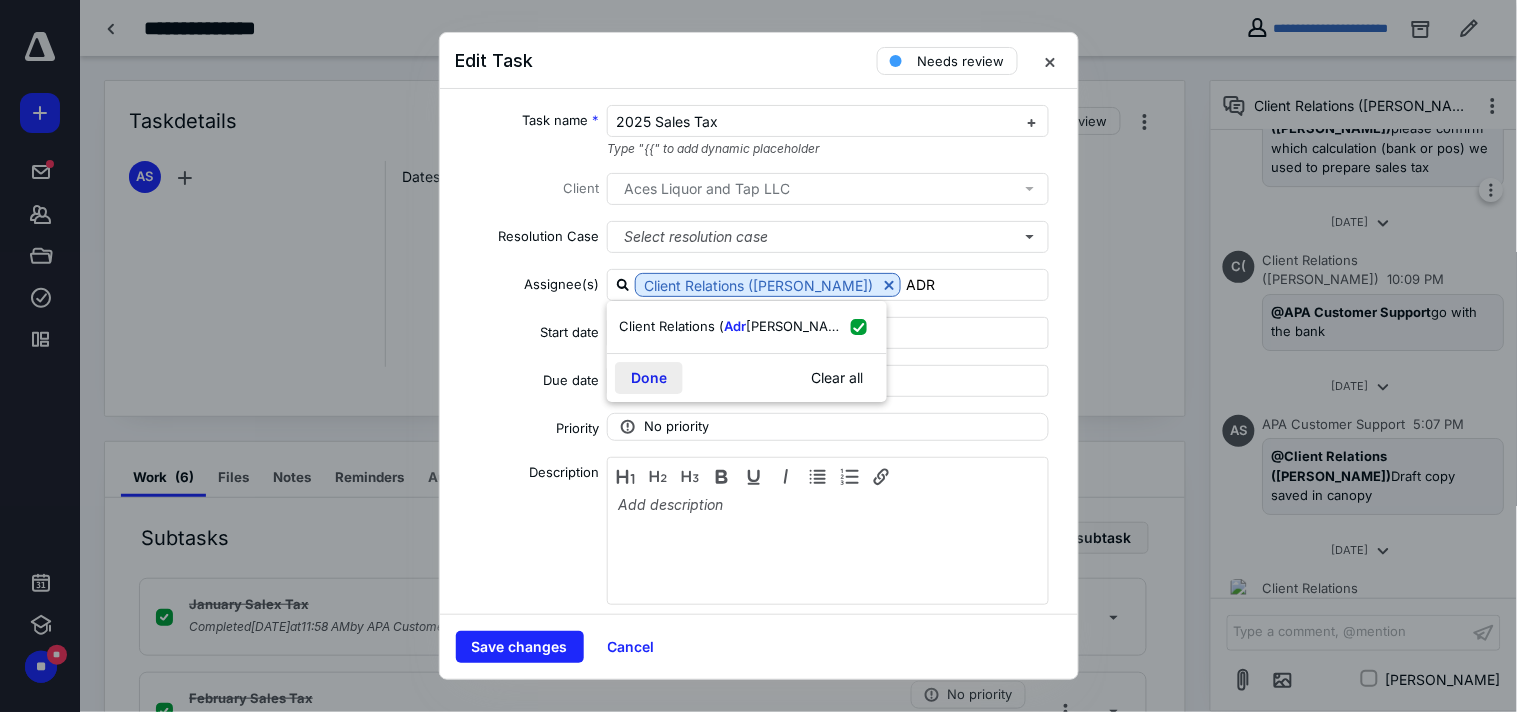type 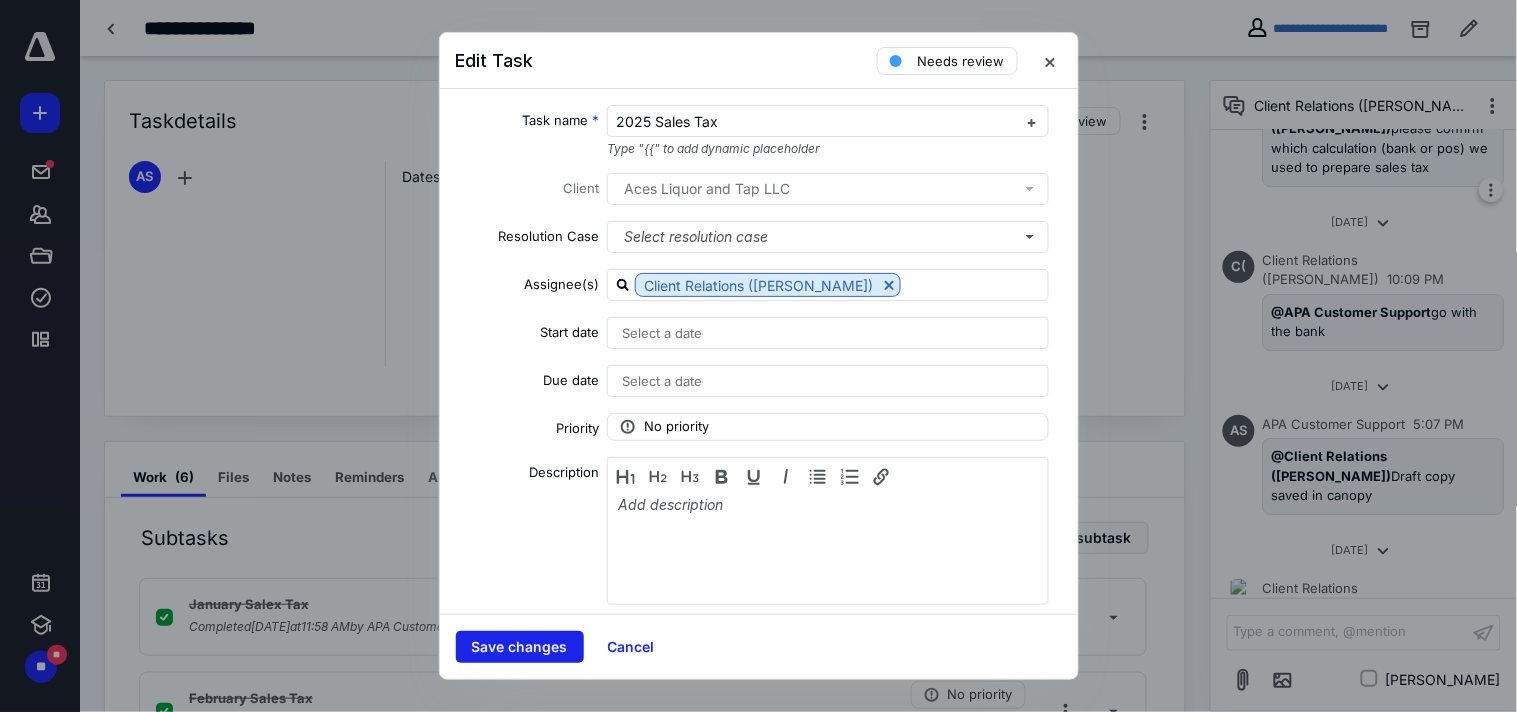 click on "Save changes" at bounding box center [520, 647] 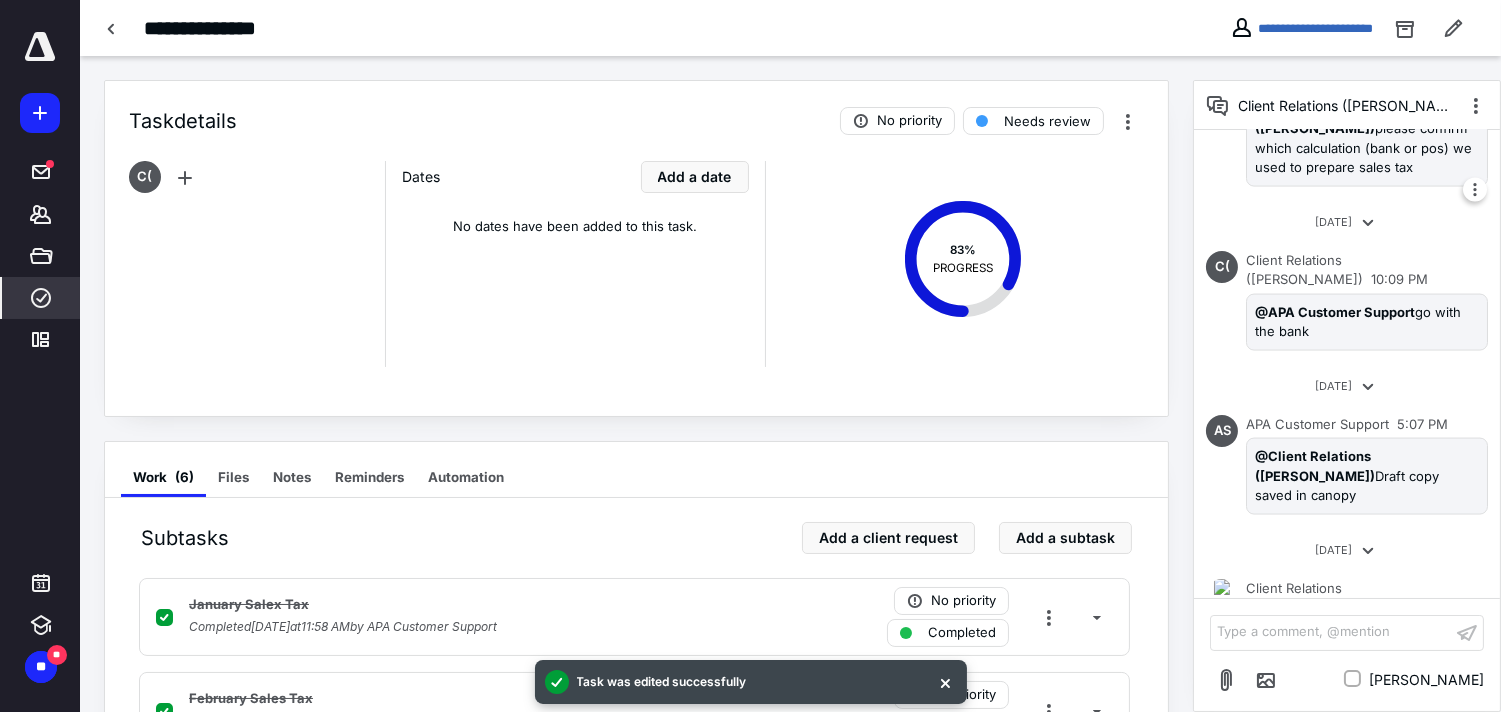 click on "****" at bounding box center (41, 298) 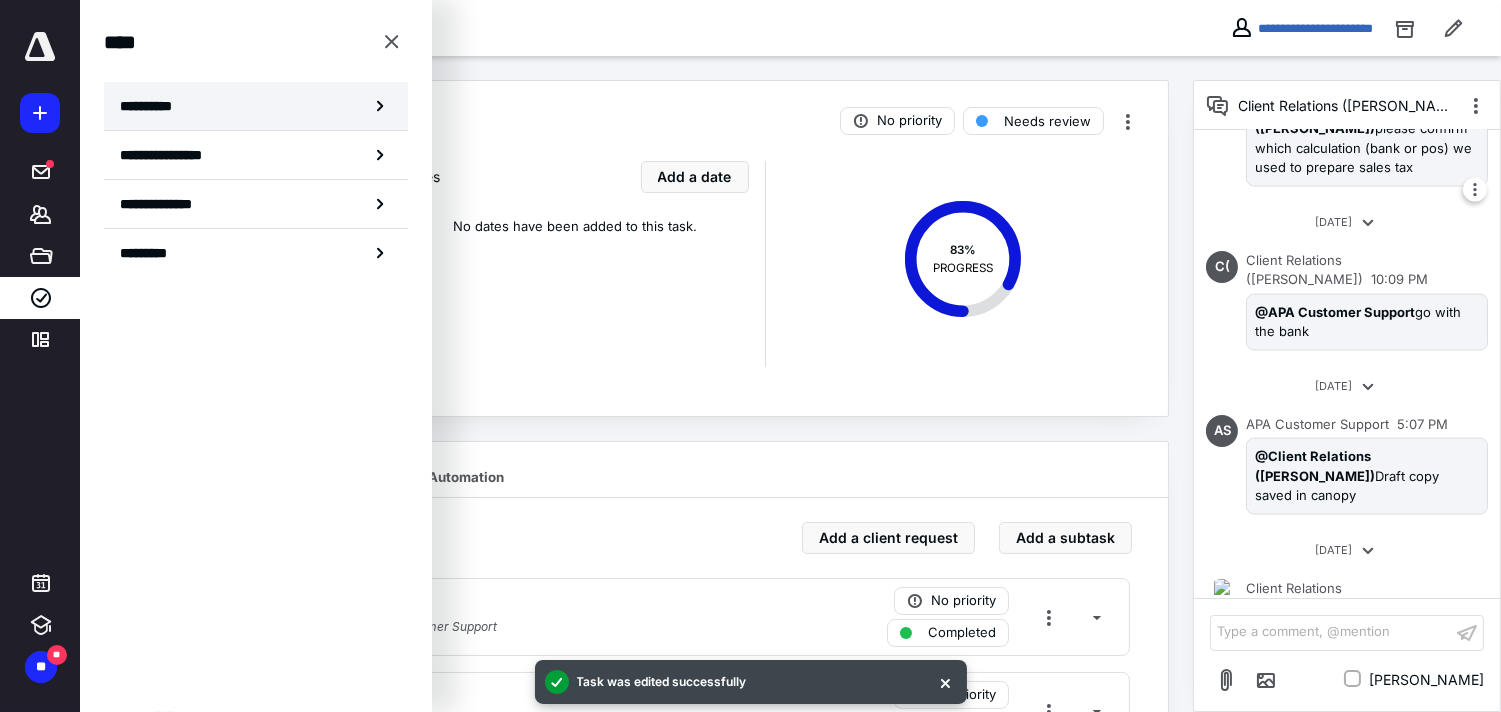click on "**********" at bounding box center [256, 106] 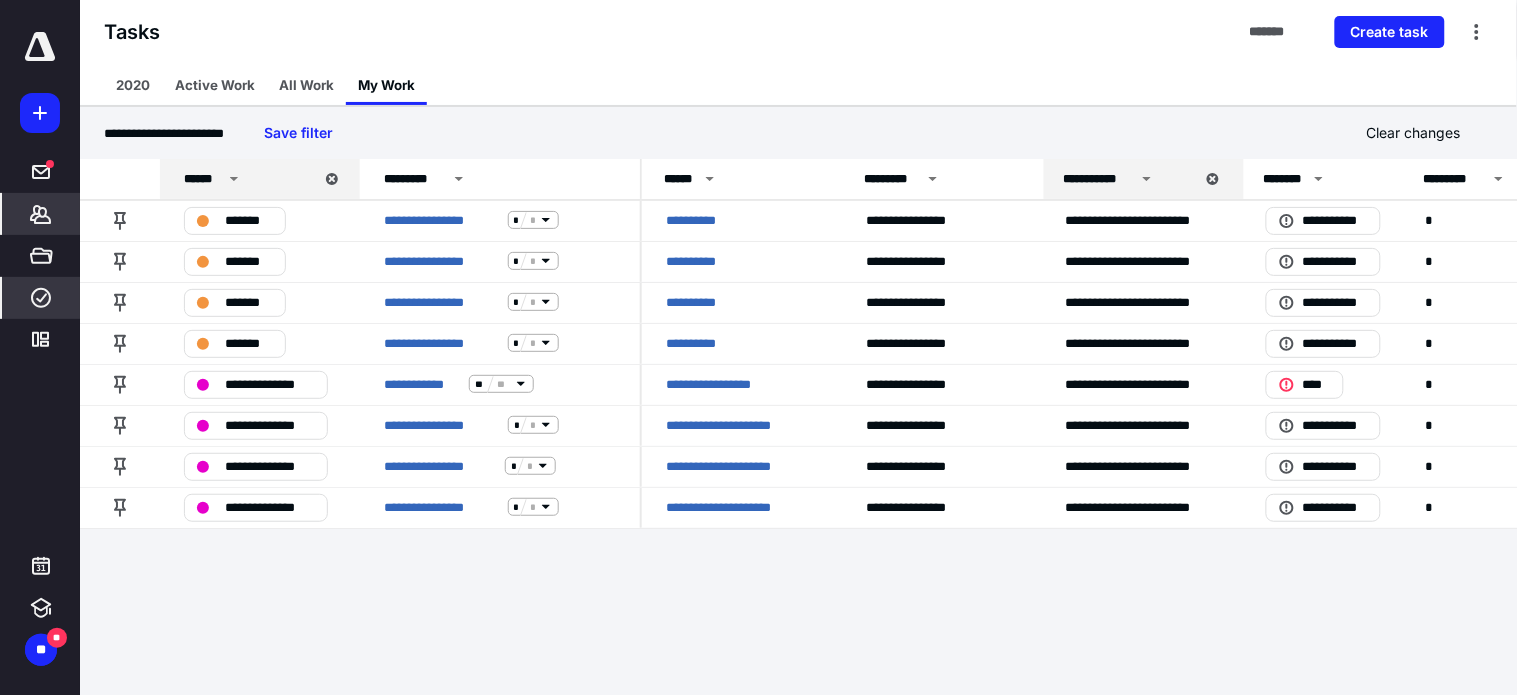 click on "*******" at bounding box center (41, 214) 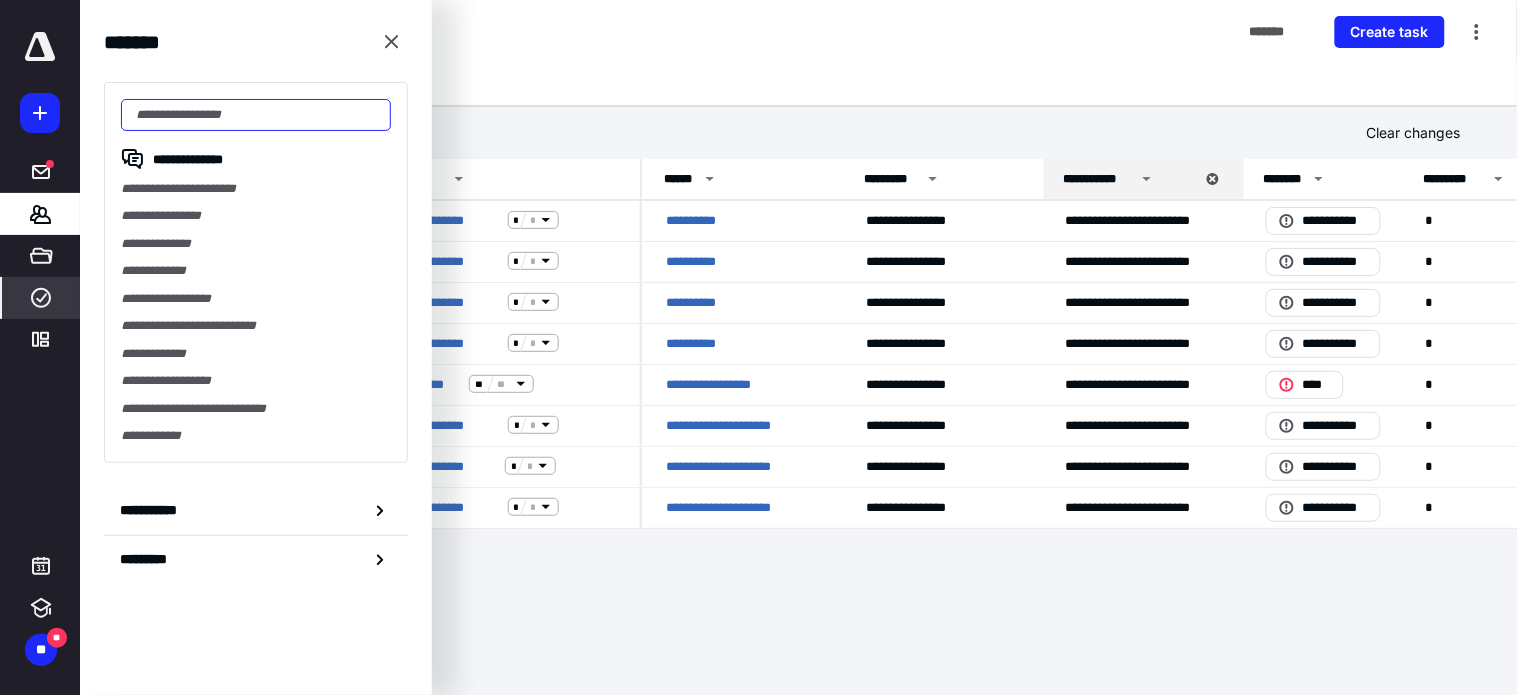 click at bounding box center [256, 115] 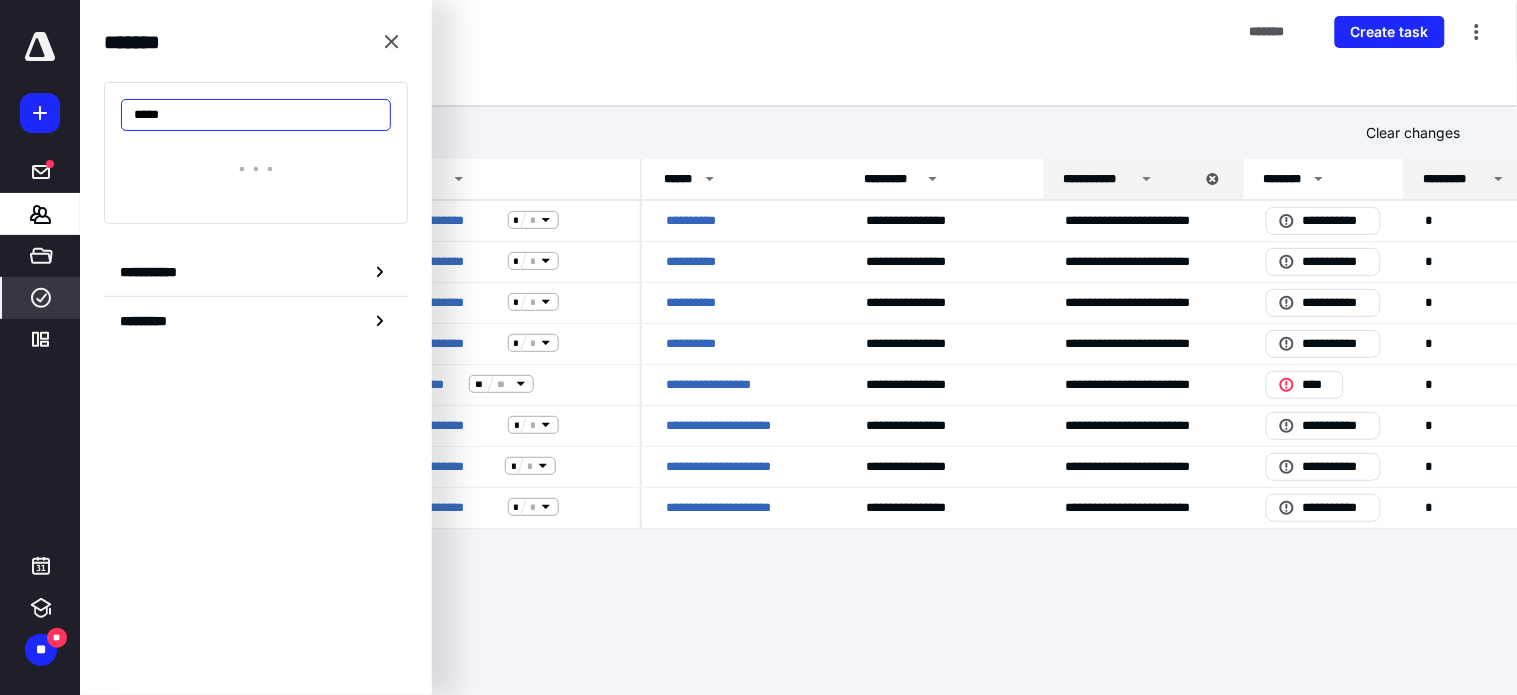 type on "*****" 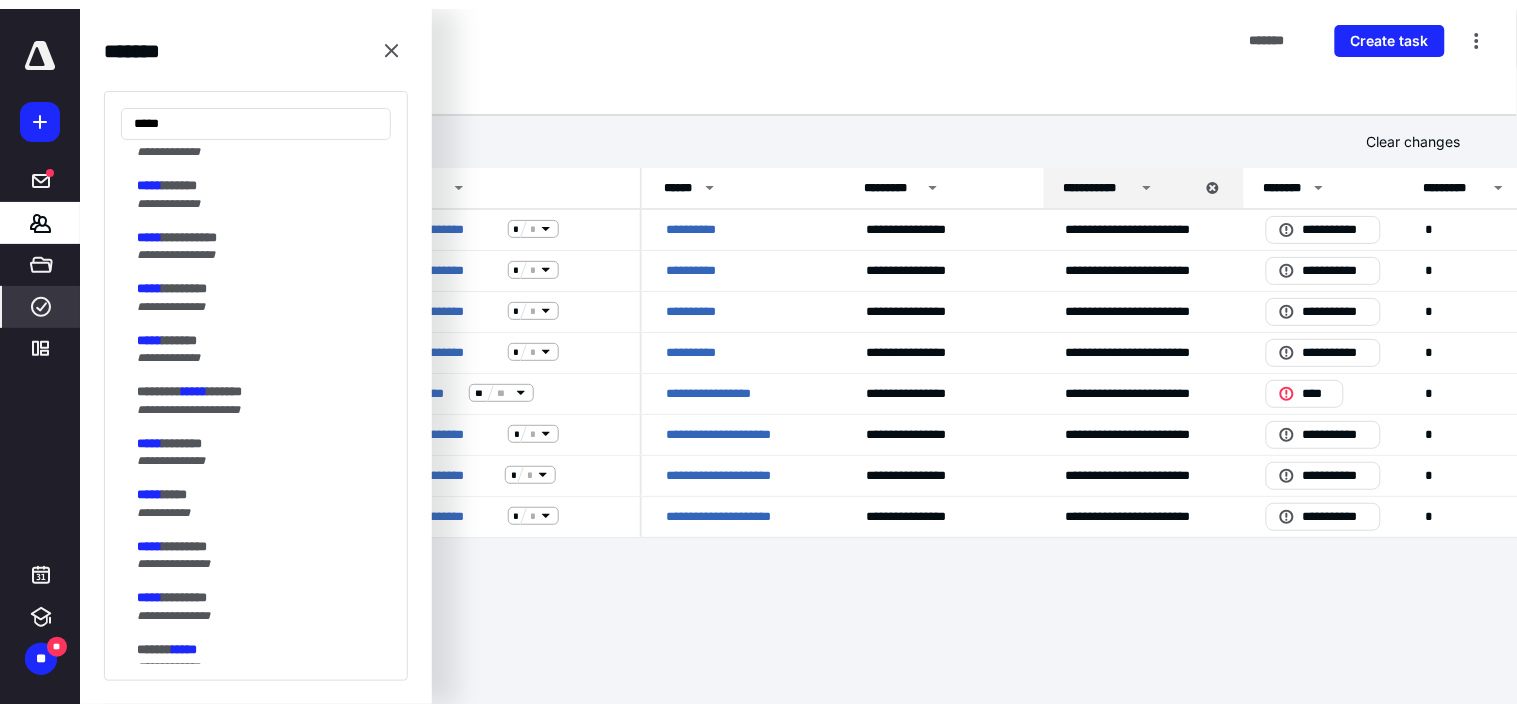 scroll, scrollTop: 666, scrollLeft: 0, axis: vertical 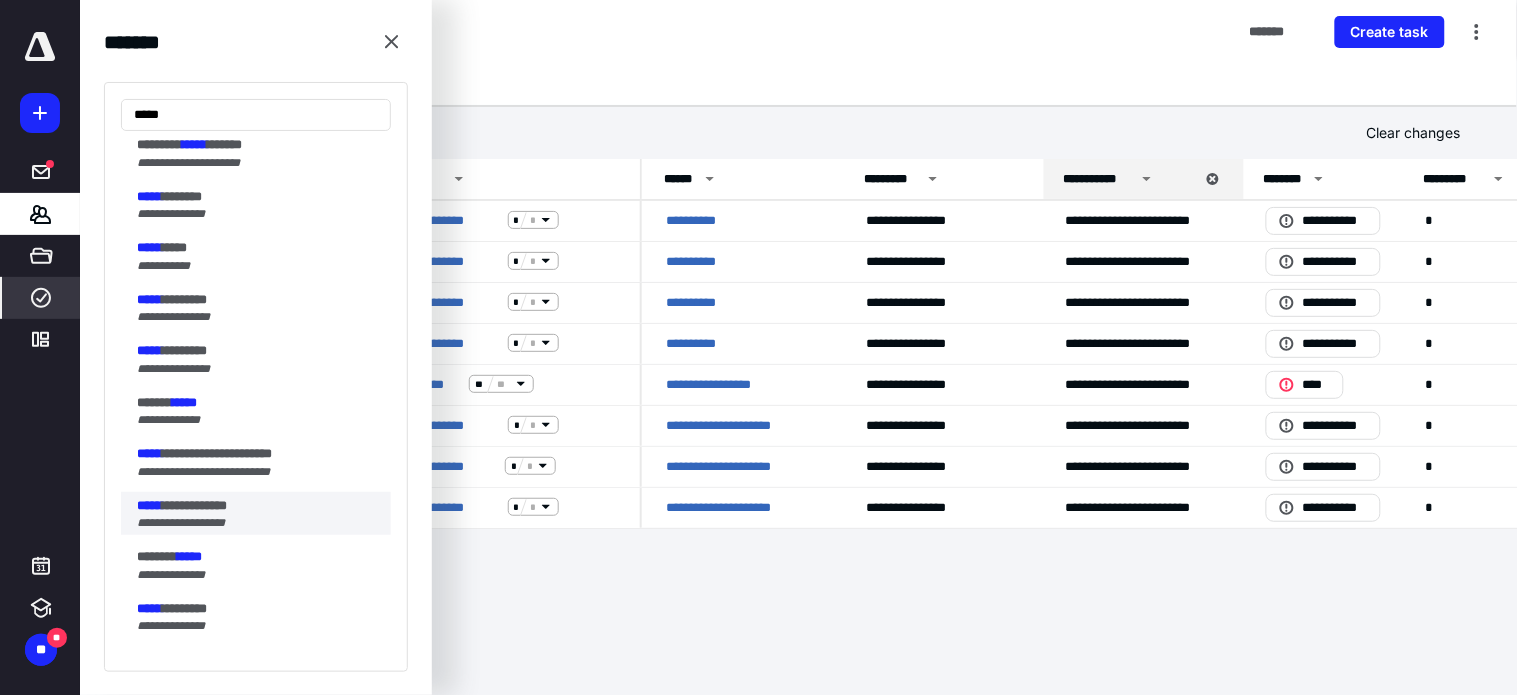 click on "**********" at bounding box center [258, 506] 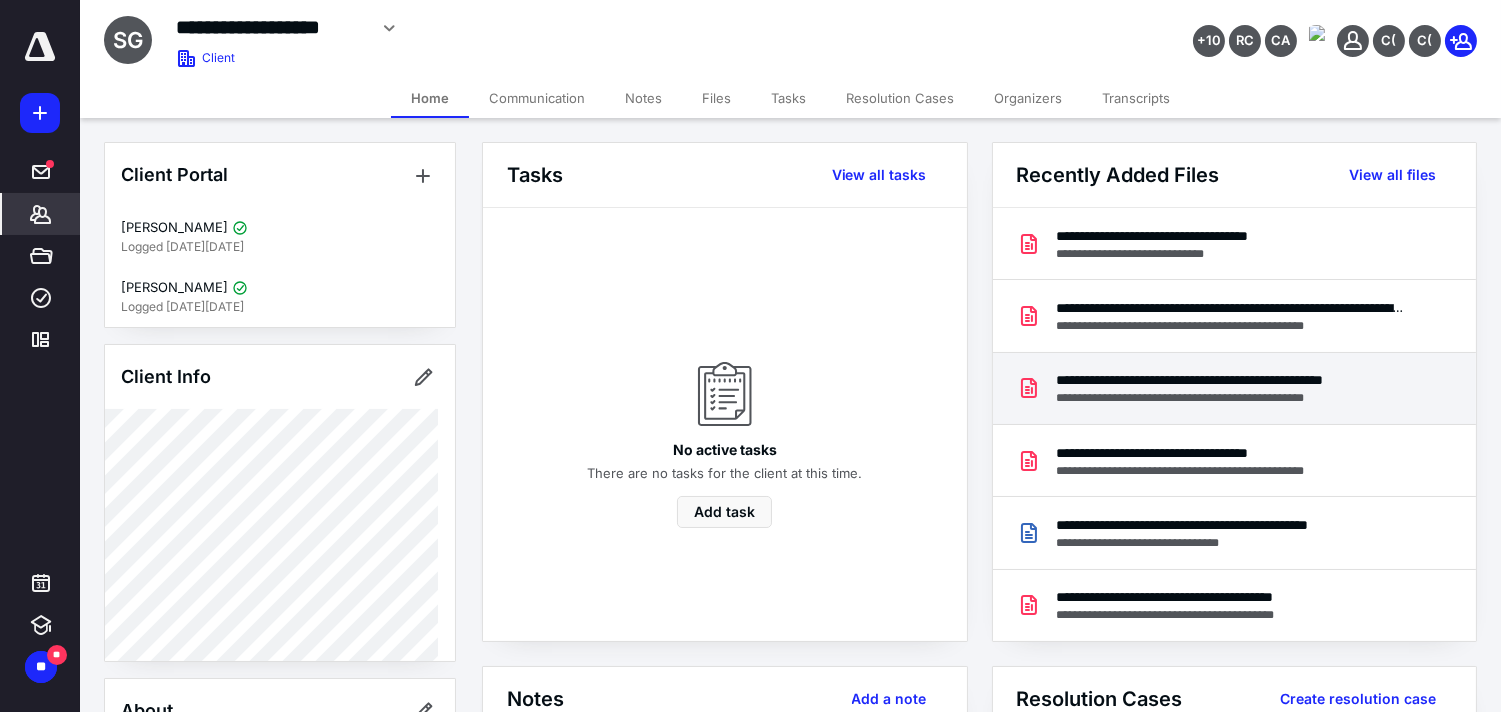 click on "**********" at bounding box center [1231, 398] 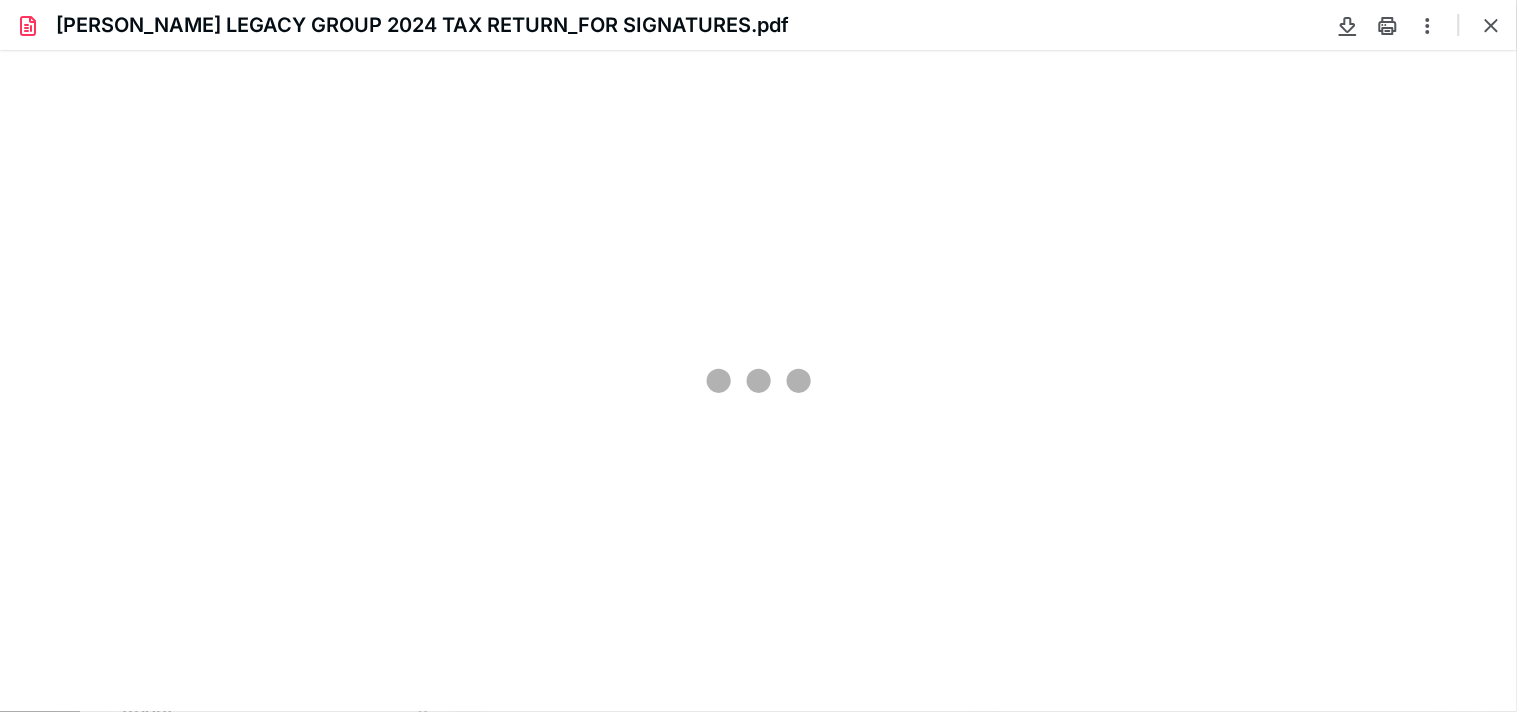 click at bounding box center [1492, 25] 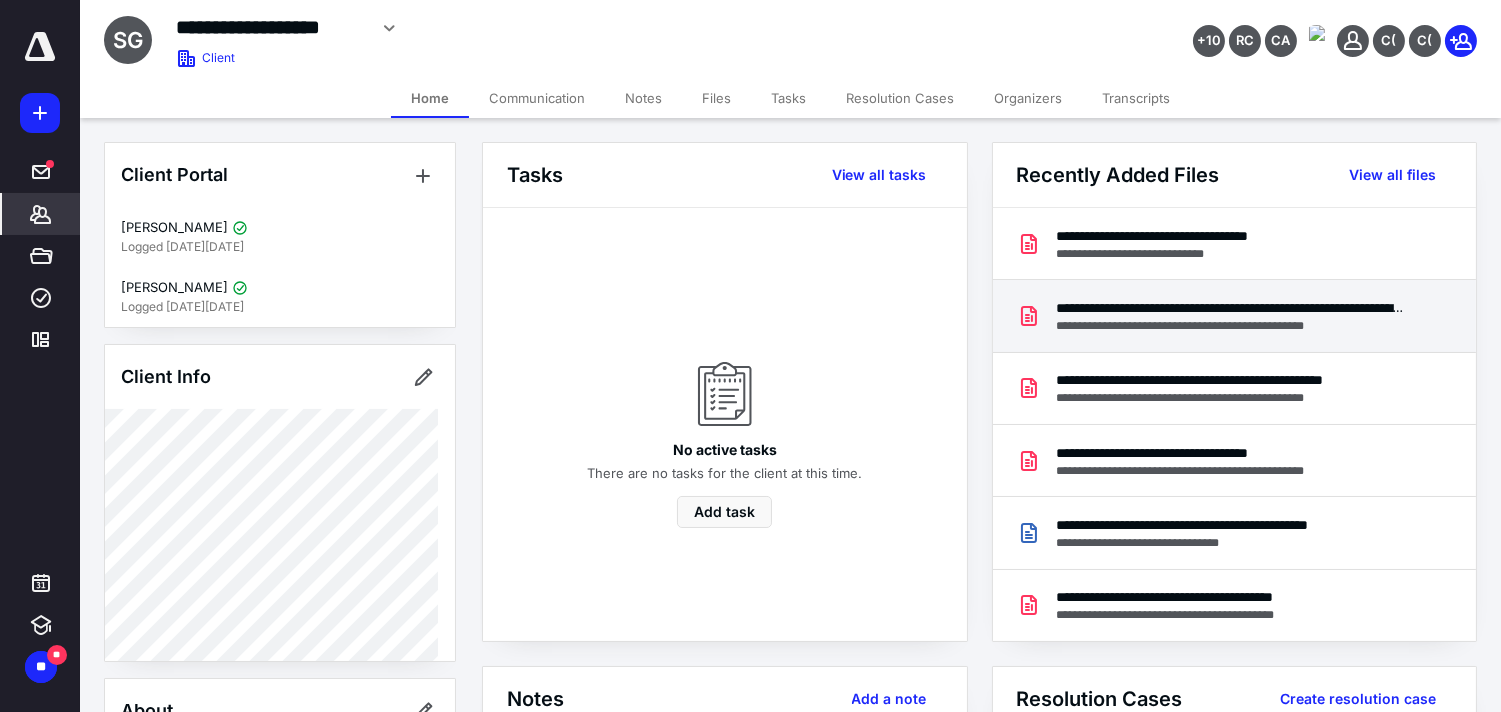 click on "**********" at bounding box center (1231, 308) 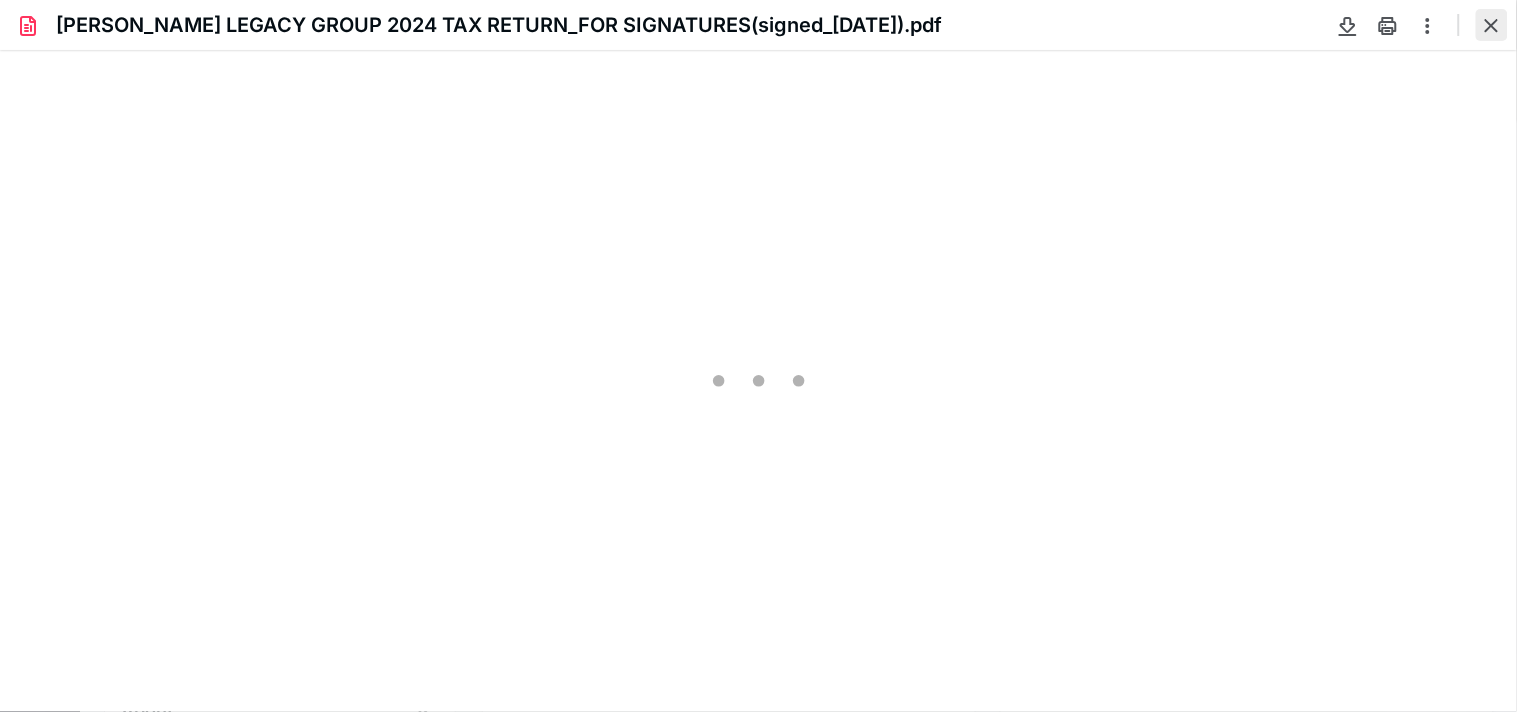 click at bounding box center (1492, 25) 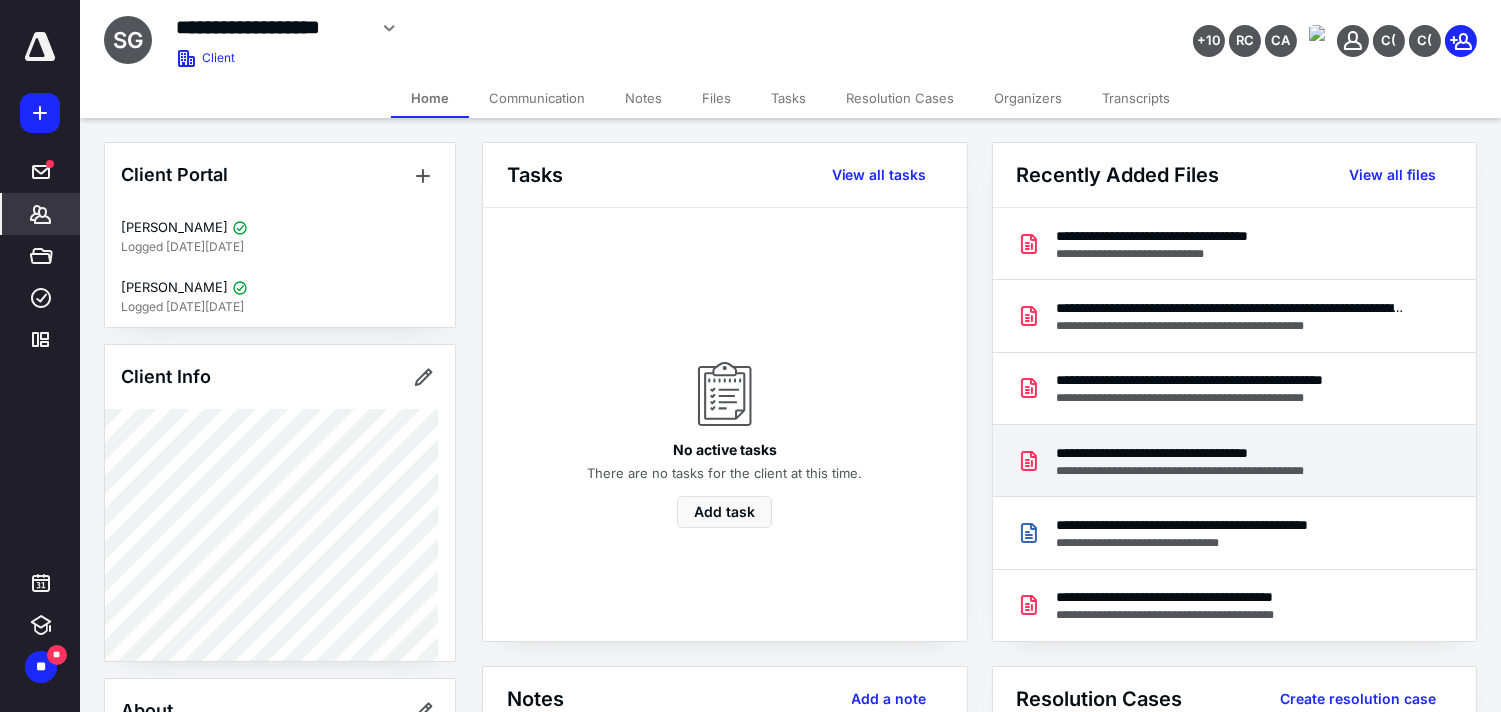 click on "**********" at bounding box center (1215, 471) 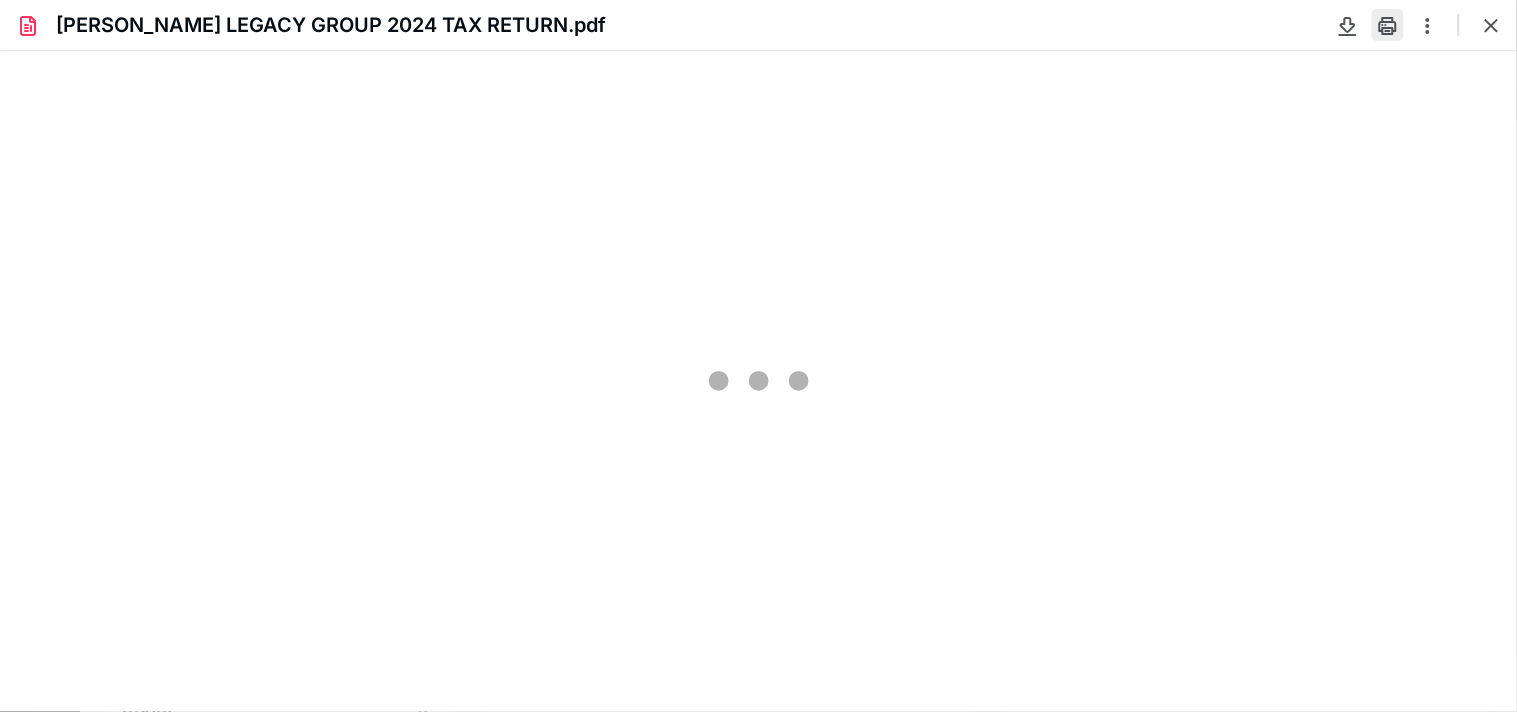 click at bounding box center [1388, 25] 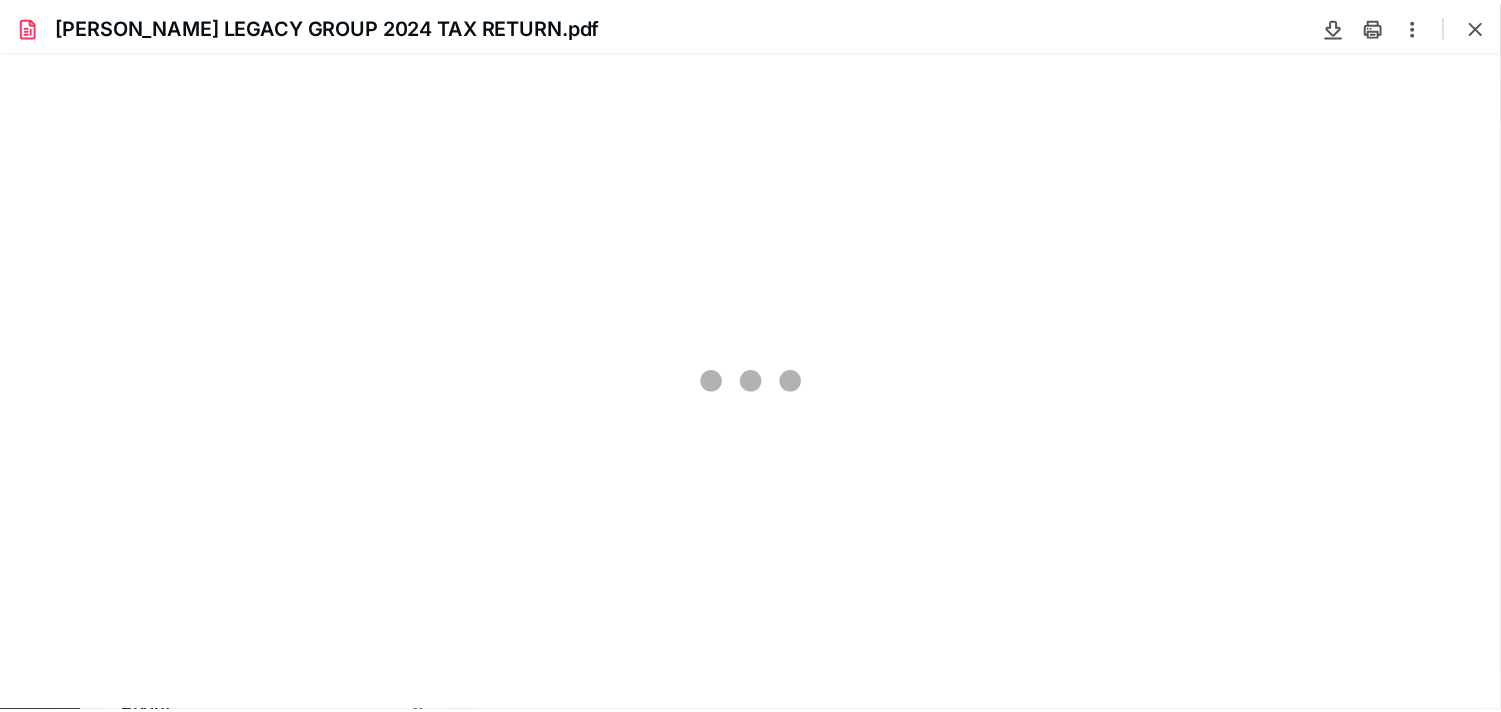 scroll, scrollTop: 0, scrollLeft: 0, axis: both 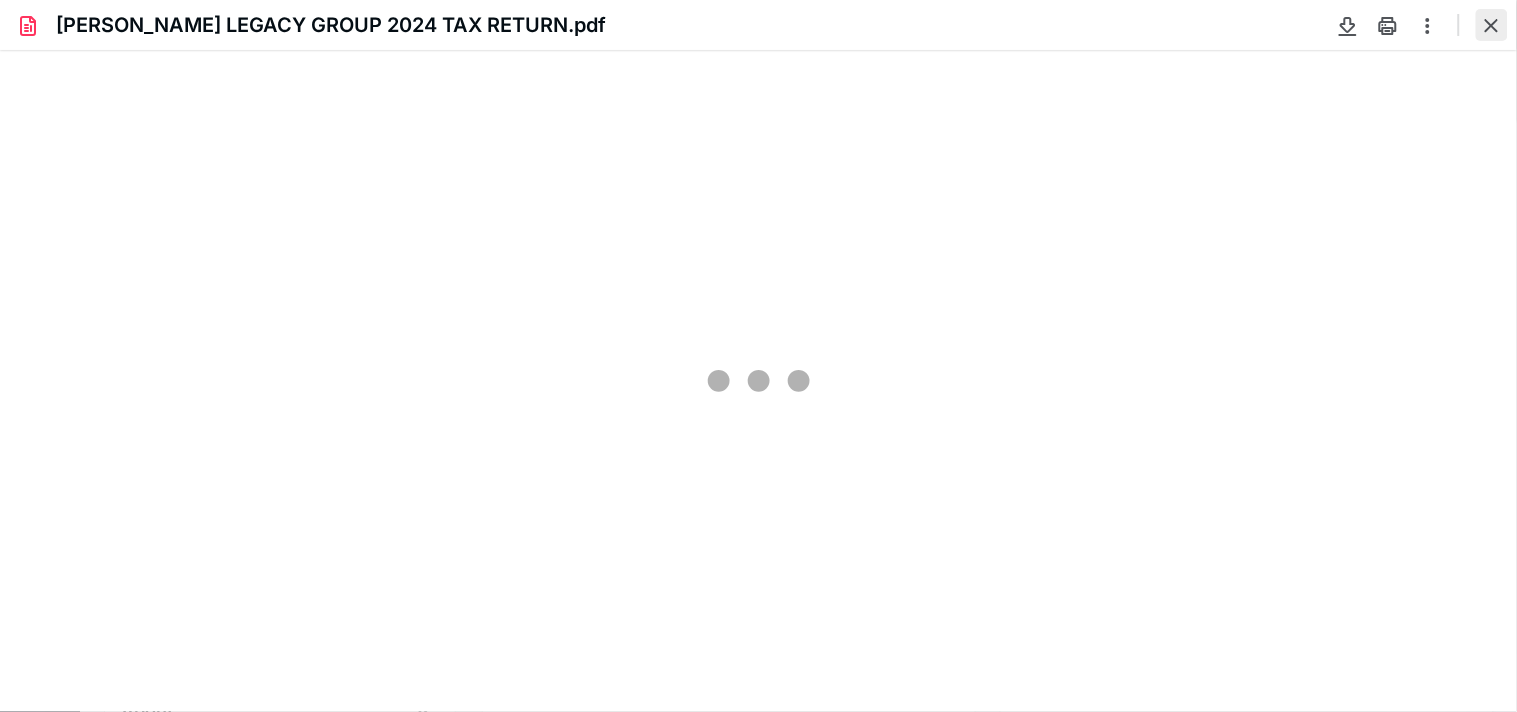 click at bounding box center [1492, 25] 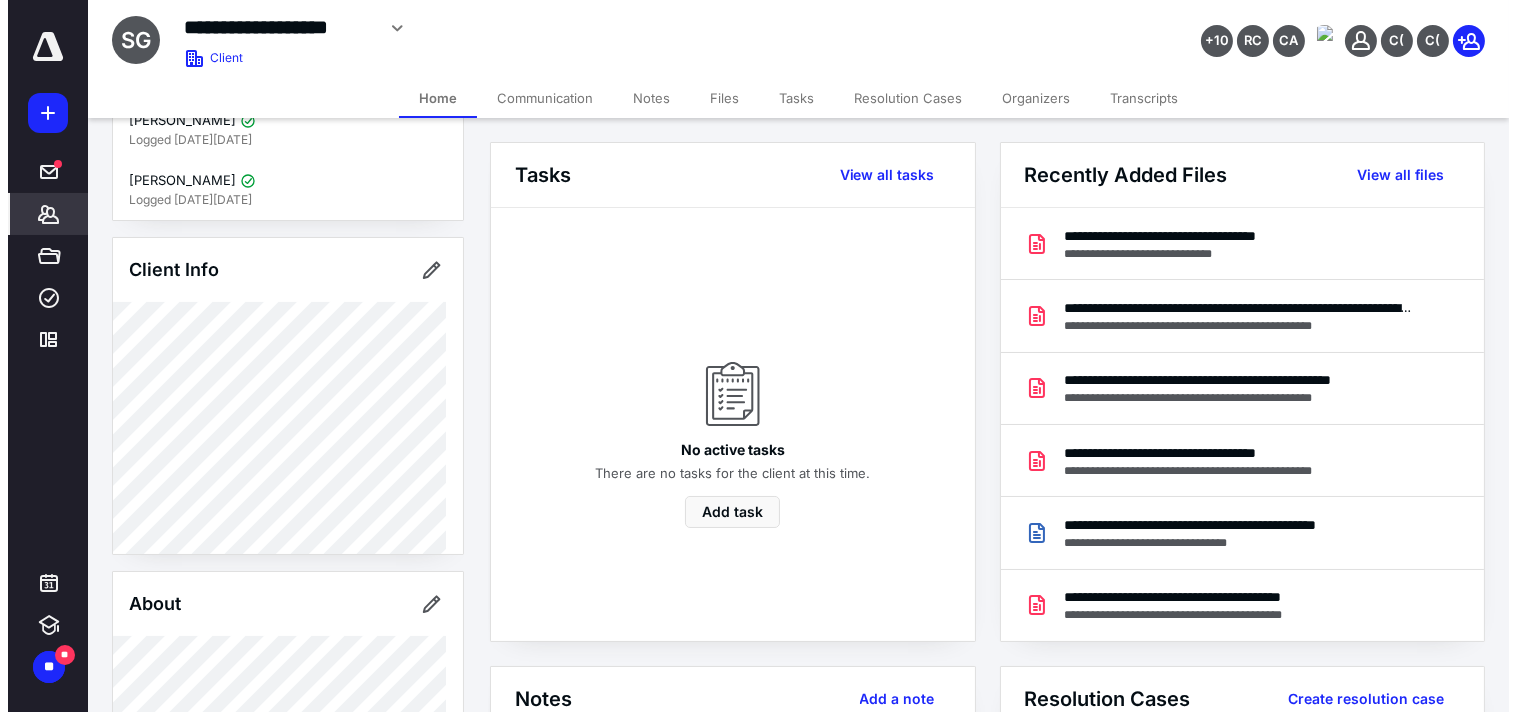 scroll, scrollTop: 222, scrollLeft: 0, axis: vertical 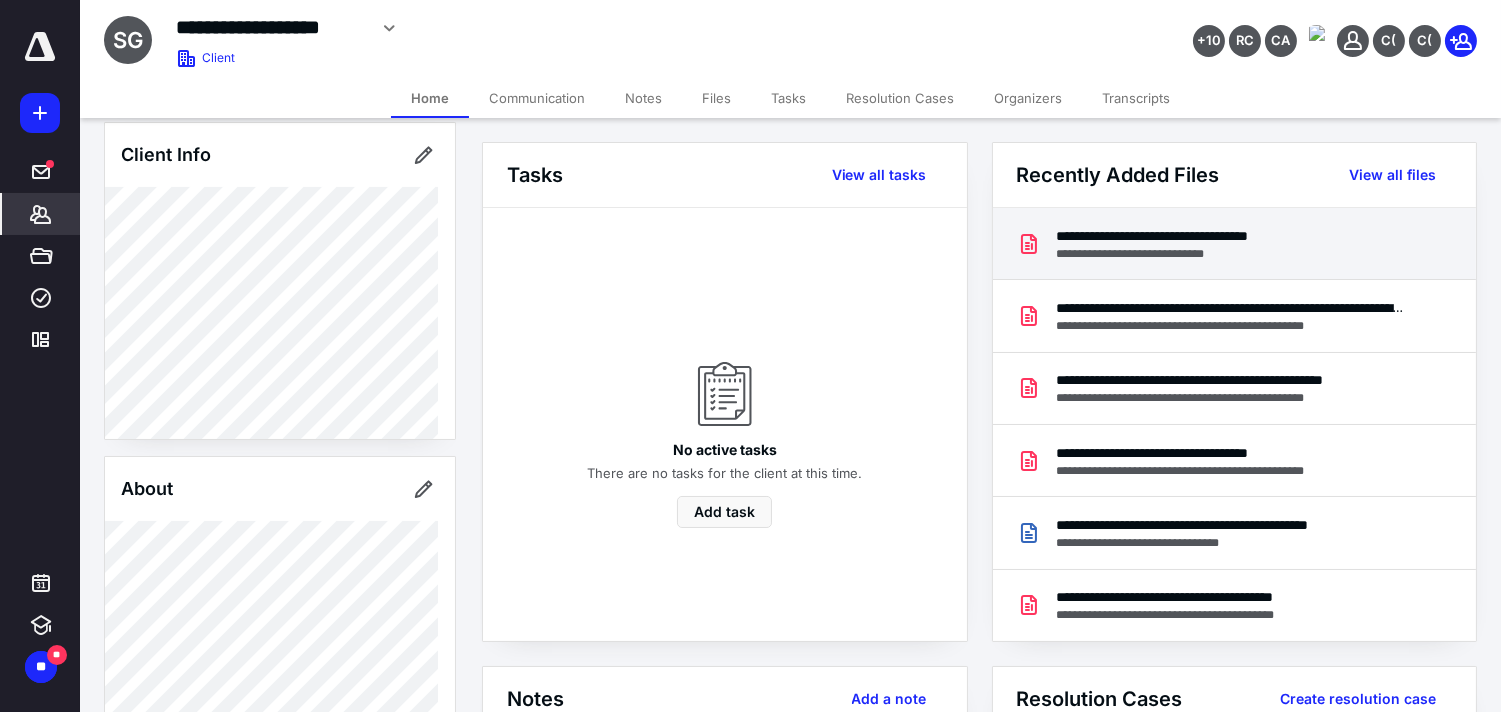 click on "**********" at bounding box center [1235, 244] 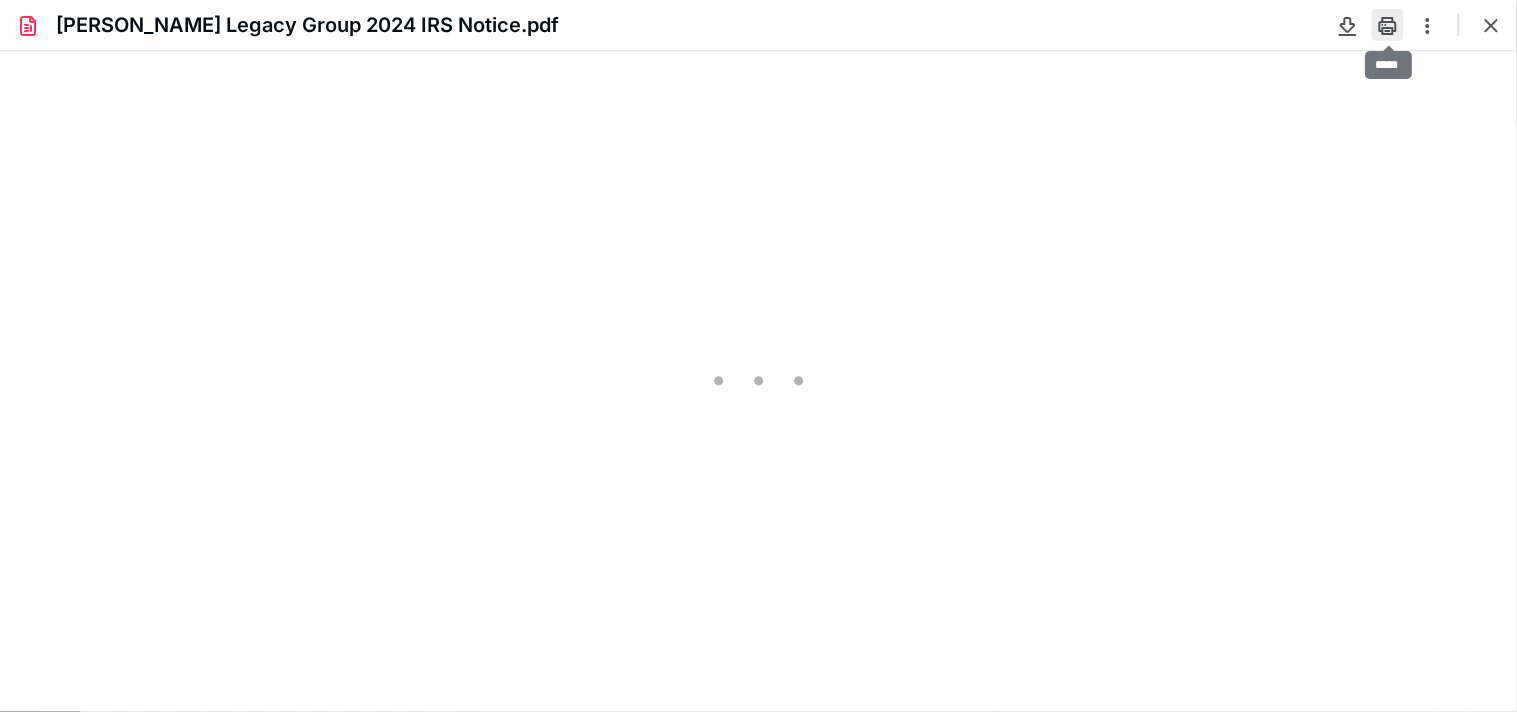 click at bounding box center [1388, 25] 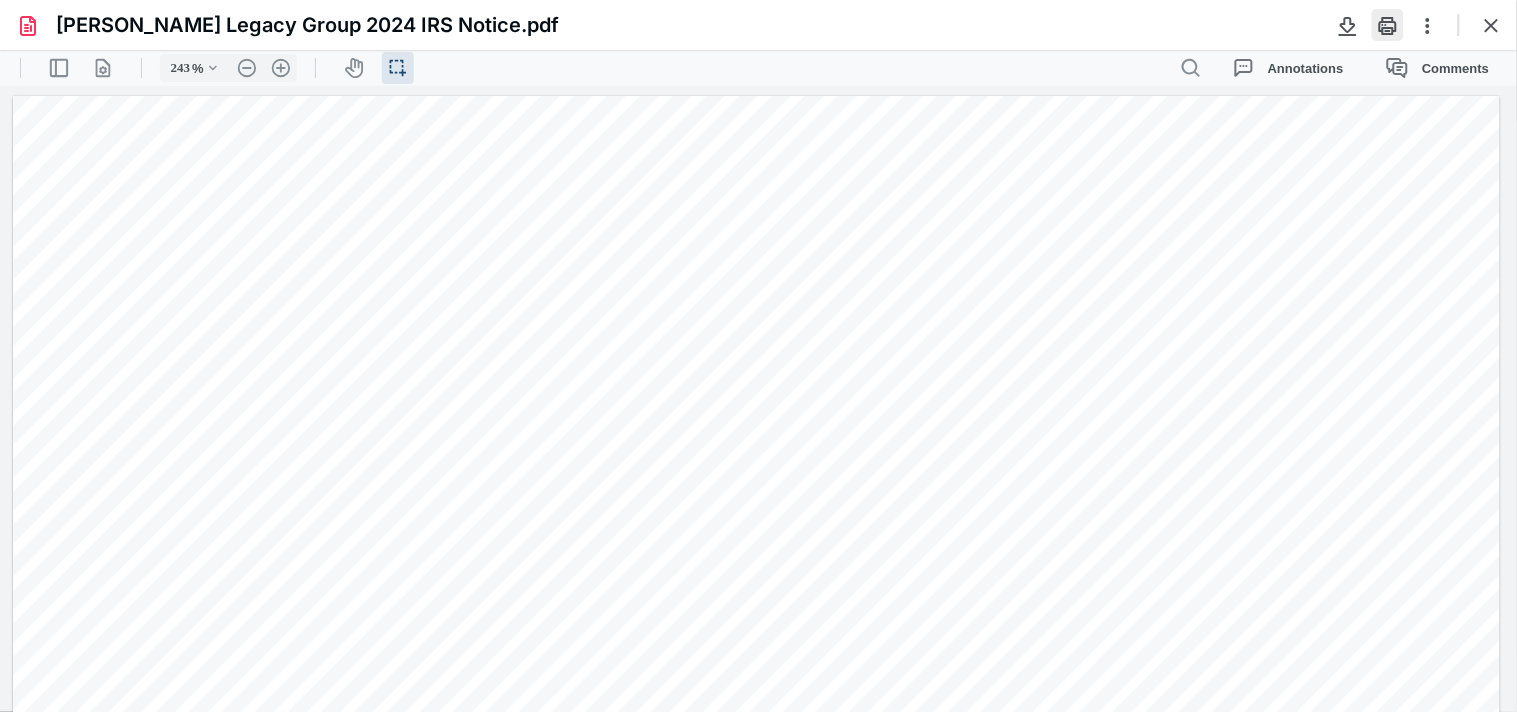 scroll, scrollTop: 0, scrollLeft: 0, axis: both 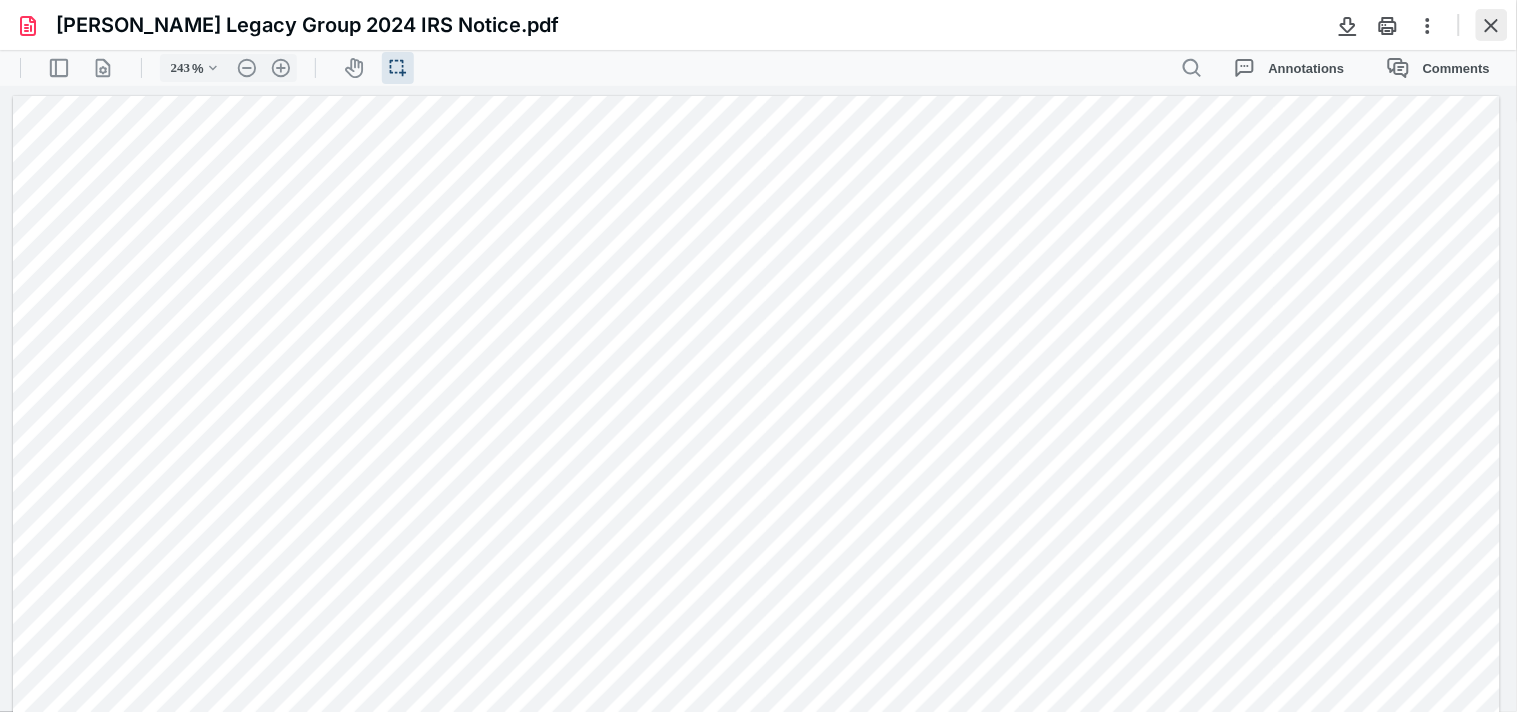 click at bounding box center (1492, 25) 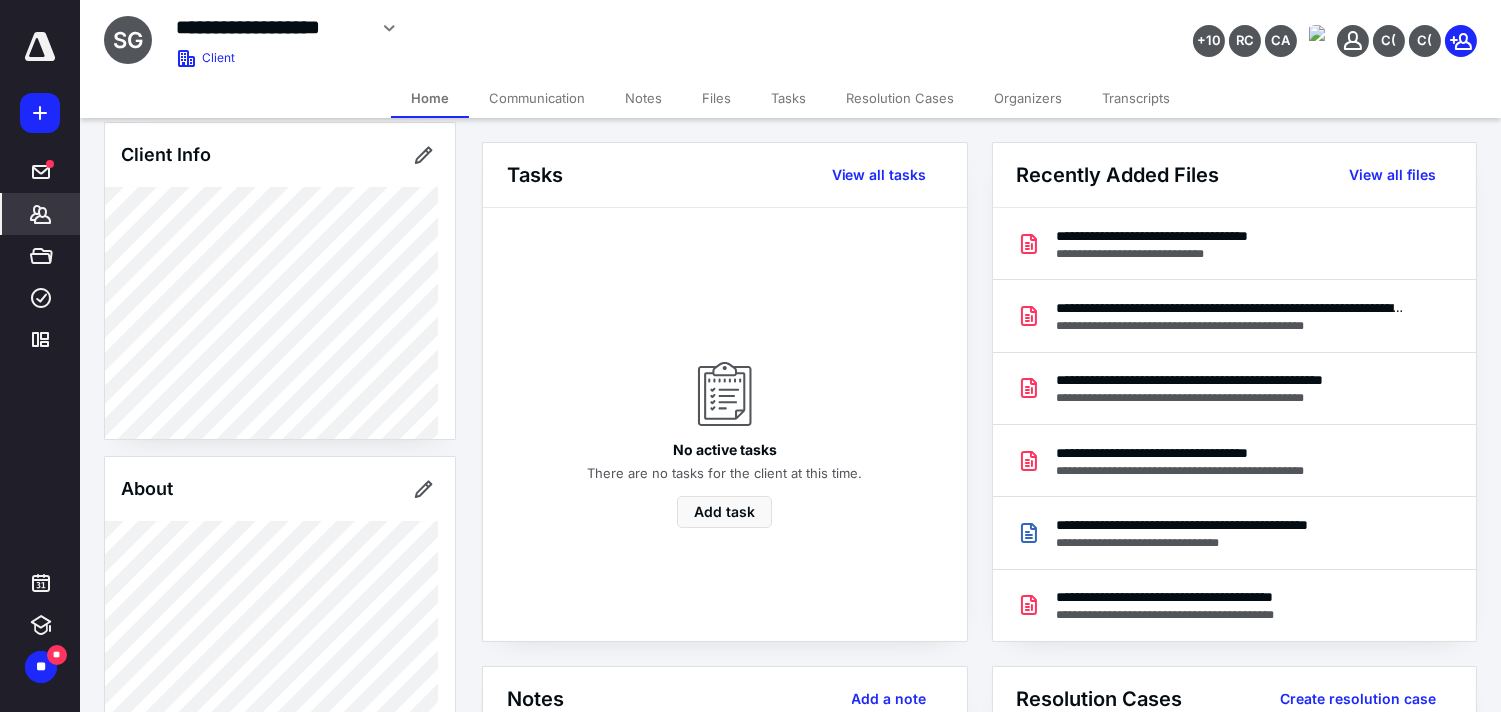 click on "Files" at bounding box center (716, 98) 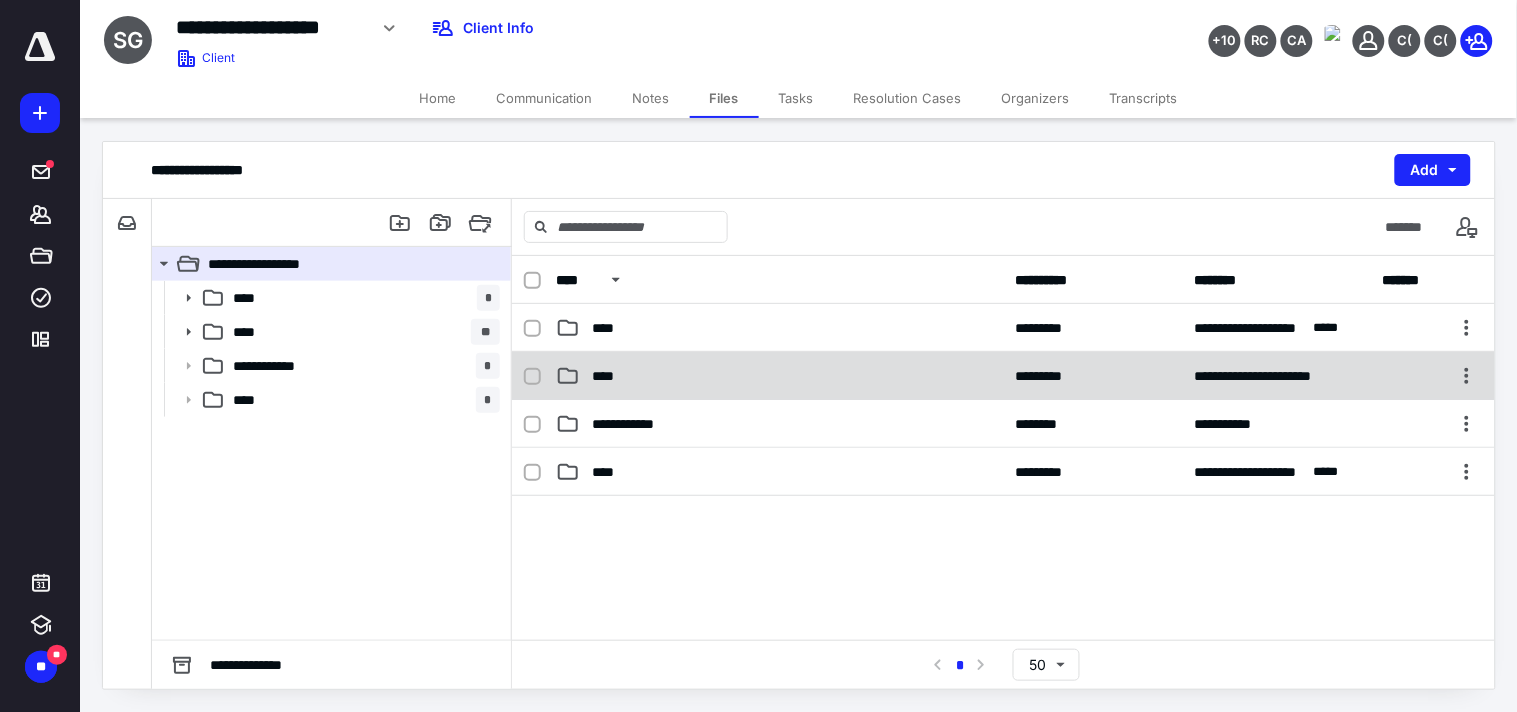 click on "**********" at bounding box center (1003, 376) 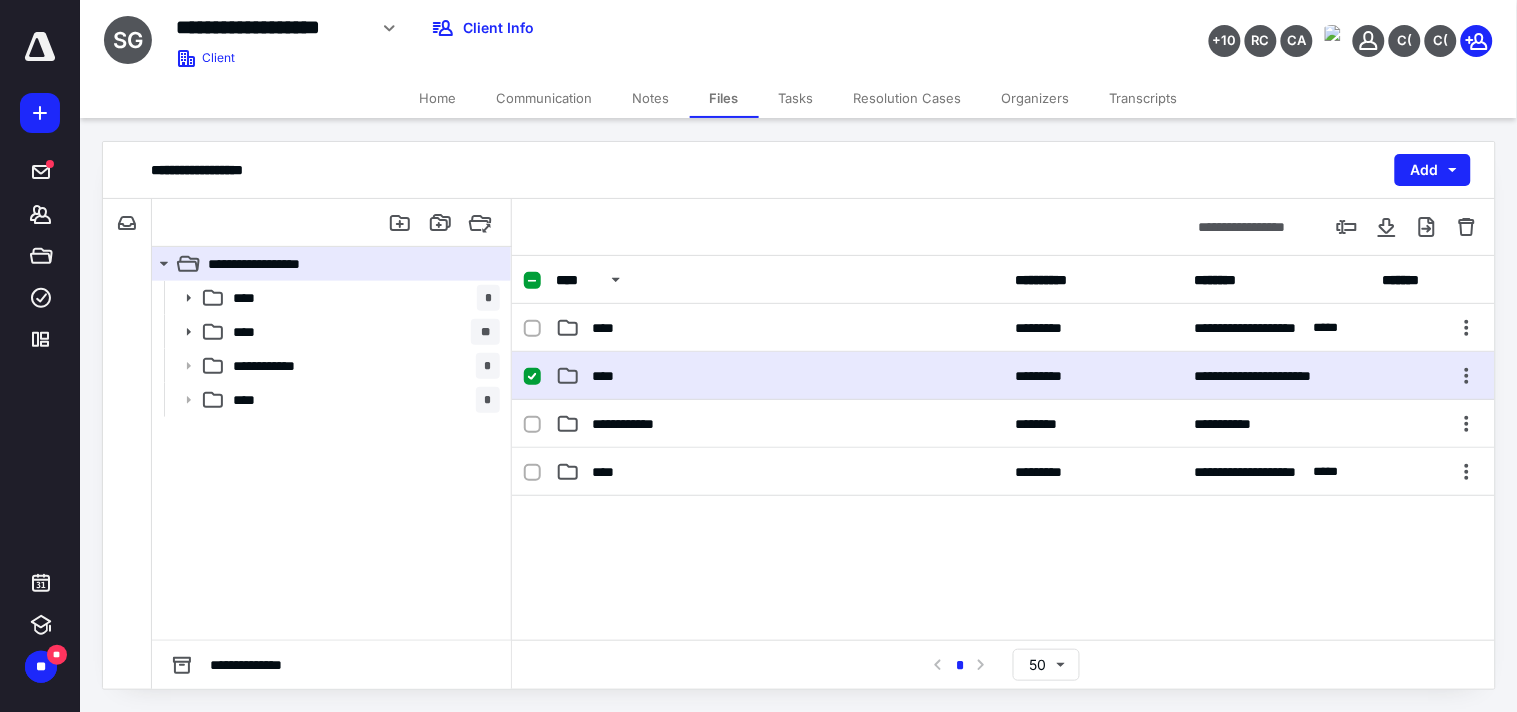 click on "****" at bounding box center (779, 376) 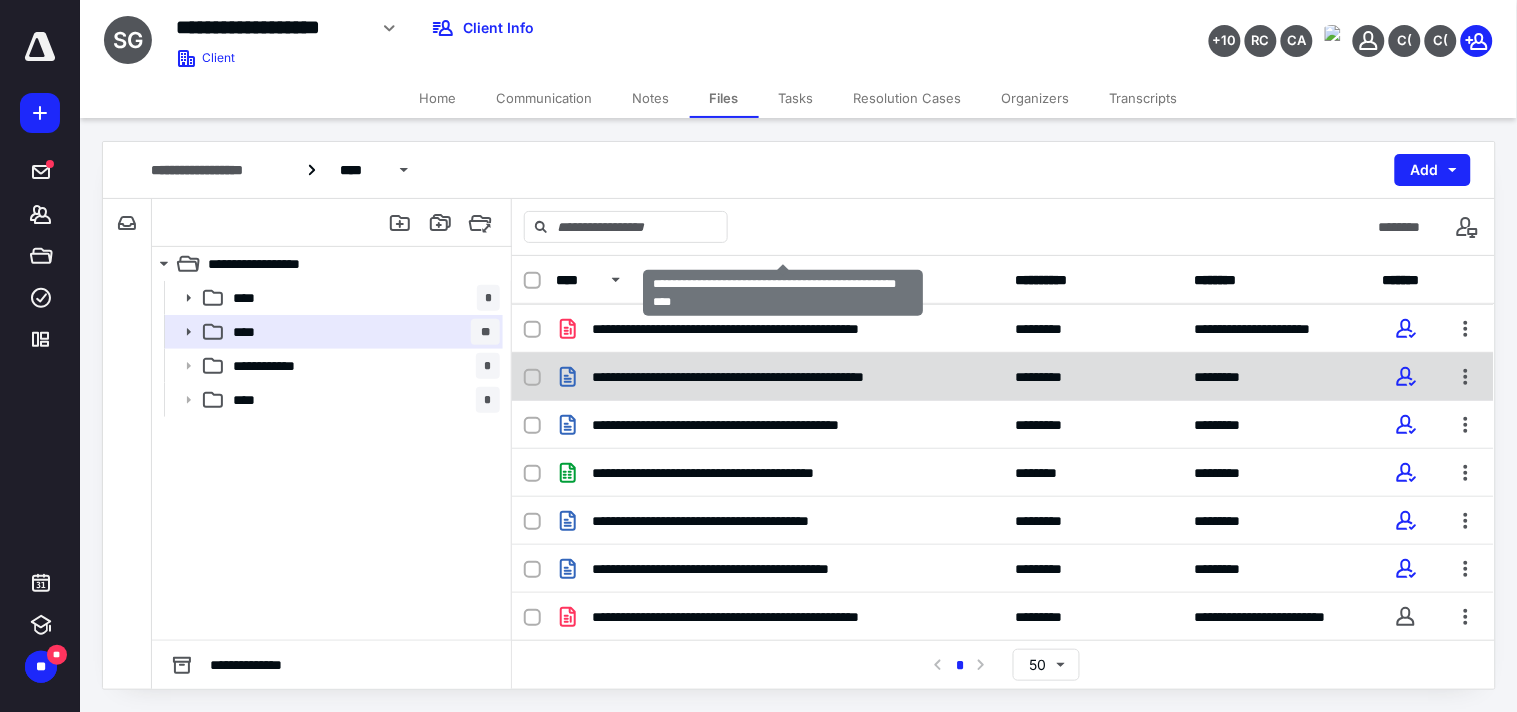scroll, scrollTop: 755, scrollLeft: 0, axis: vertical 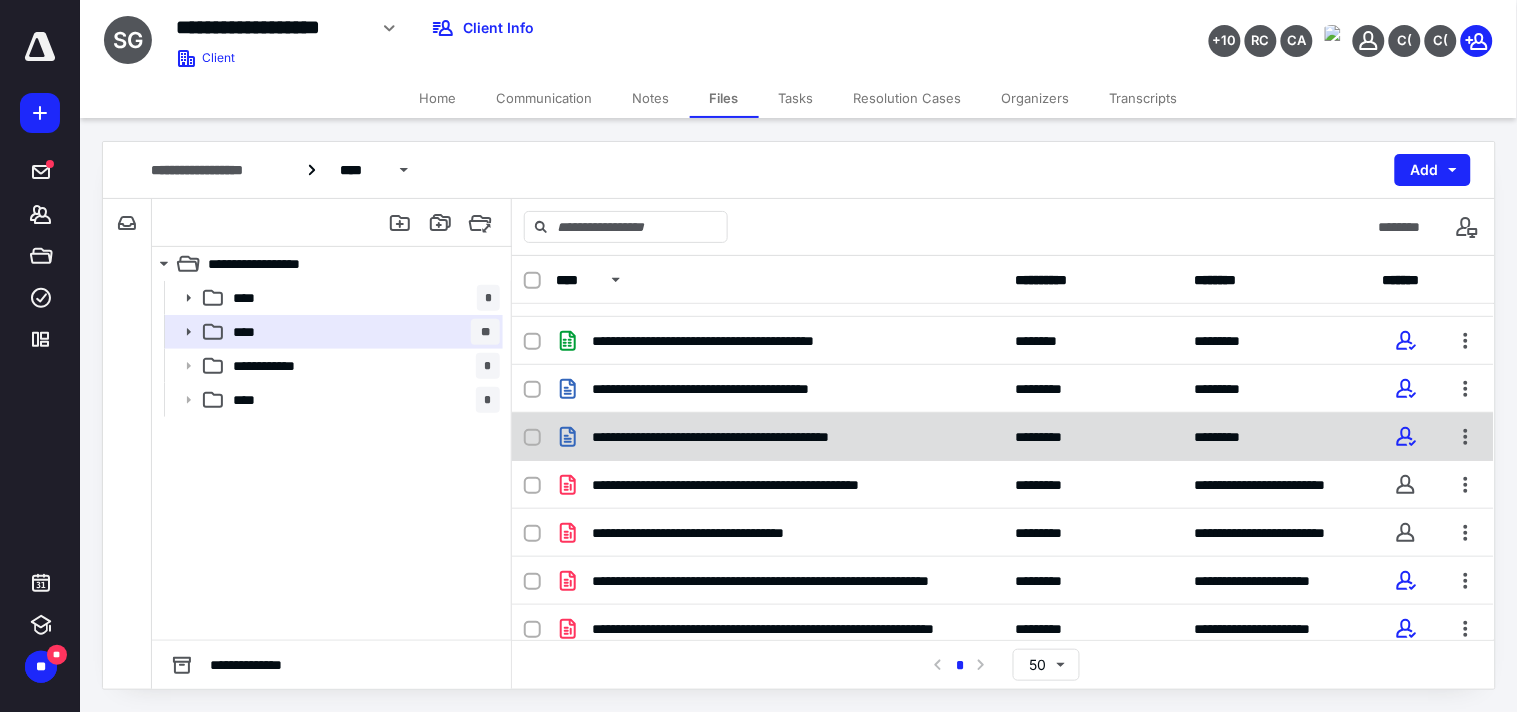 click on "**********" at bounding box center (758, 437) 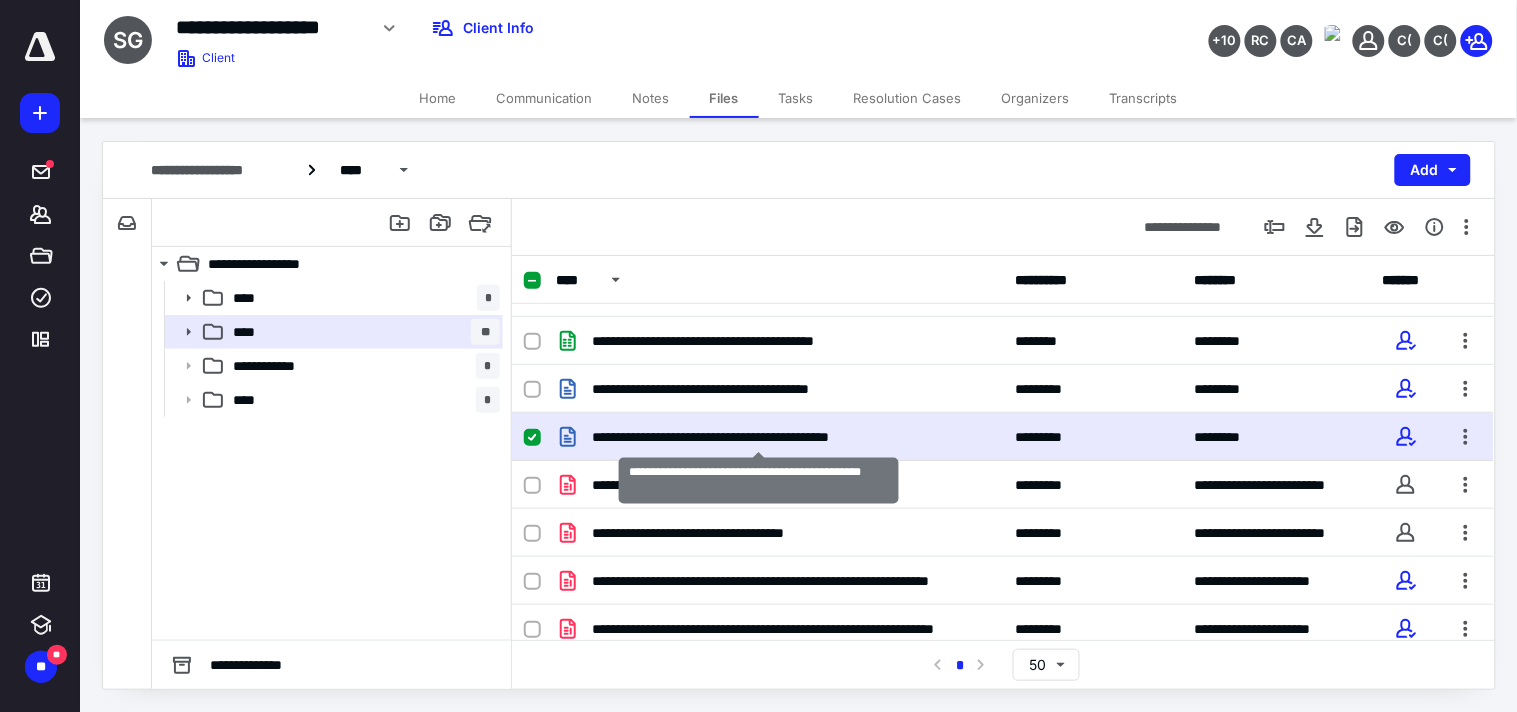 click on "**********" at bounding box center (758, 437) 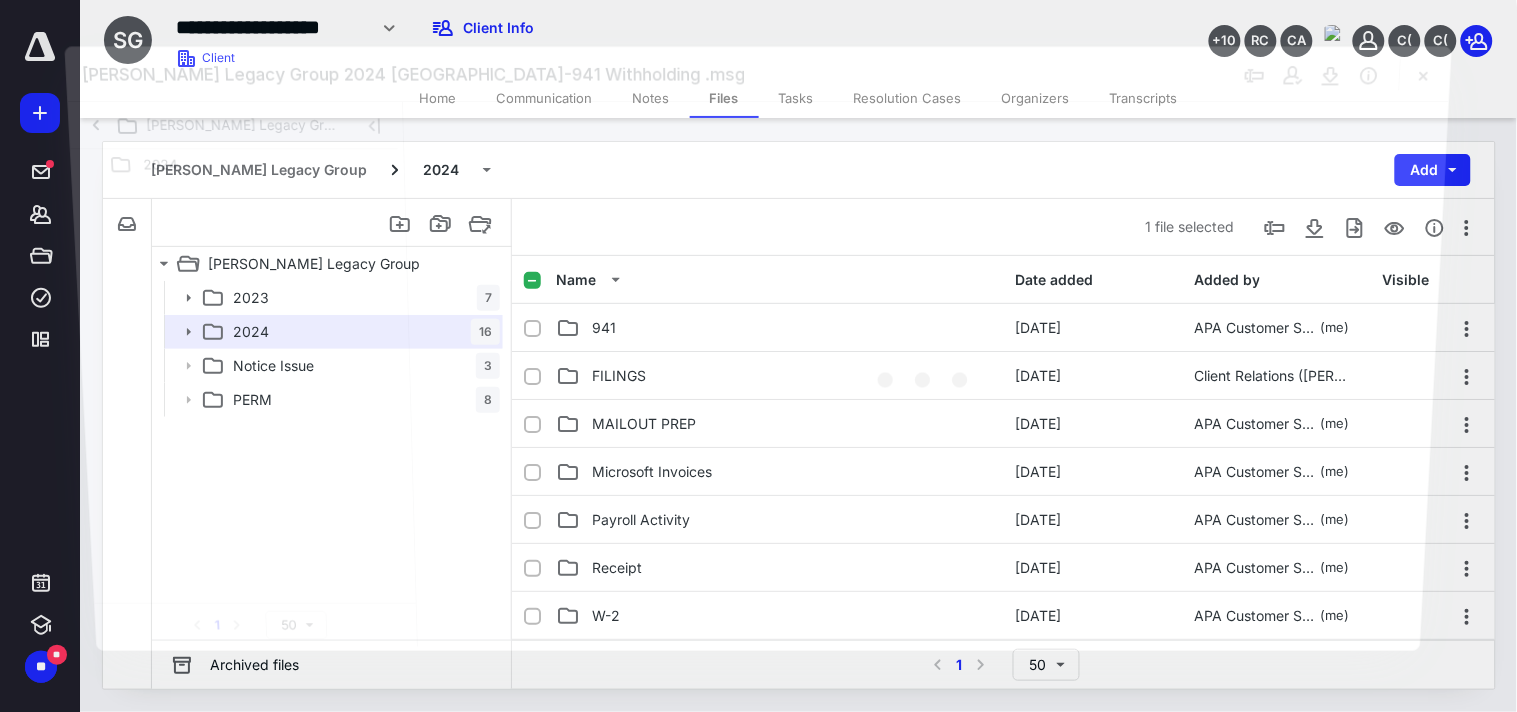 scroll, scrollTop: 755, scrollLeft: 0, axis: vertical 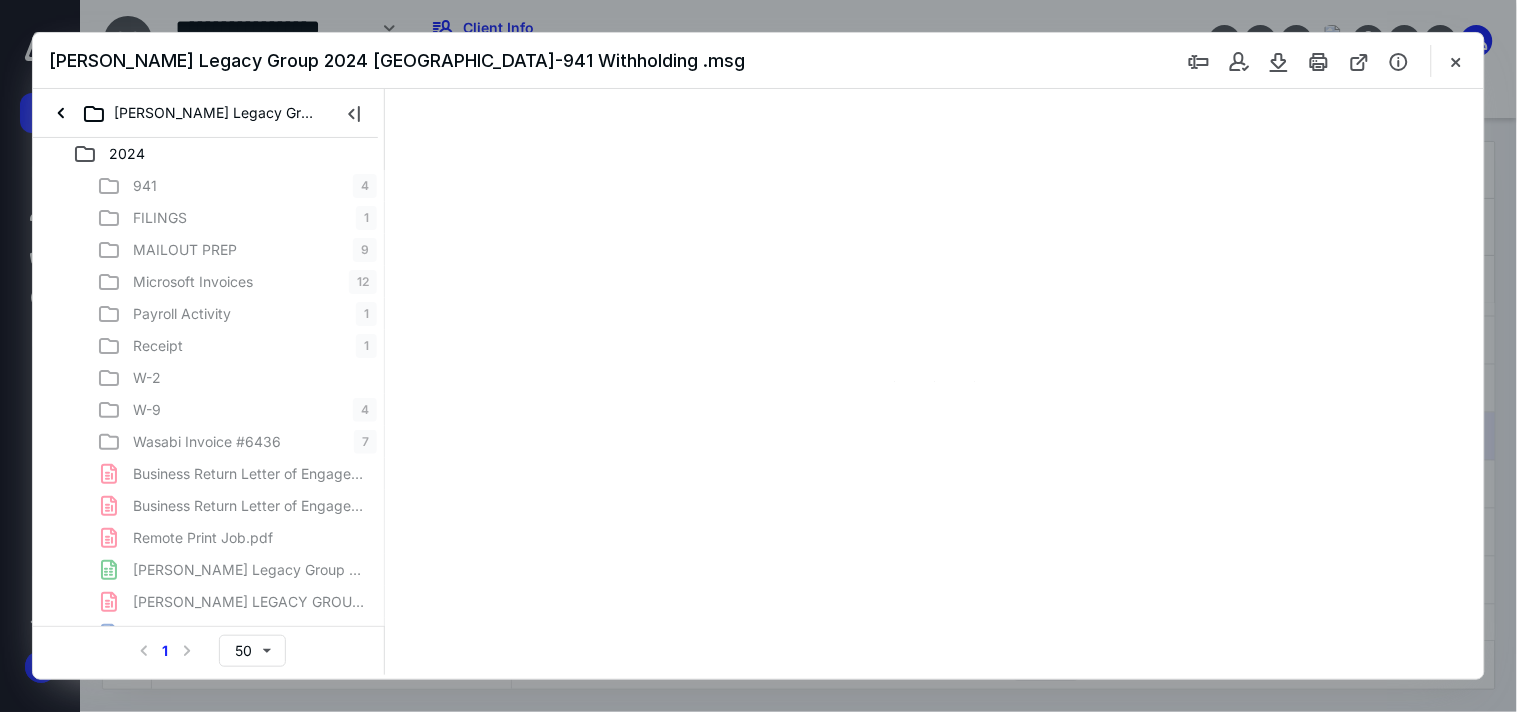 click at bounding box center (1456, 61) 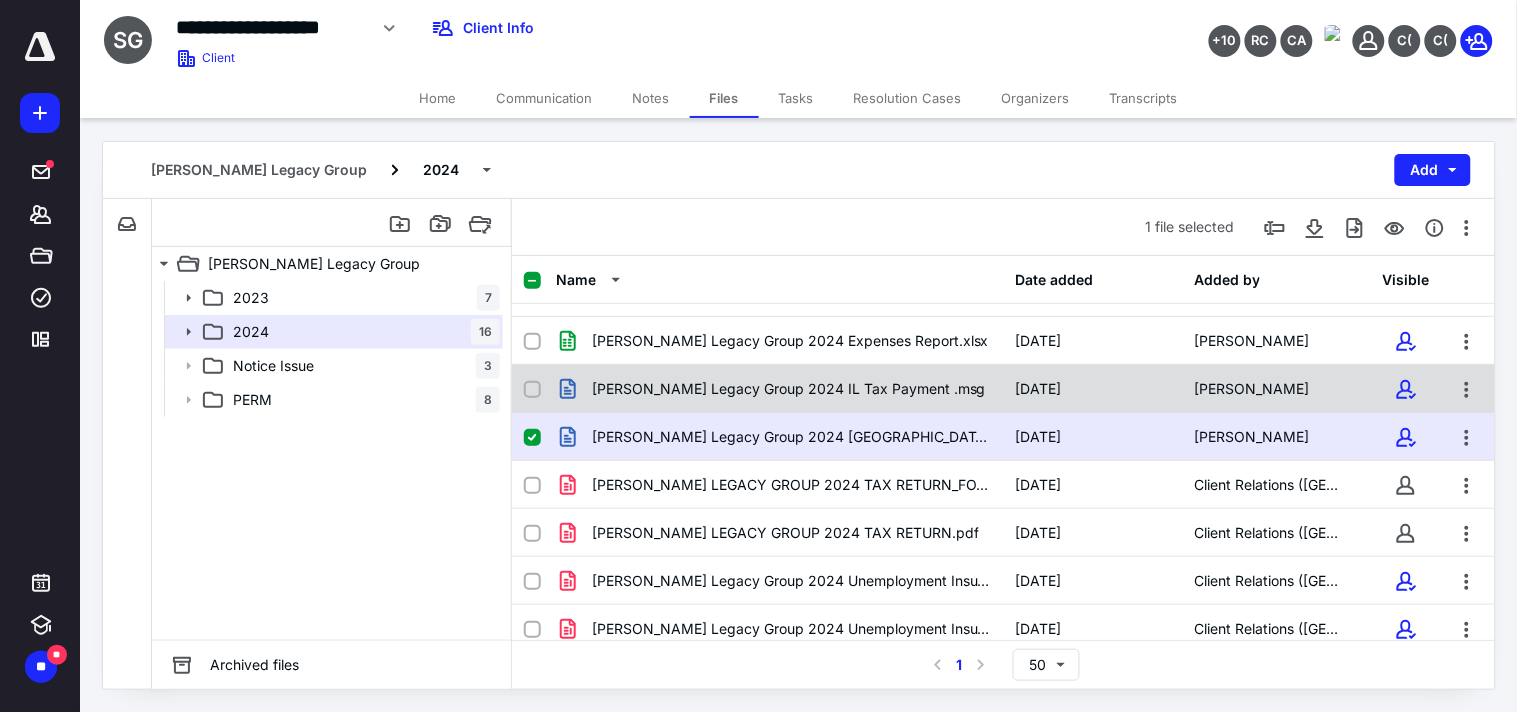 click on "[PERSON_NAME] Legacy Group 2024 IL Tax Payment .msg [DATE] [PERSON_NAME]" at bounding box center [1003, 389] 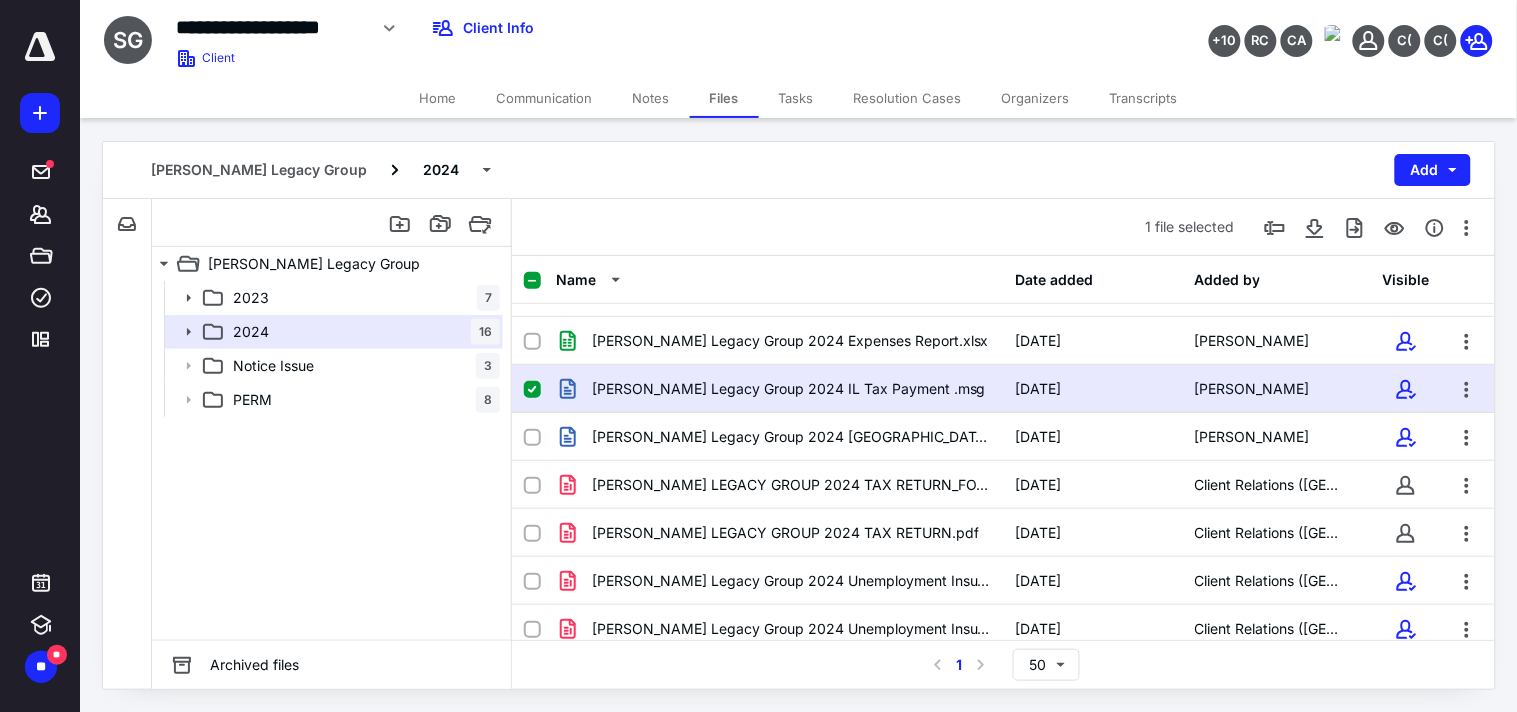 click on "[PERSON_NAME] Legacy Group 2024 IL Tax Payment .msg [DATE] [PERSON_NAME]" at bounding box center (1003, 389) 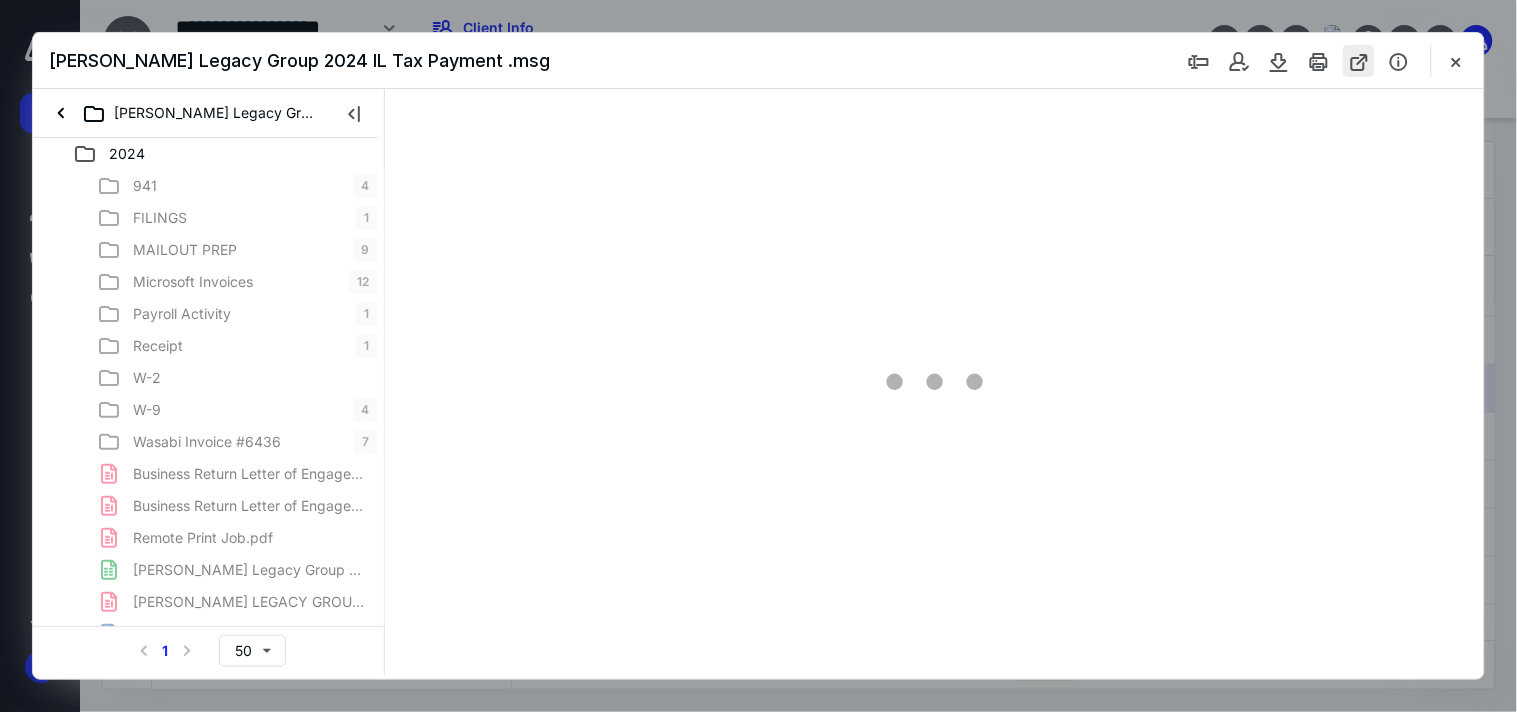 scroll, scrollTop: 0, scrollLeft: 0, axis: both 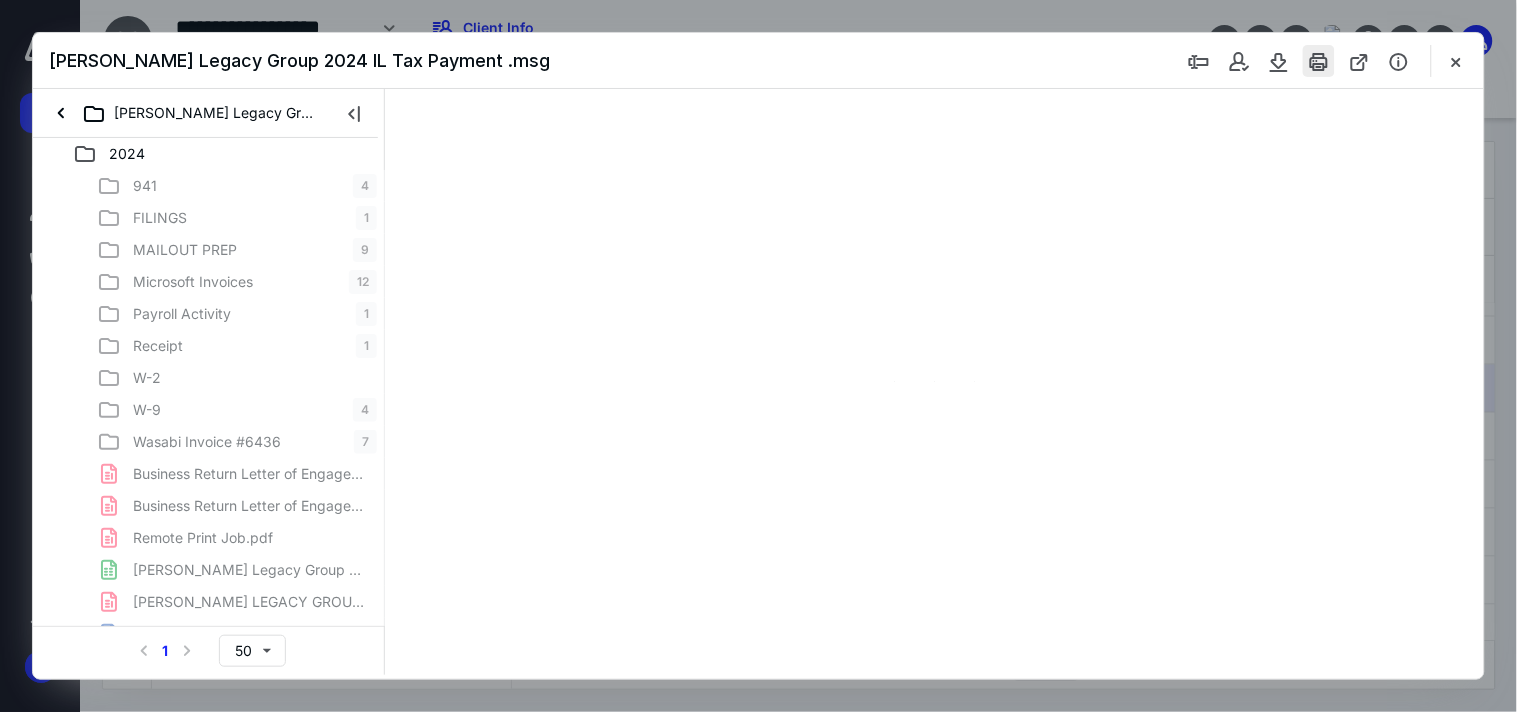click at bounding box center [1319, 61] 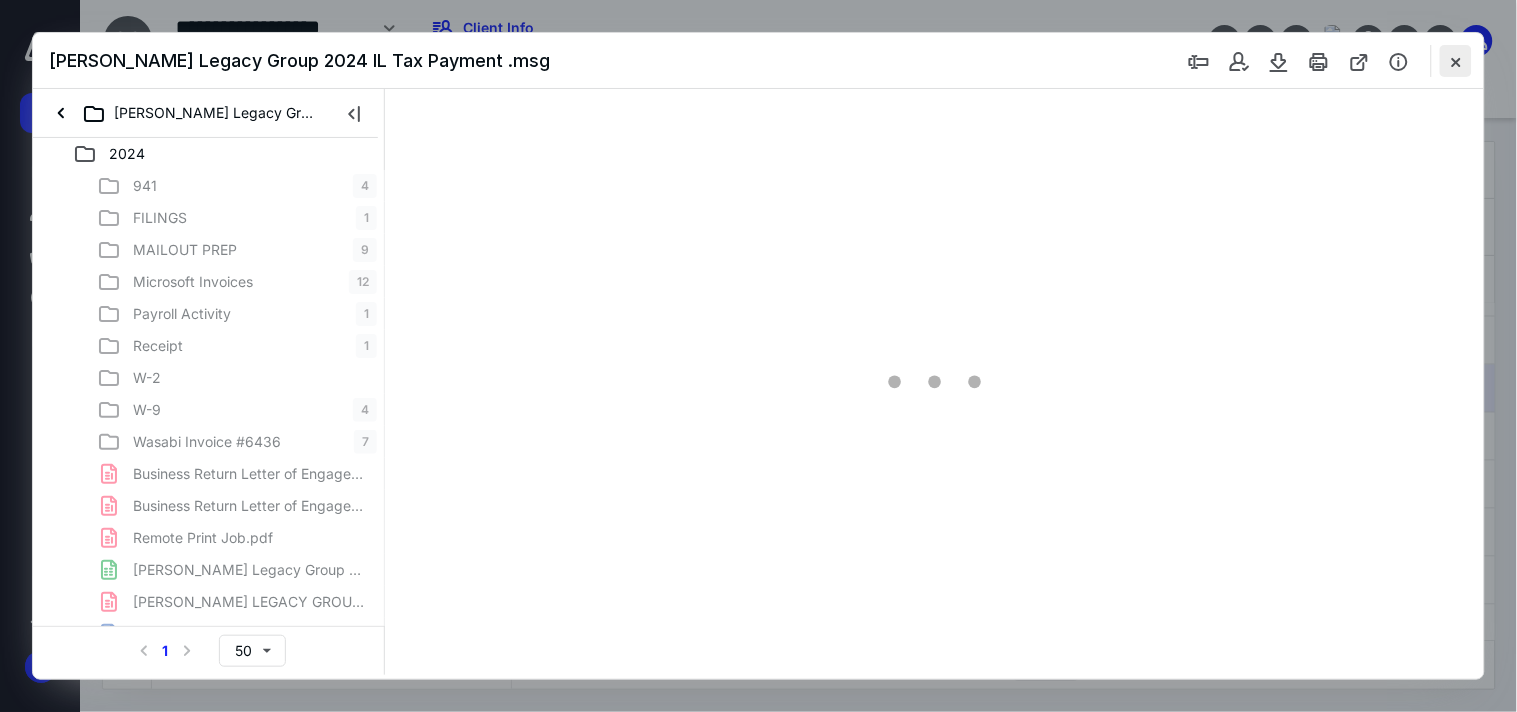 click at bounding box center (1456, 61) 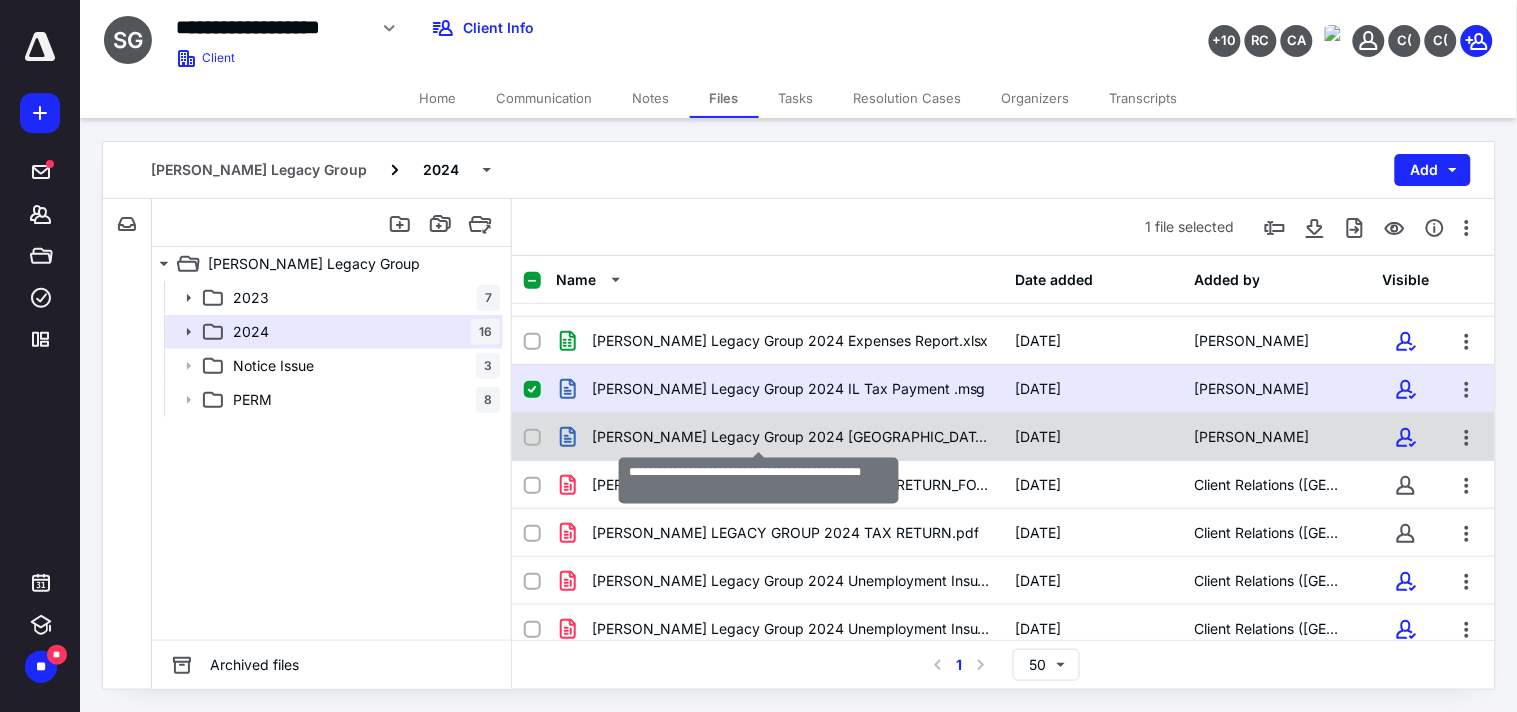 click on "[PERSON_NAME] Legacy Group 2024 [GEOGRAPHIC_DATA]-941 Withholding .msg" at bounding box center [791, 437] 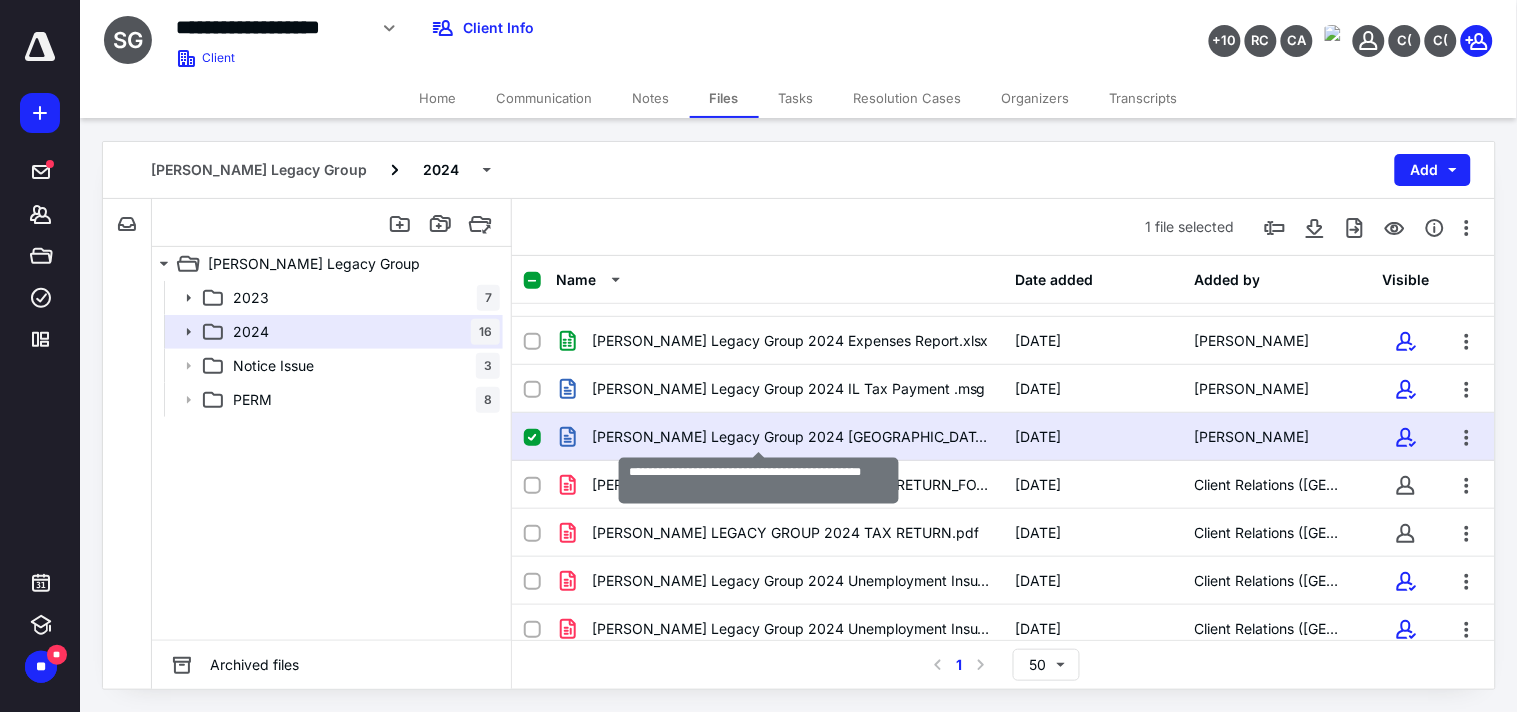 click on "[PERSON_NAME] Legacy Group 2024 [GEOGRAPHIC_DATA]-941 Withholding .msg" at bounding box center (791, 437) 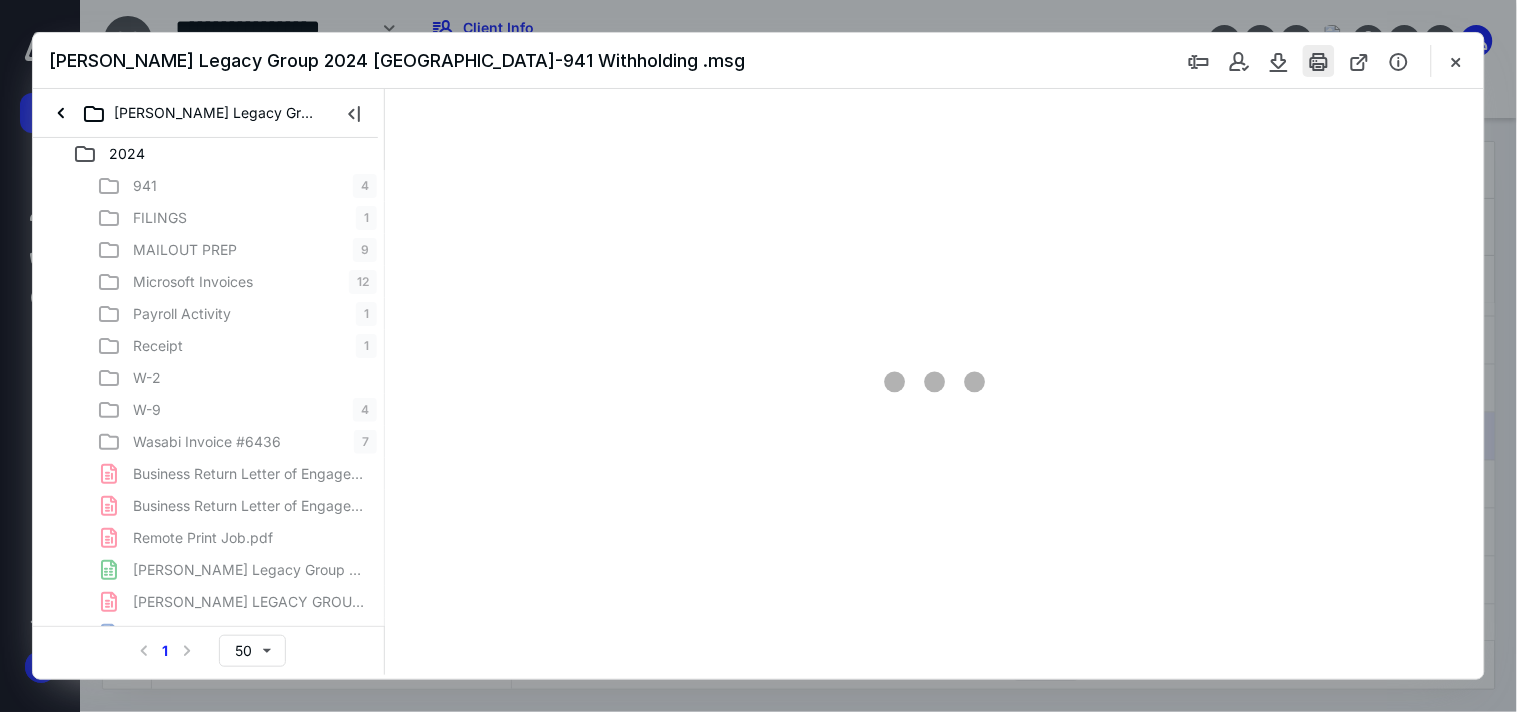 click at bounding box center (1319, 61) 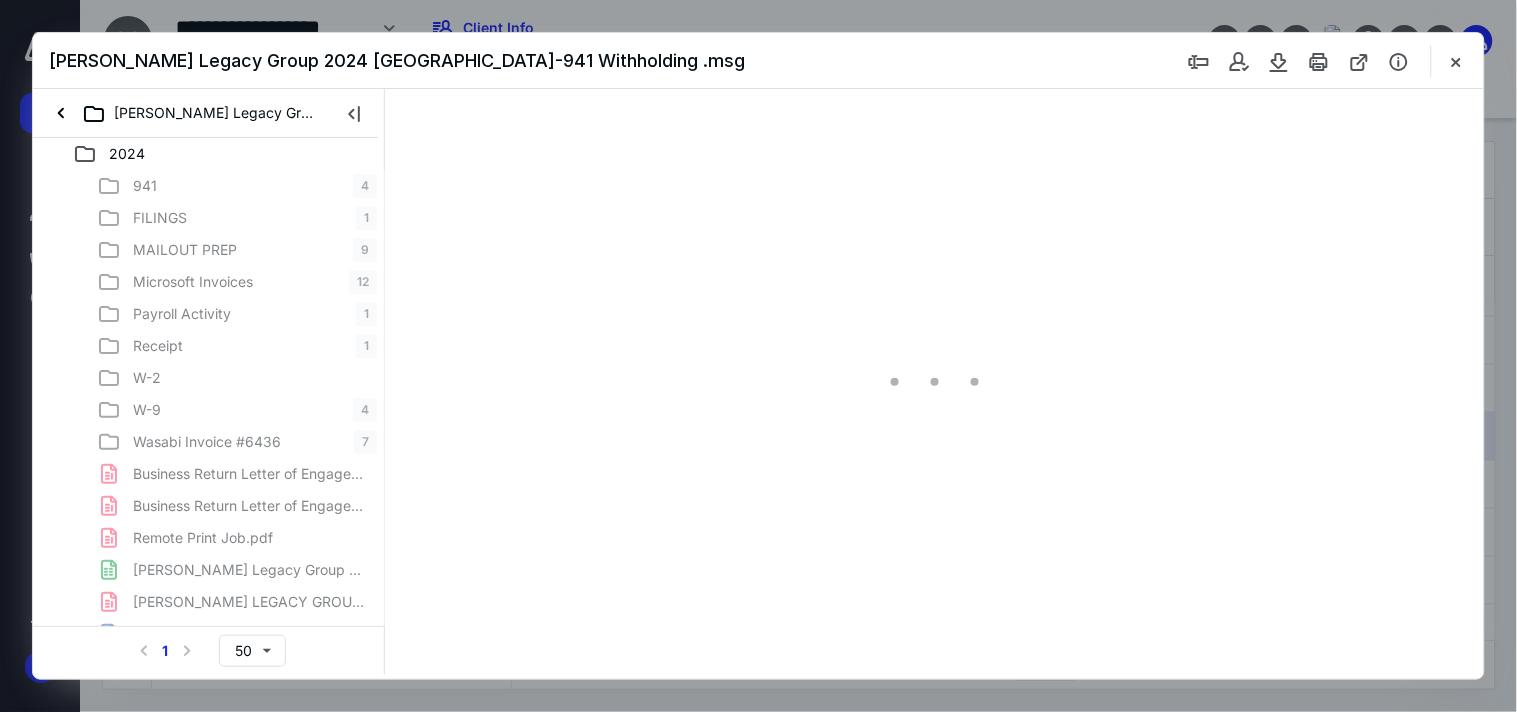scroll, scrollTop: 0, scrollLeft: 0, axis: both 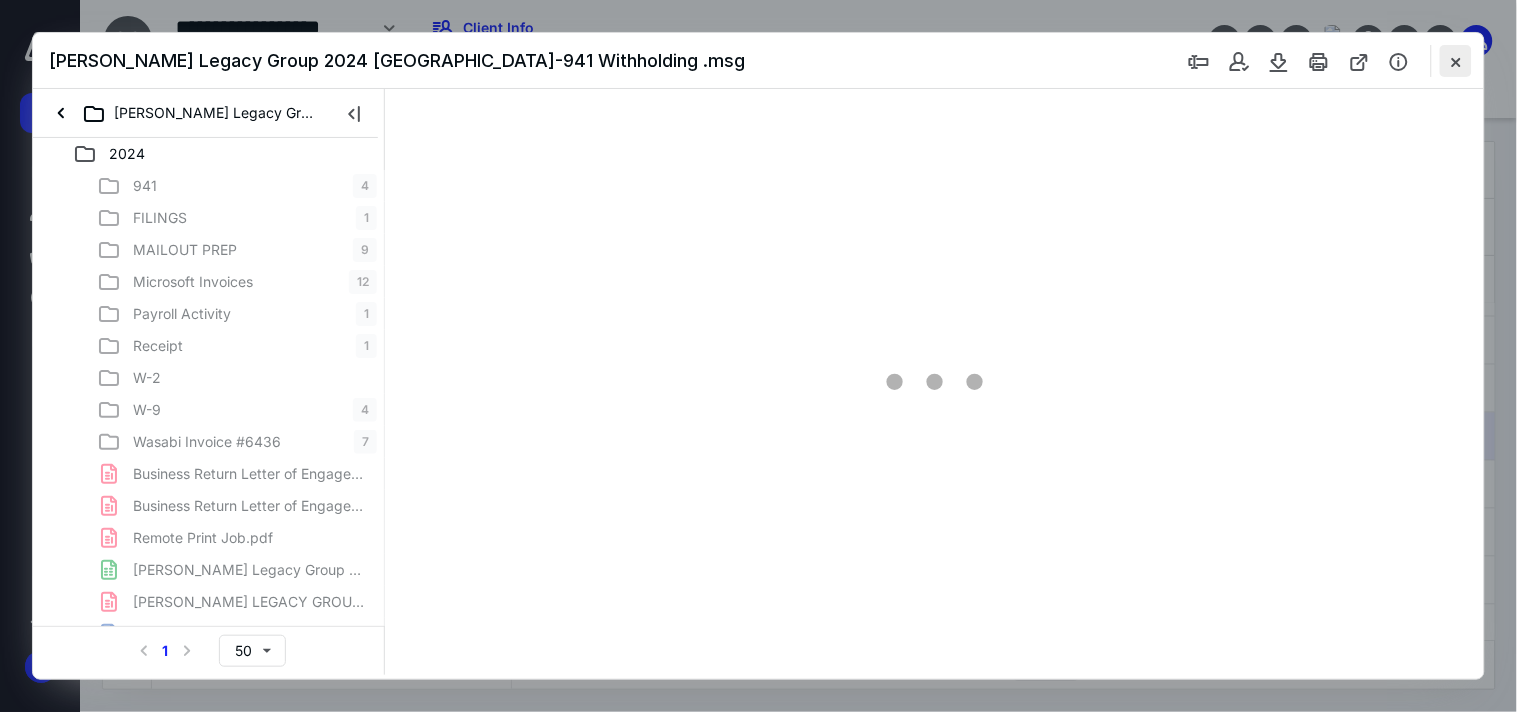 click at bounding box center (1456, 61) 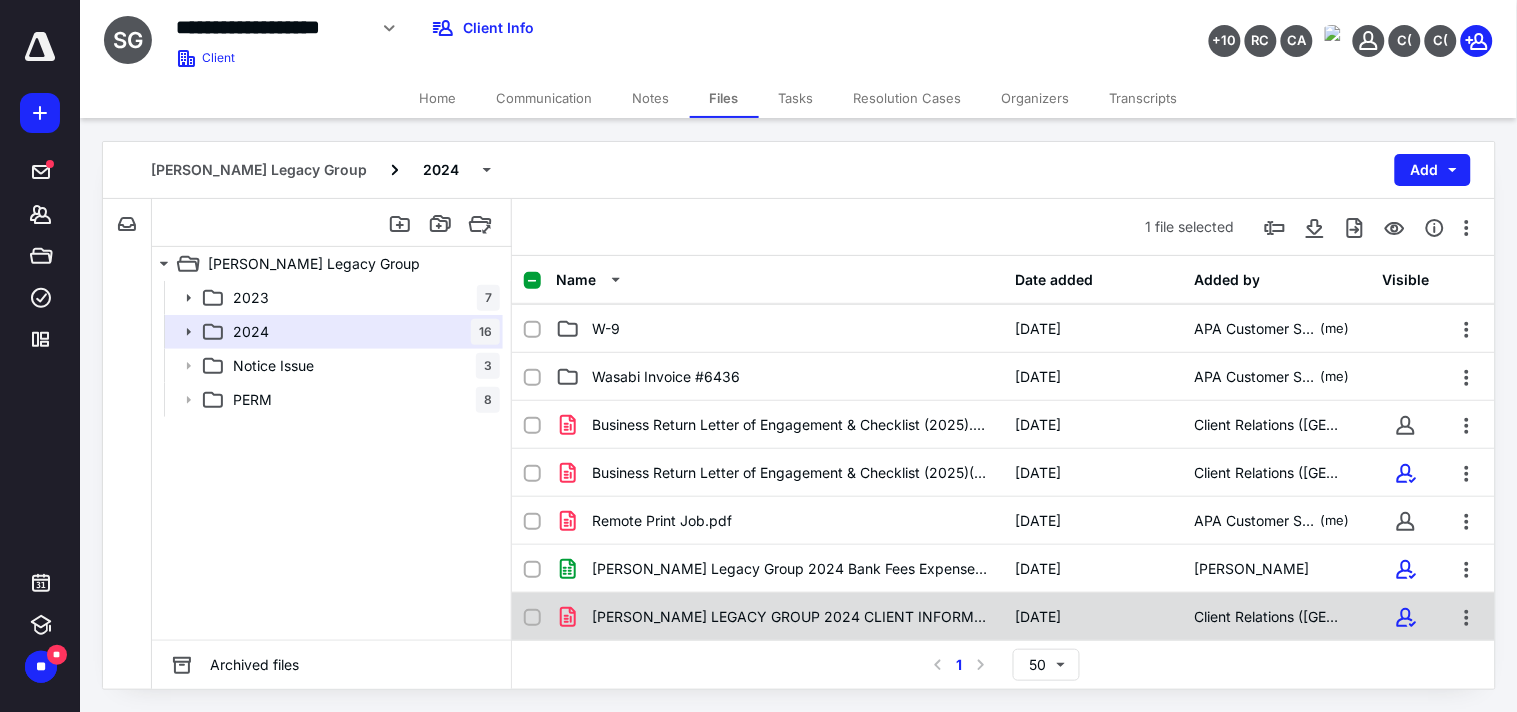 scroll, scrollTop: 200, scrollLeft: 0, axis: vertical 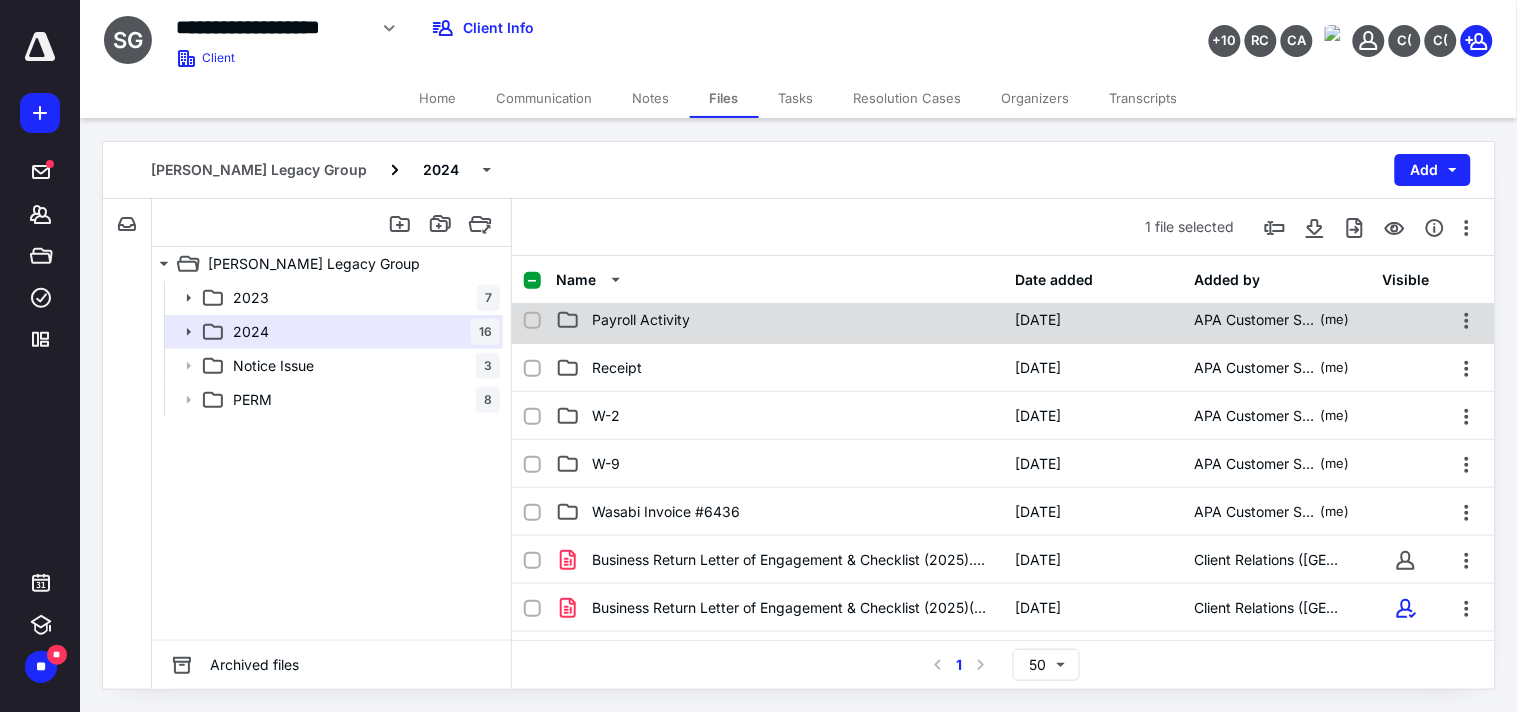 click on "Payroll Activity [DATE] APA Customer Support  (me)" at bounding box center (1003, 320) 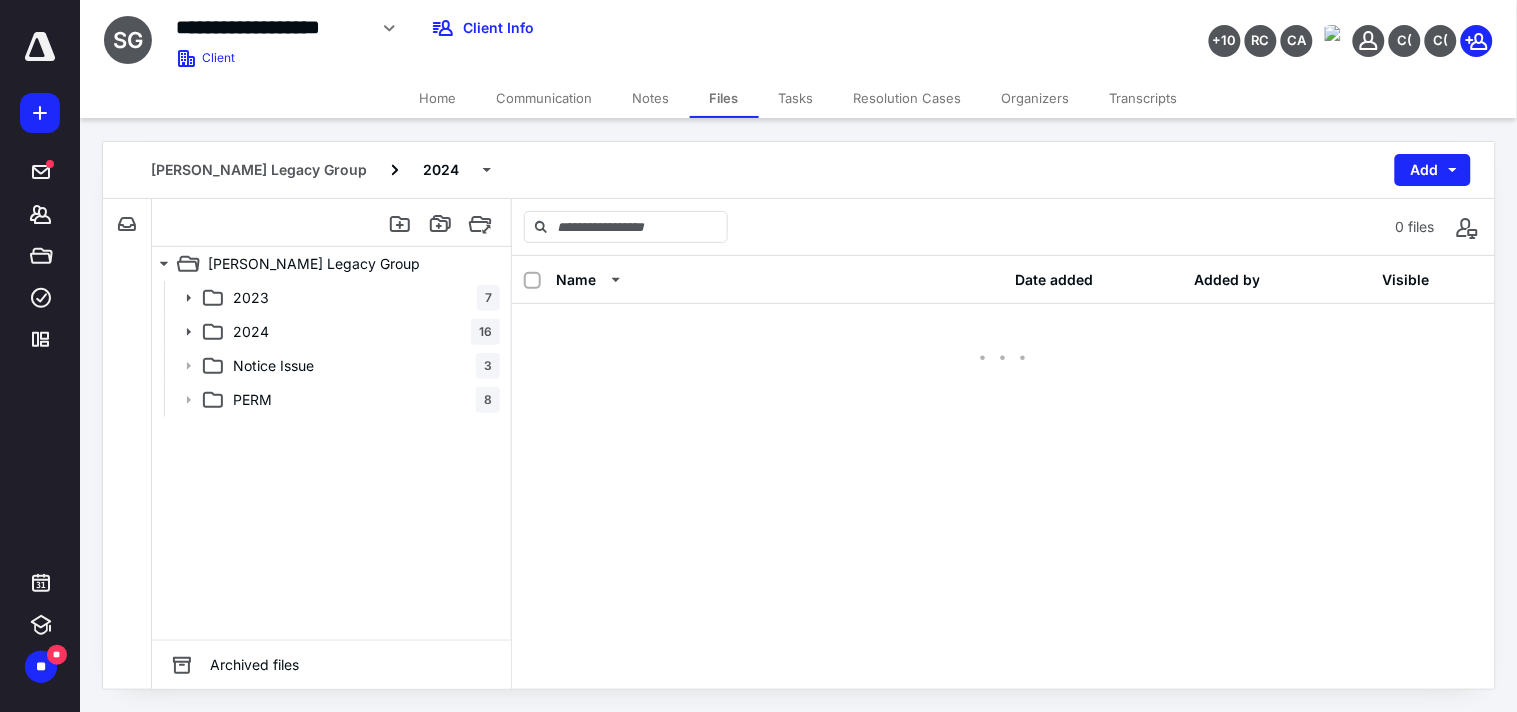 scroll, scrollTop: 0, scrollLeft: 0, axis: both 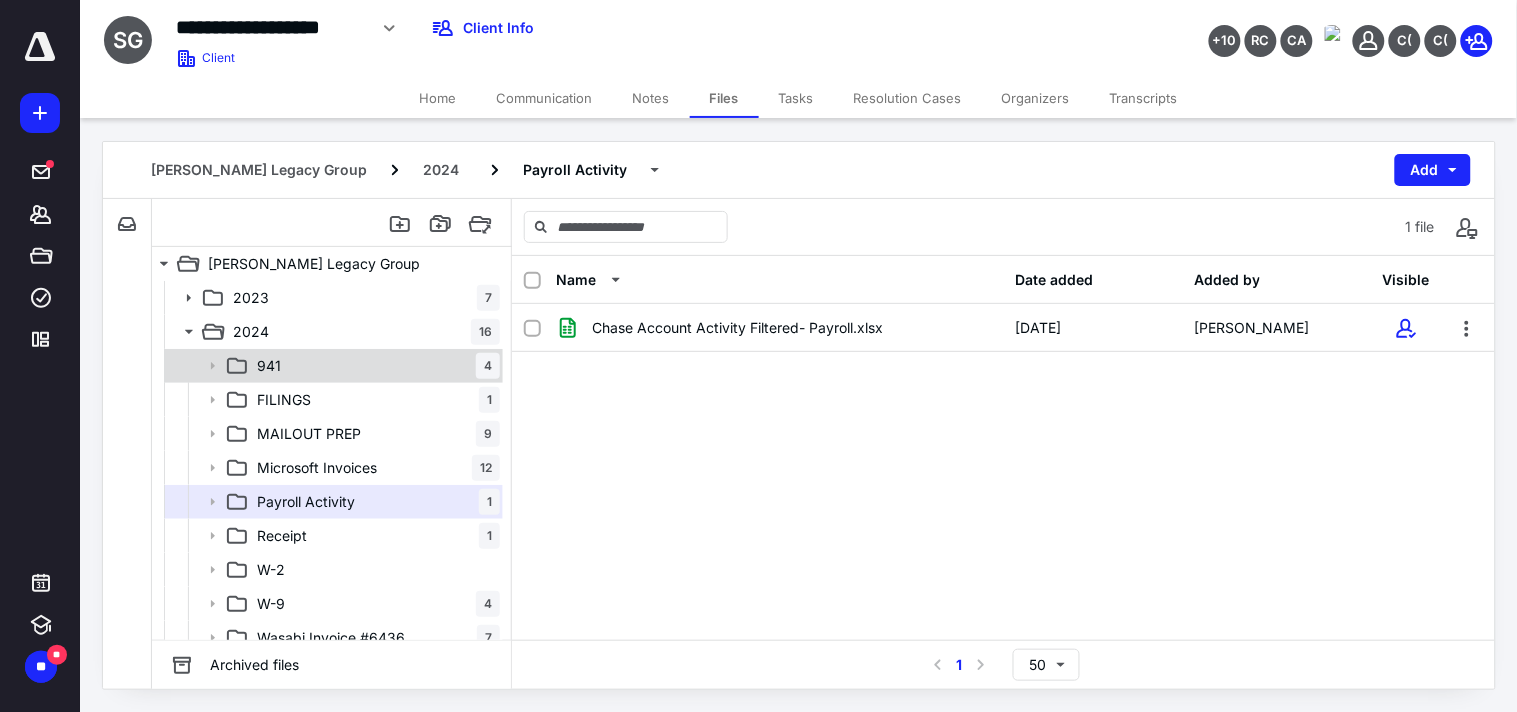 click on "941 4" at bounding box center [374, 366] 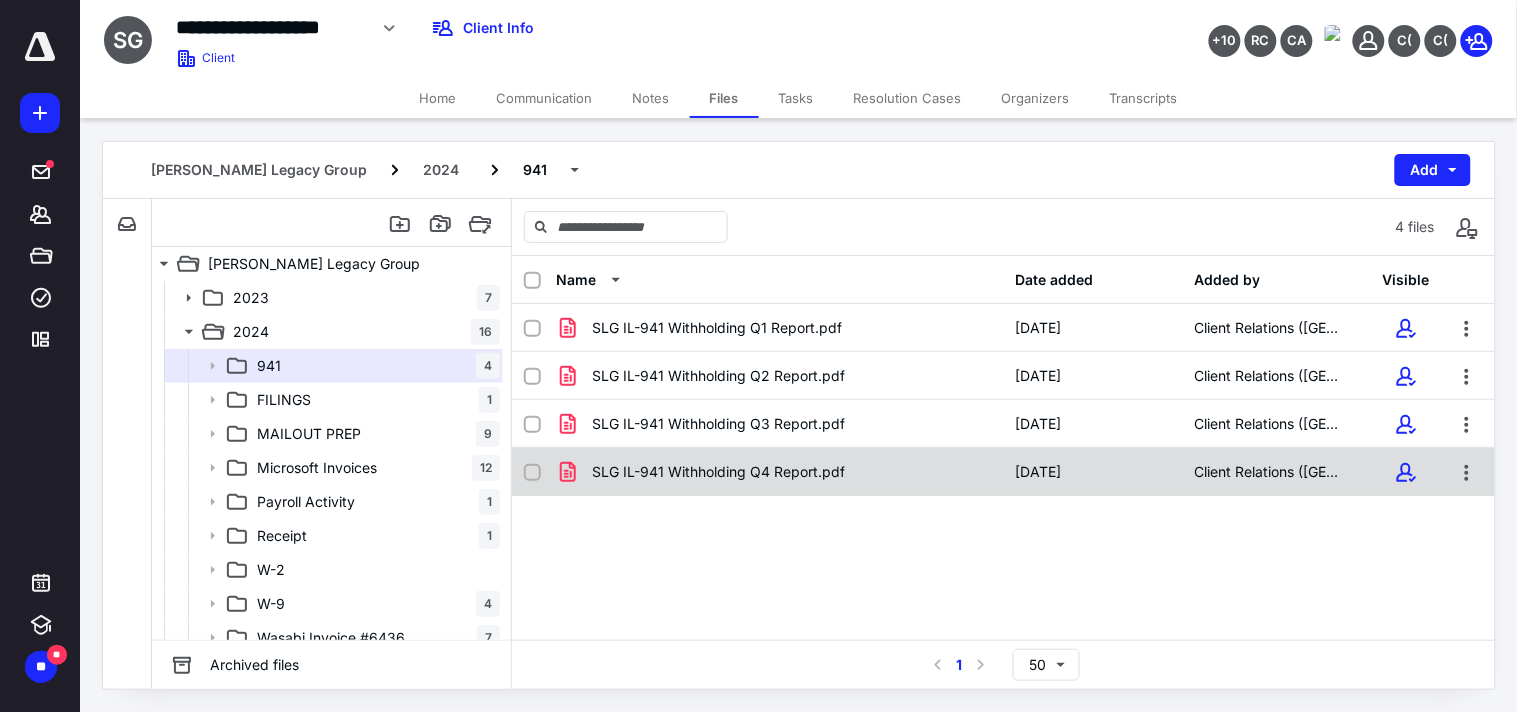 click on "SLG IL-941 Withholding Q4 Report.pdf" at bounding box center (779, 472) 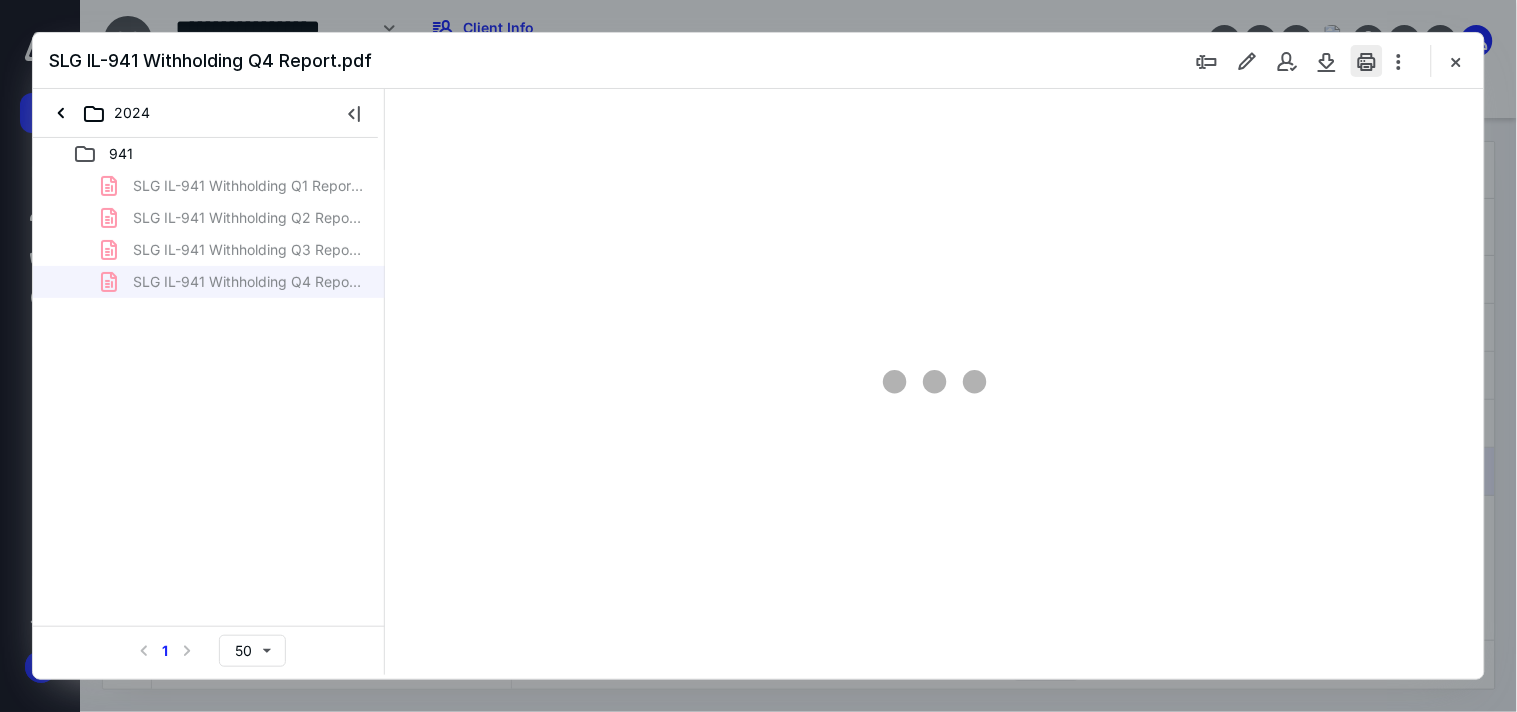 click at bounding box center (1367, 61) 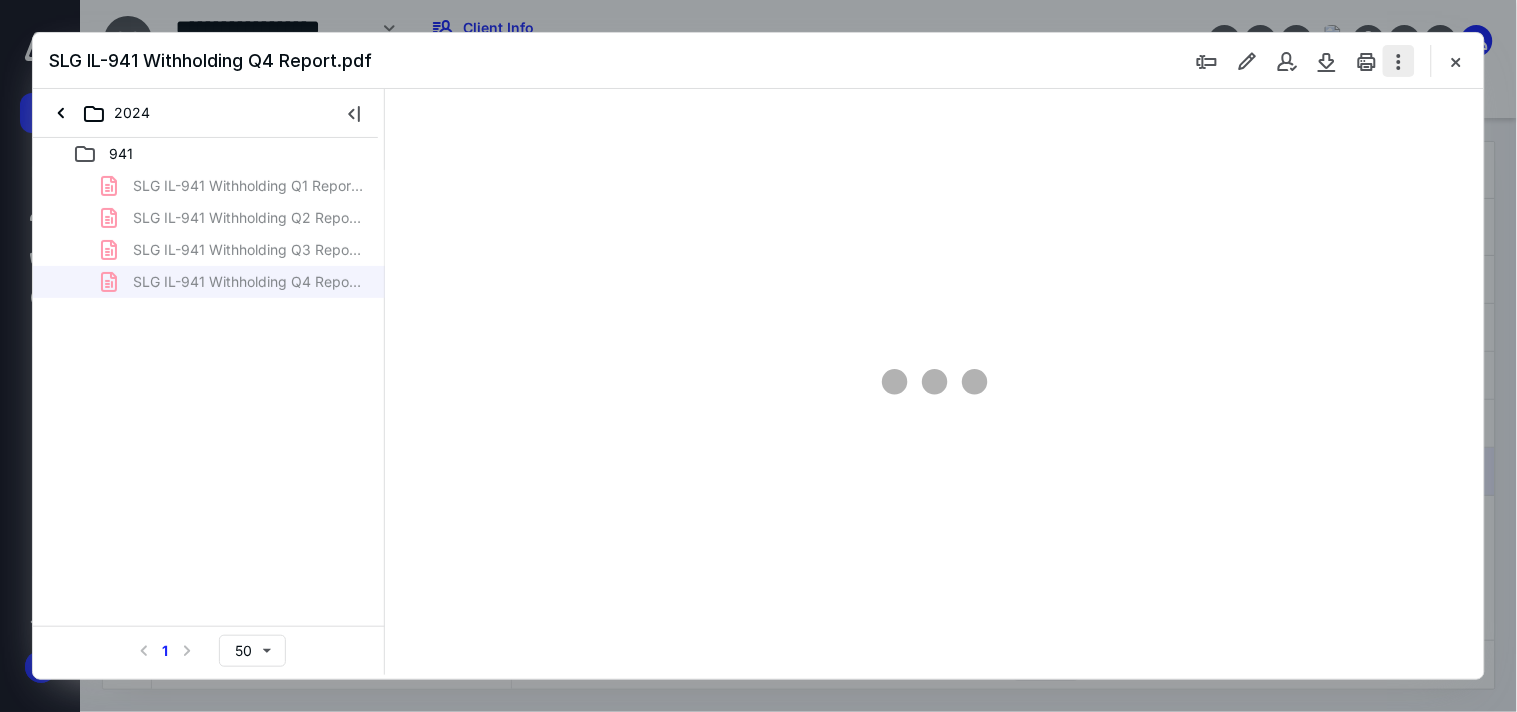 scroll, scrollTop: 0, scrollLeft: 0, axis: both 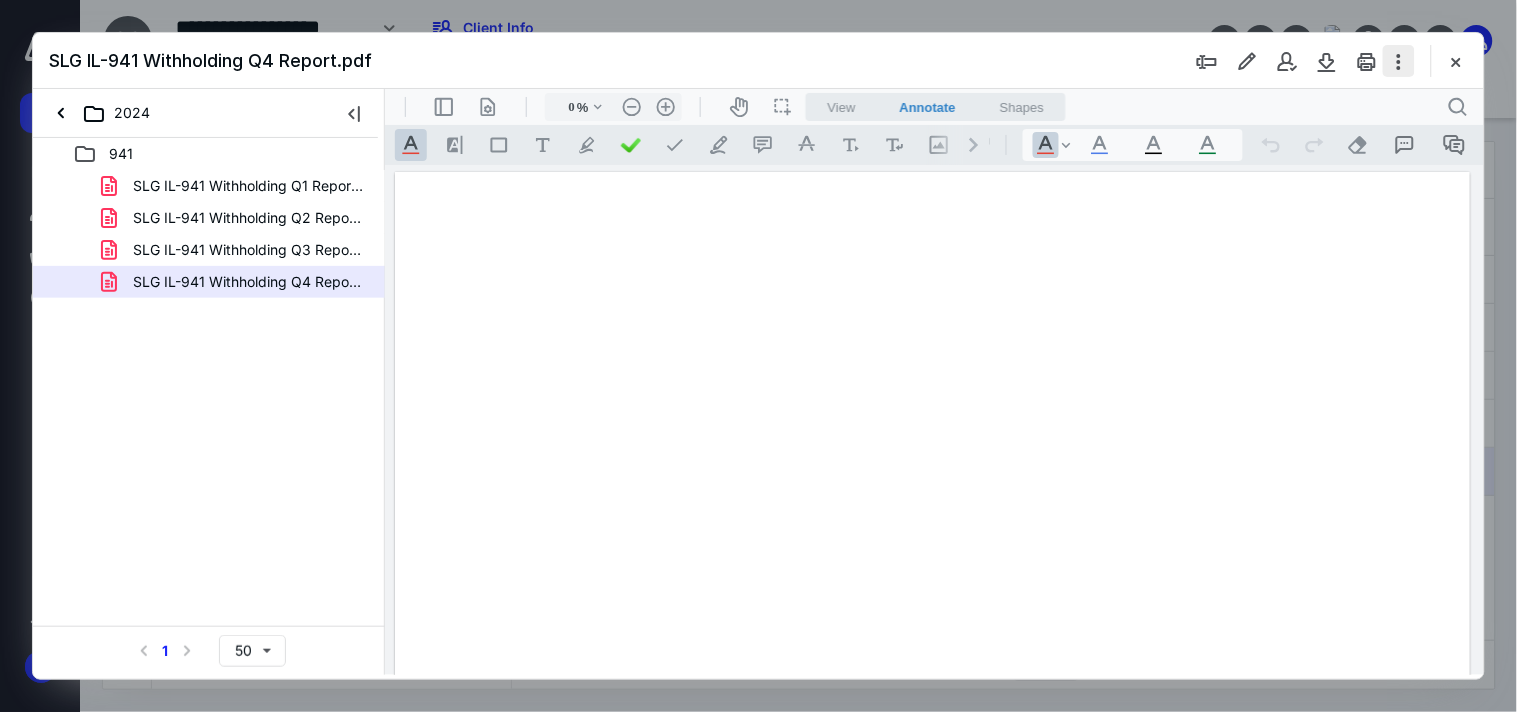 type on "176" 